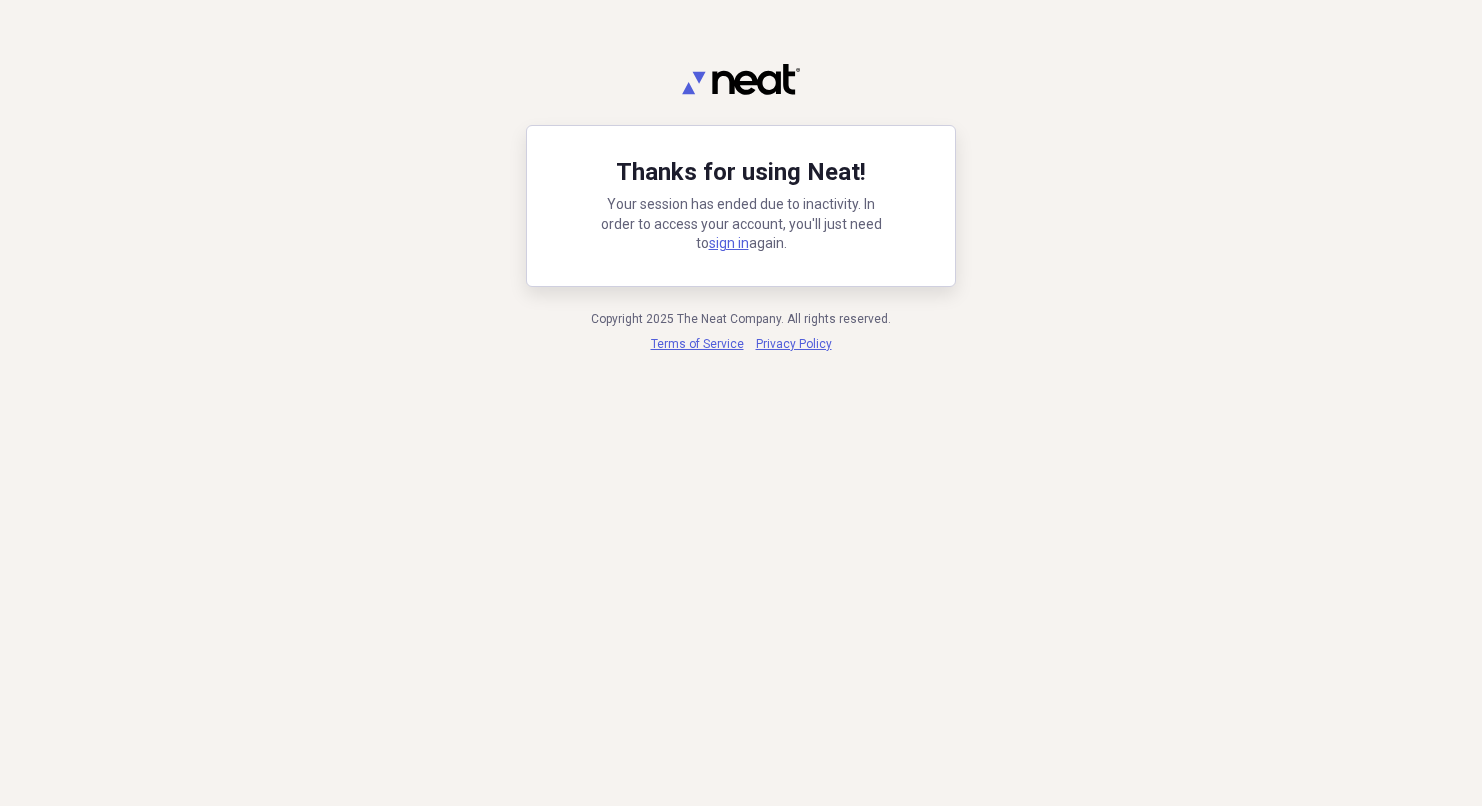 scroll, scrollTop: 0, scrollLeft: 0, axis: both 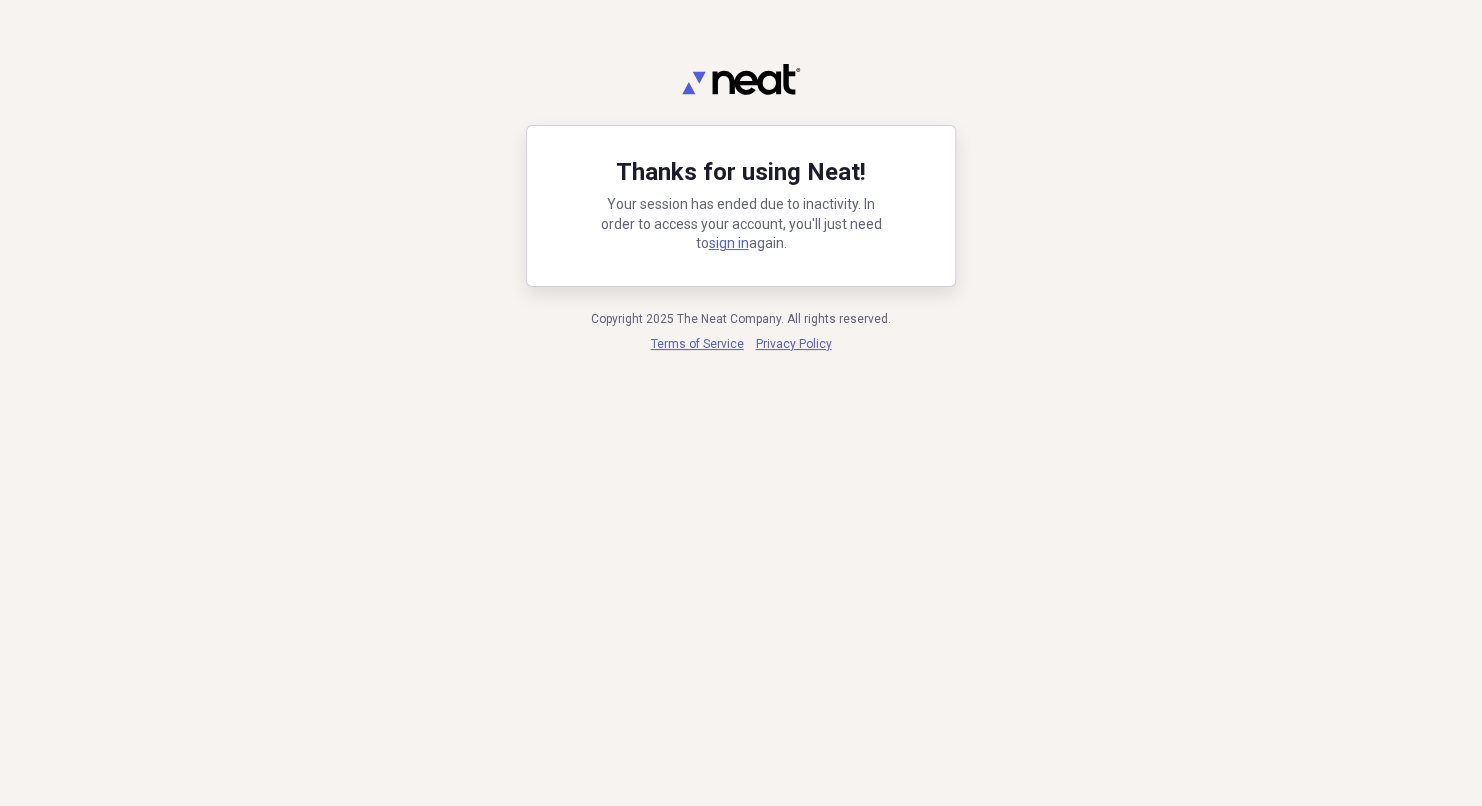 click on "Thanks for using Neat! Your session has ended due to inactivity. In order to access your account, you'll just need to  sign in  again." at bounding box center (741, 206) 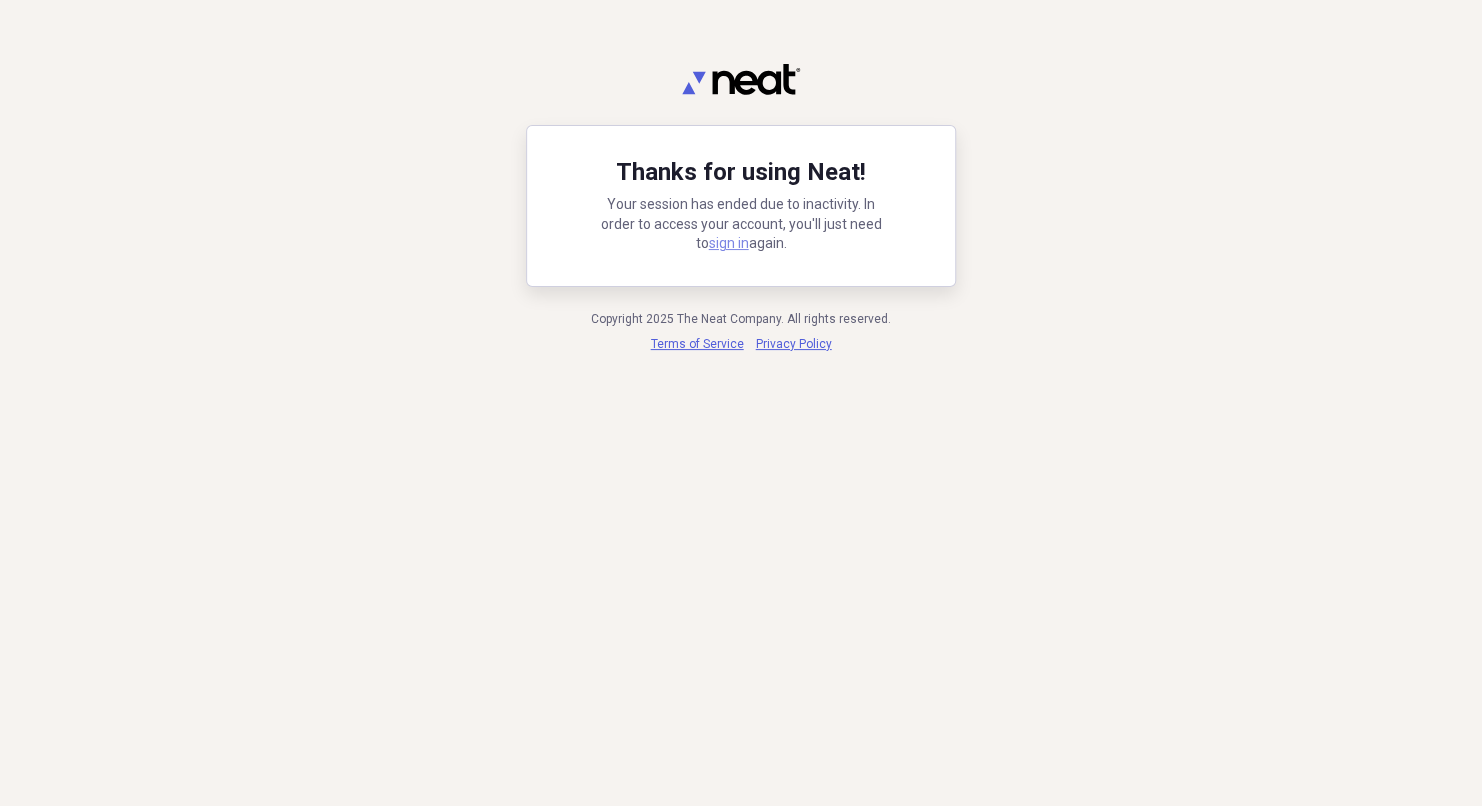 click on "sign in" at bounding box center (729, 243) 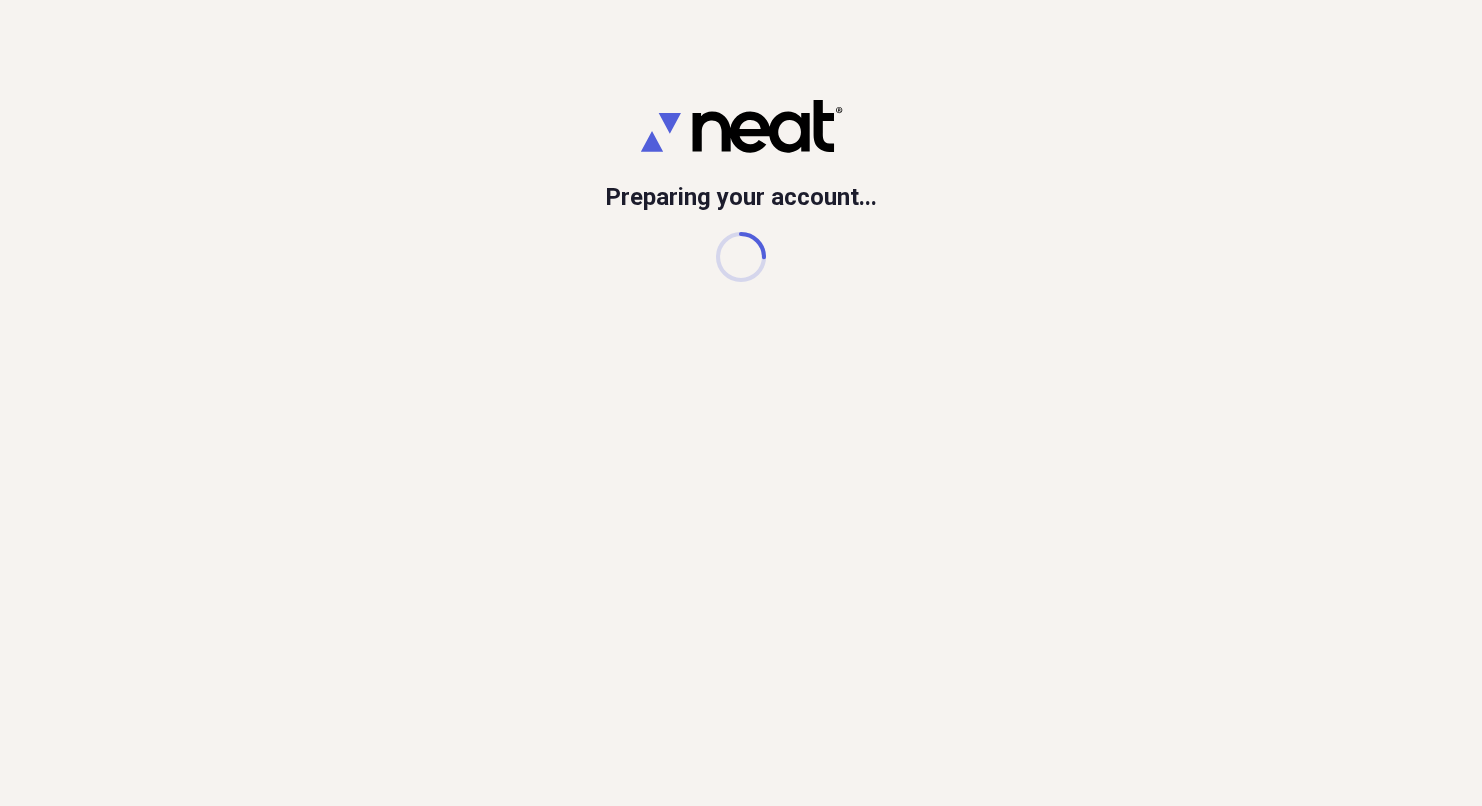 scroll, scrollTop: 0, scrollLeft: 0, axis: both 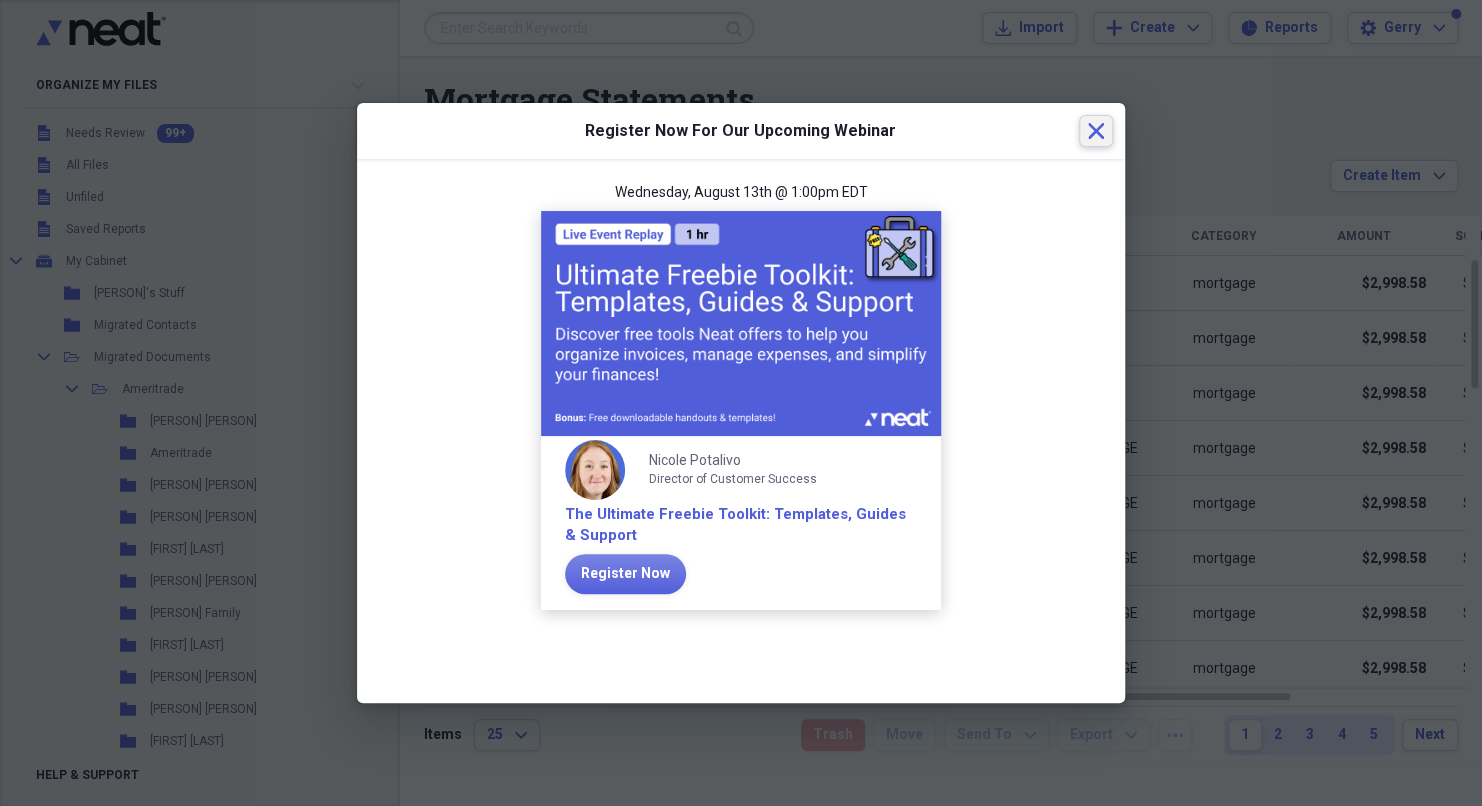 click 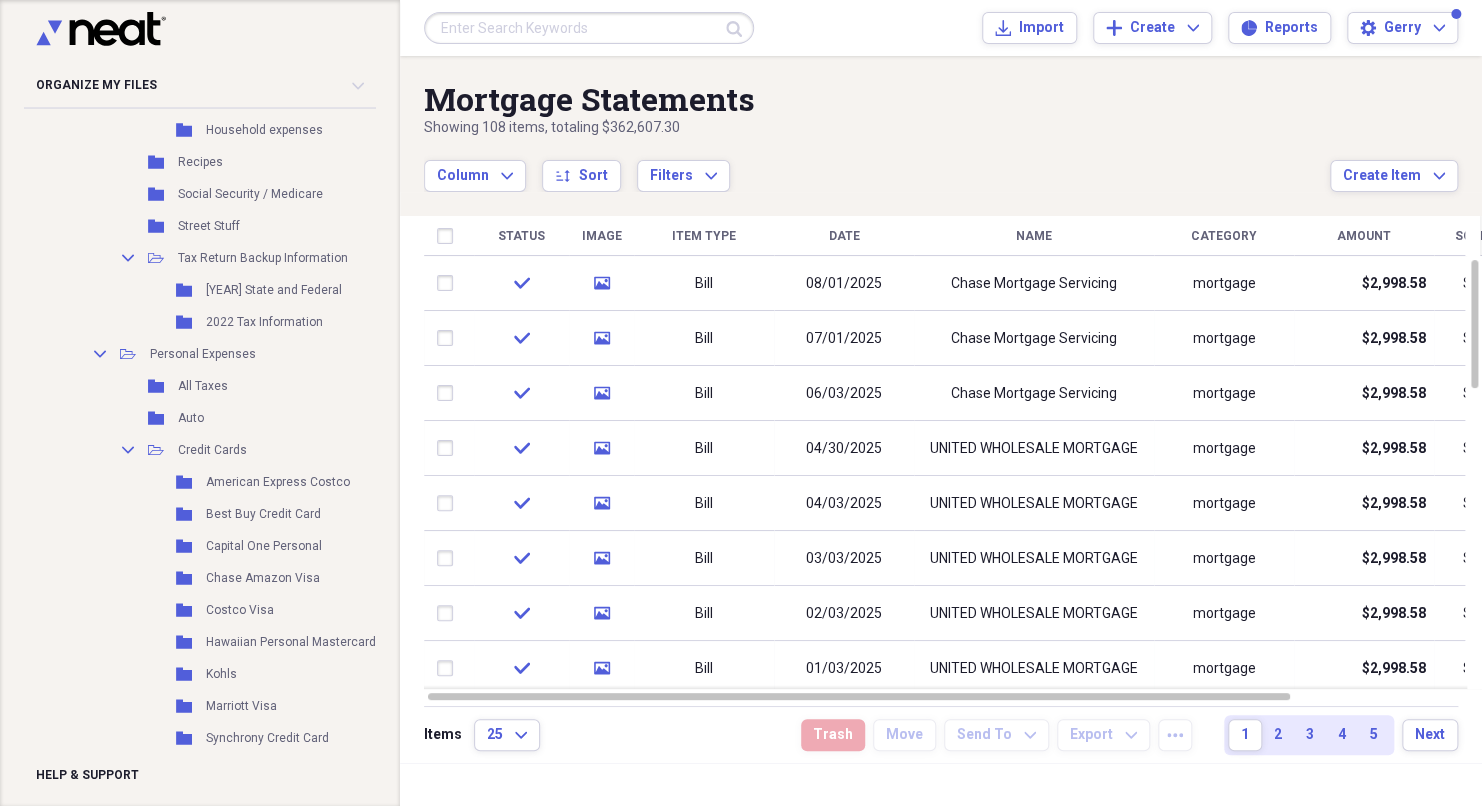 scroll, scrollTop: 5400, scrollLeft: 0, axis: vertical 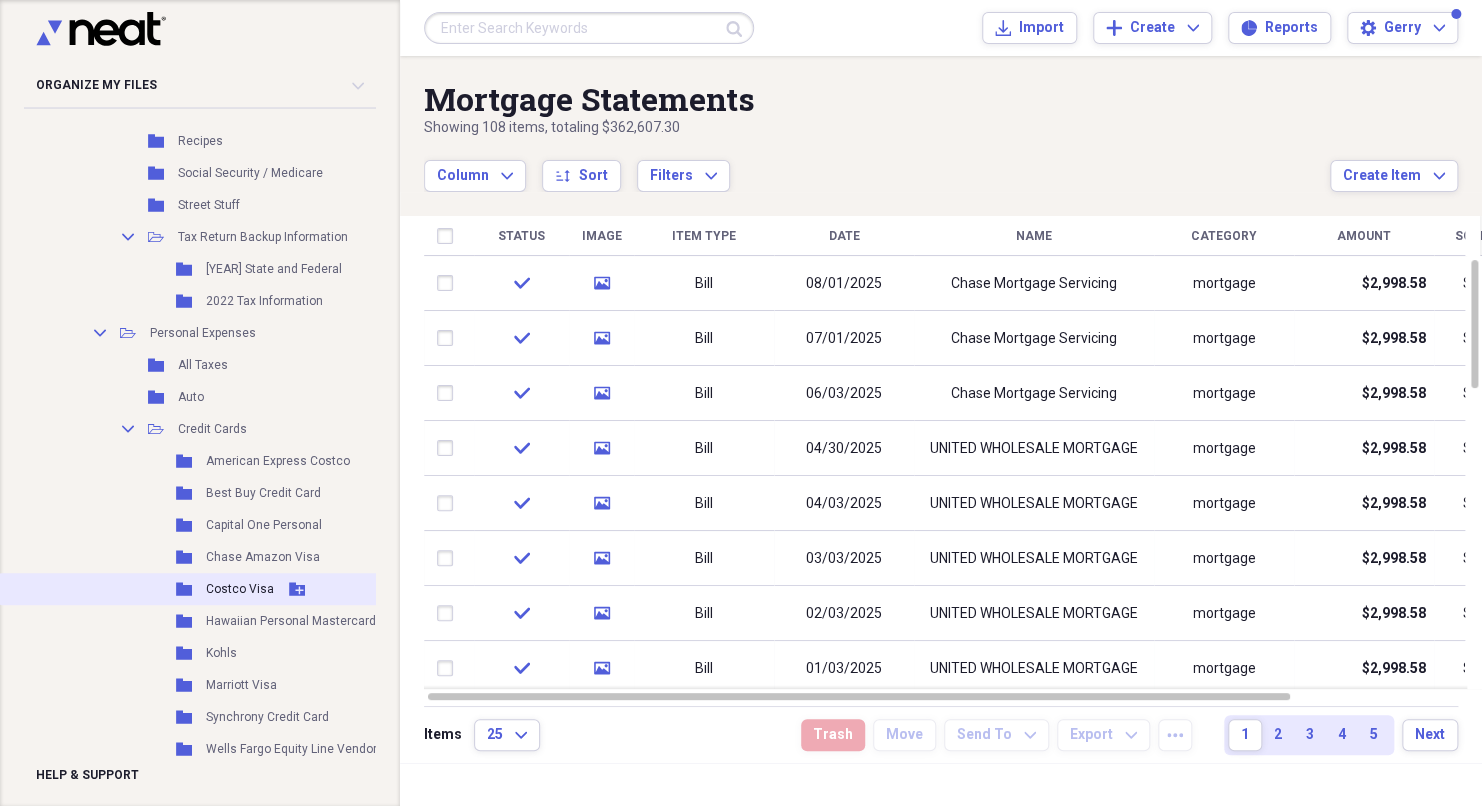 click on "Costco Visa" at bounding box center [240, 589] 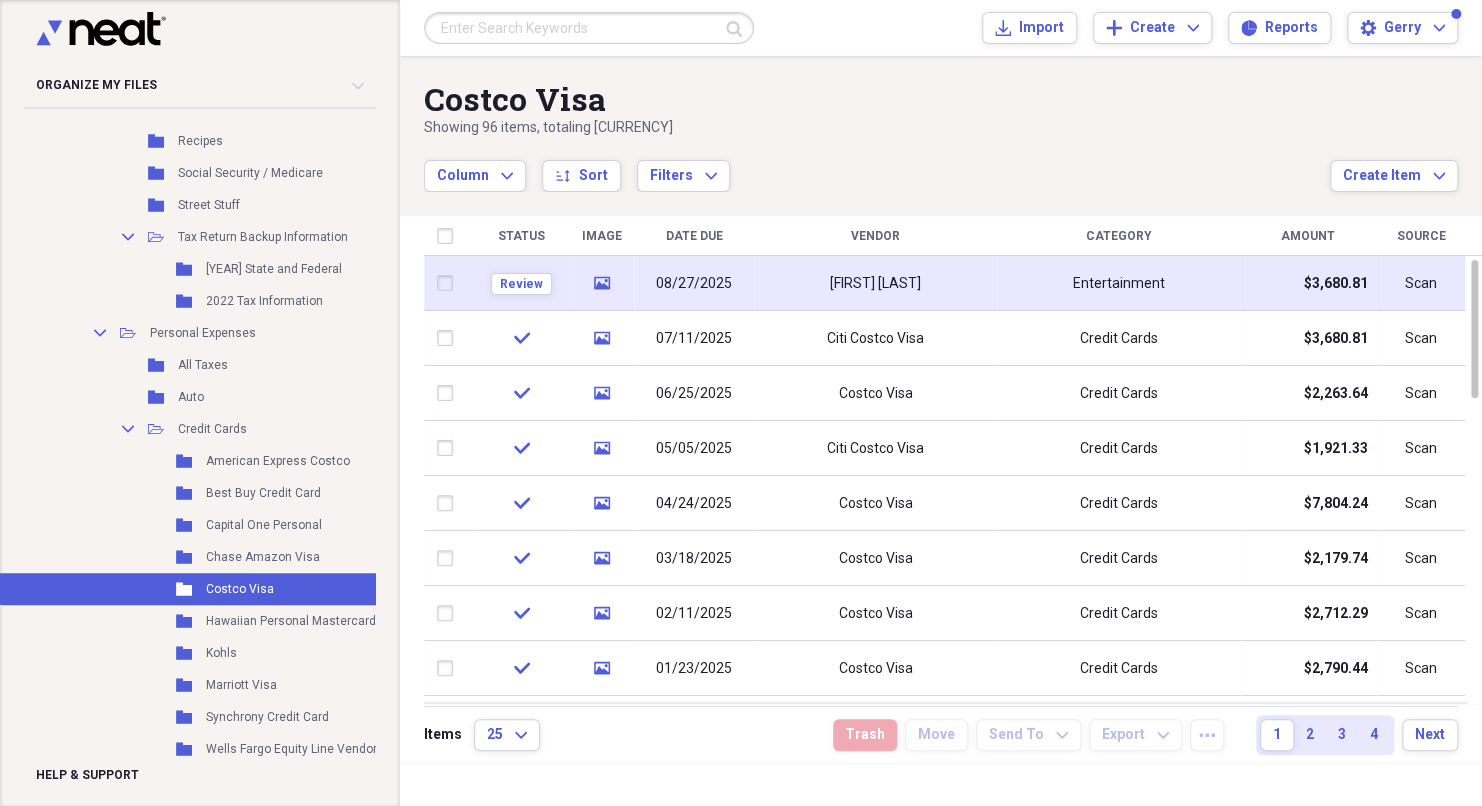 click on "[FIRST]  [LAST]" at bounding box center (875, 284) 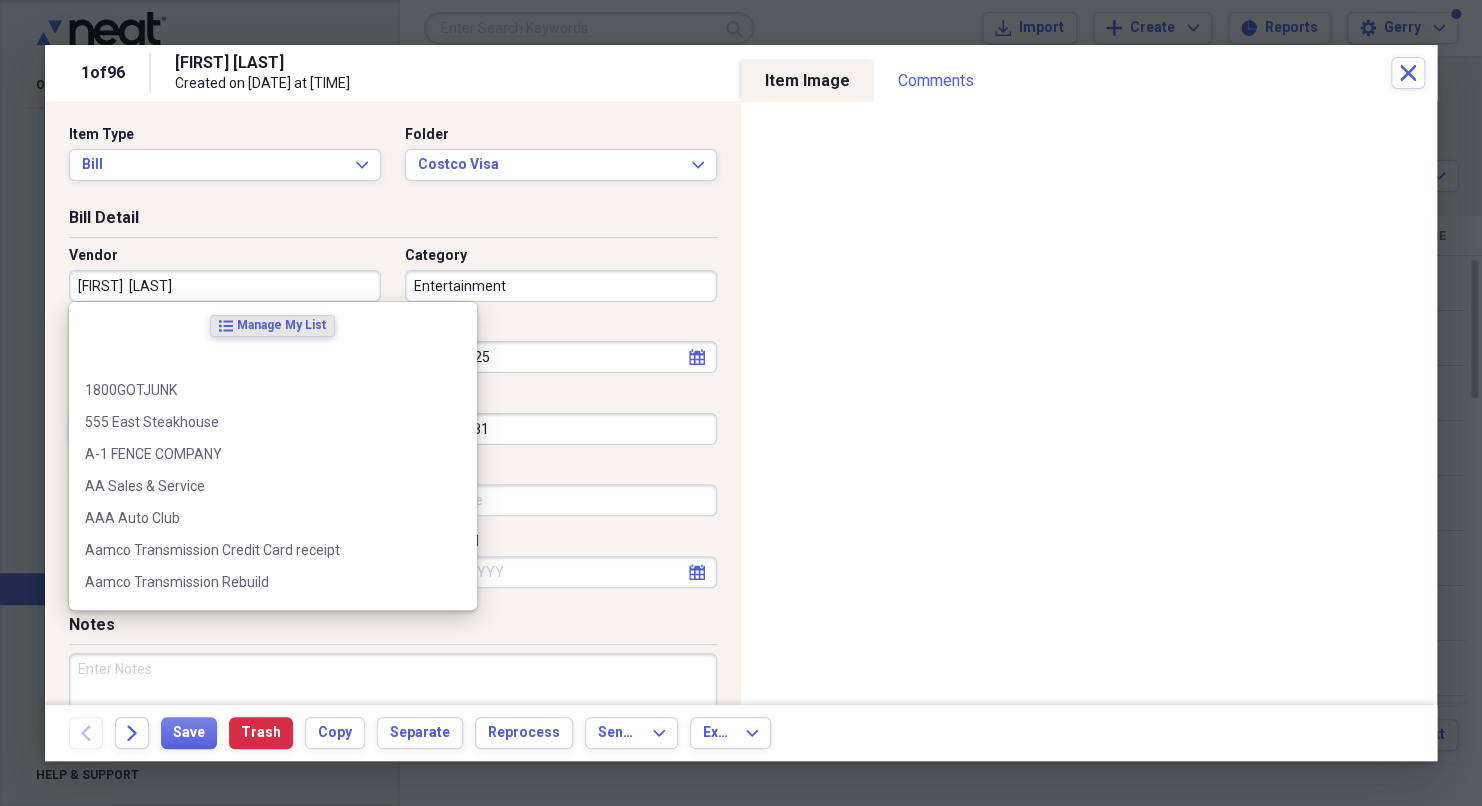 click on "[FIRST]  [LAST]" at bounding box center (225, 286) 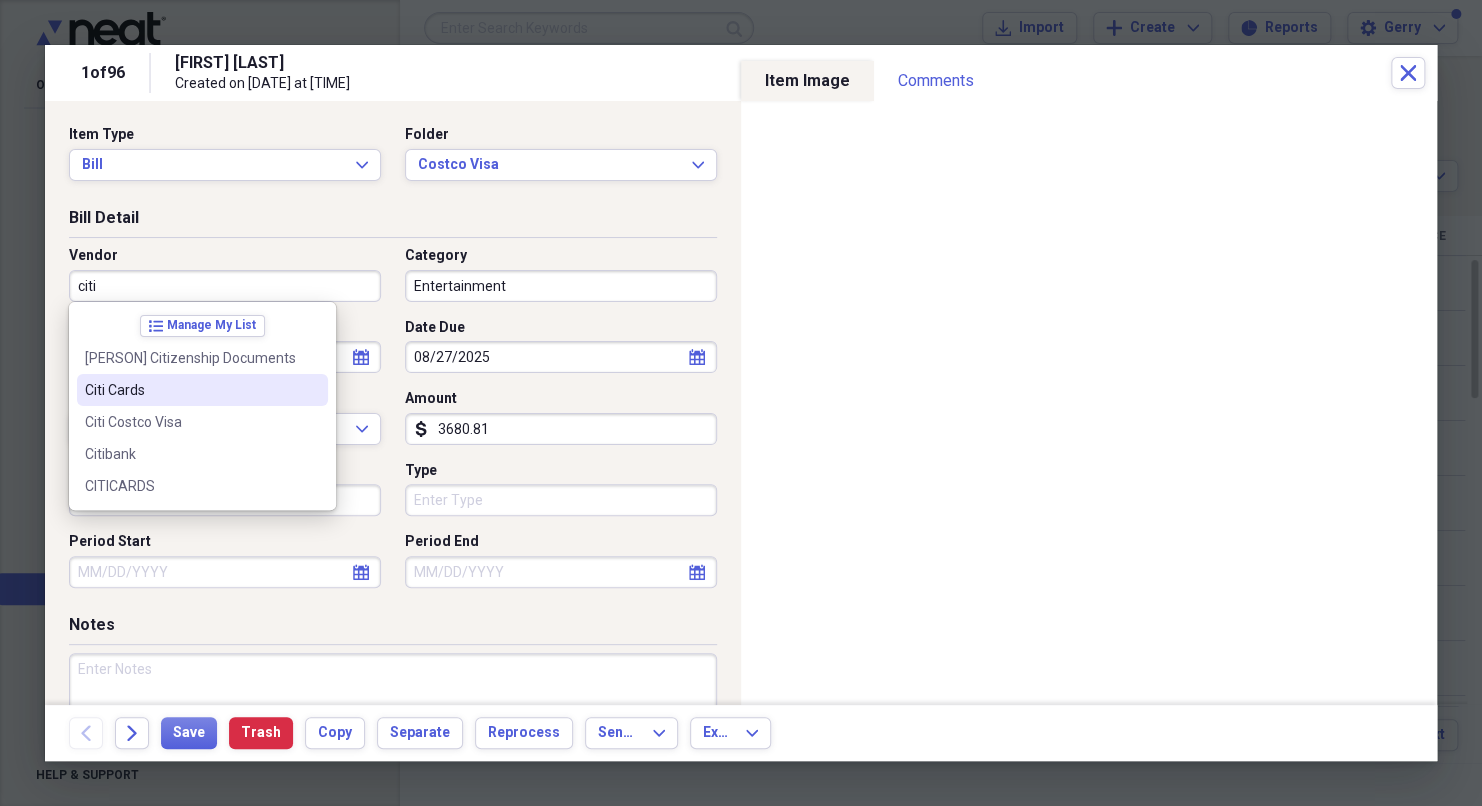 click on "Citi Cards" at bounding box center (202, 390) 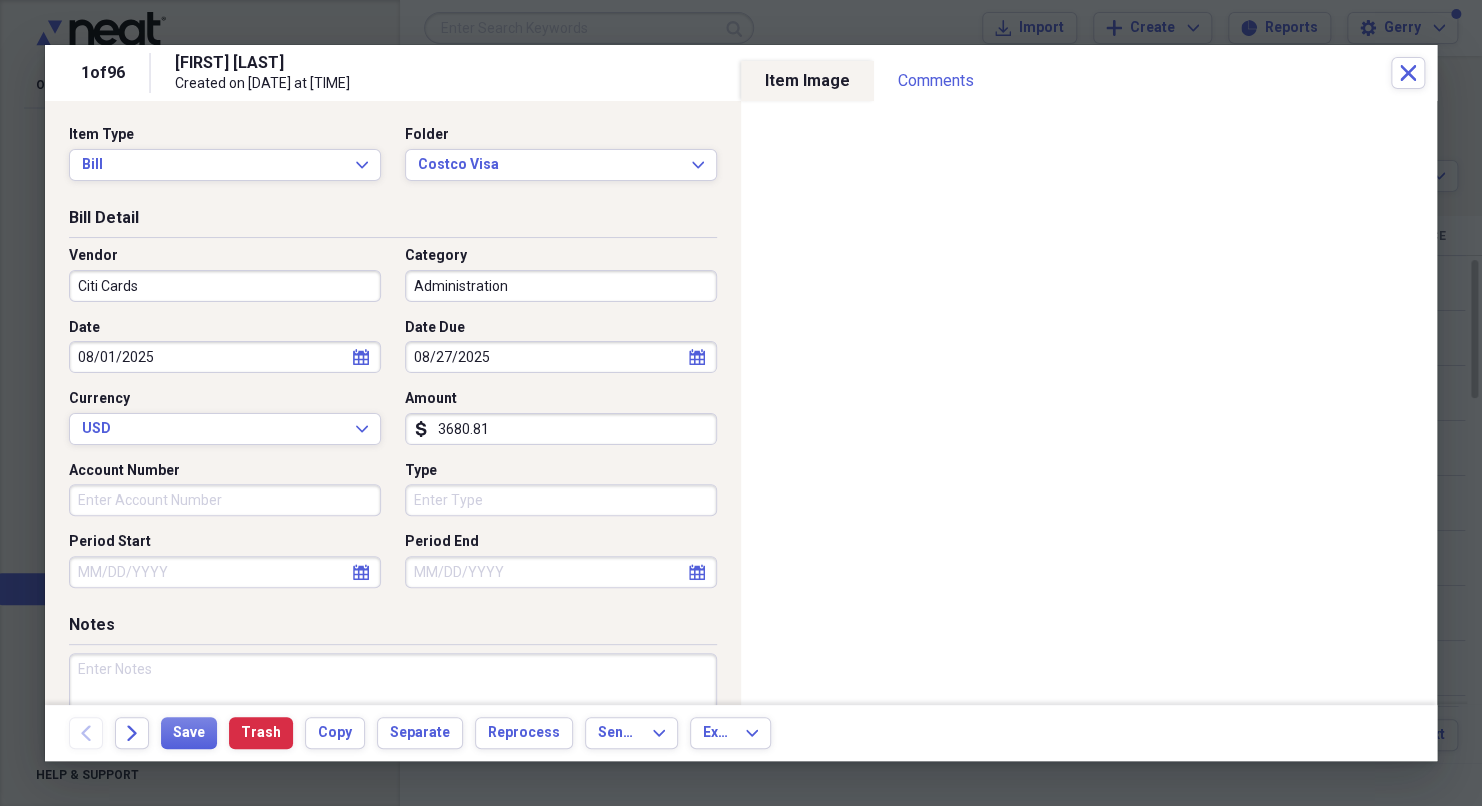 click on "Administration" at bounding box center [561, 286] 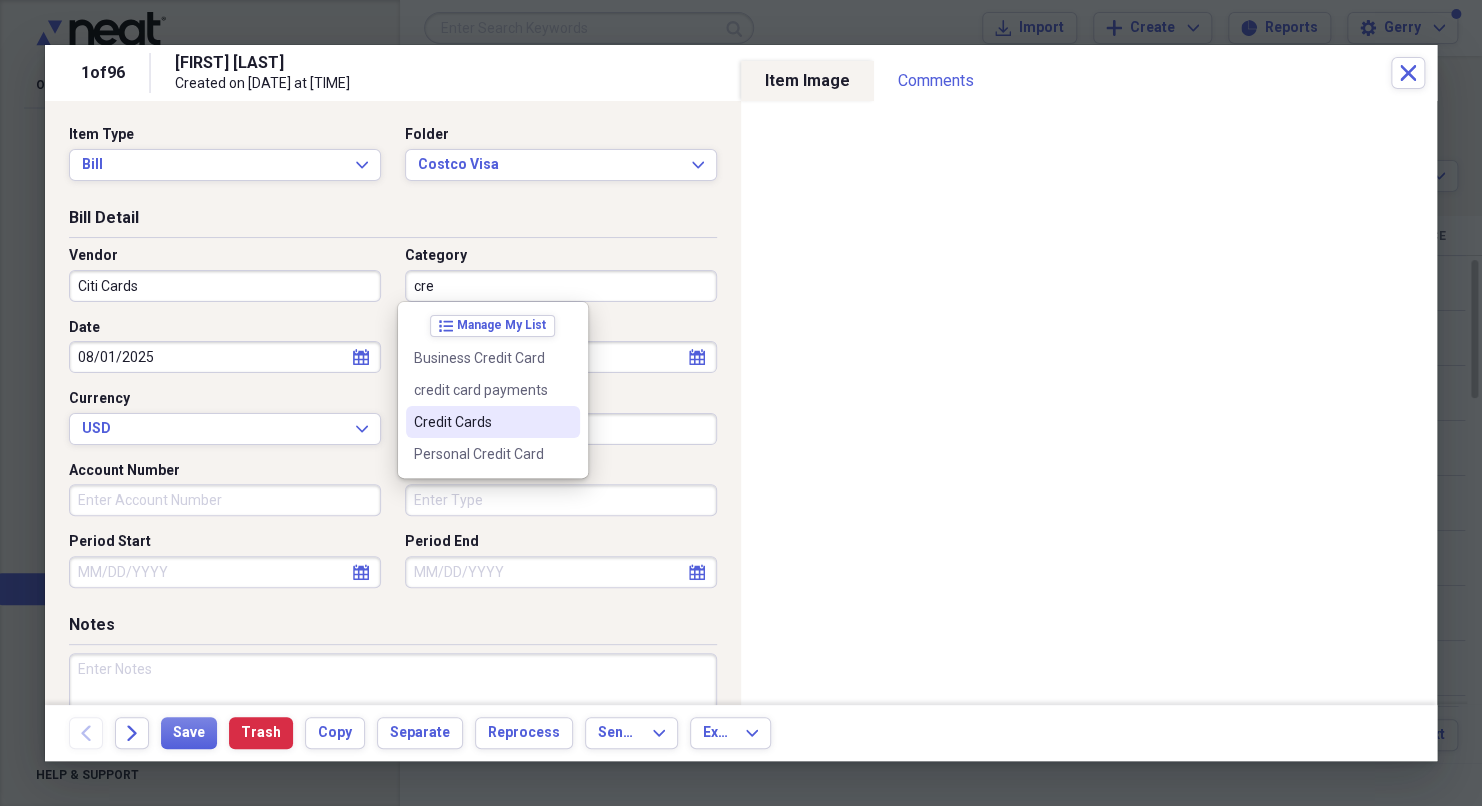 click on "Credit Cards" at bounding box center (493, 422) 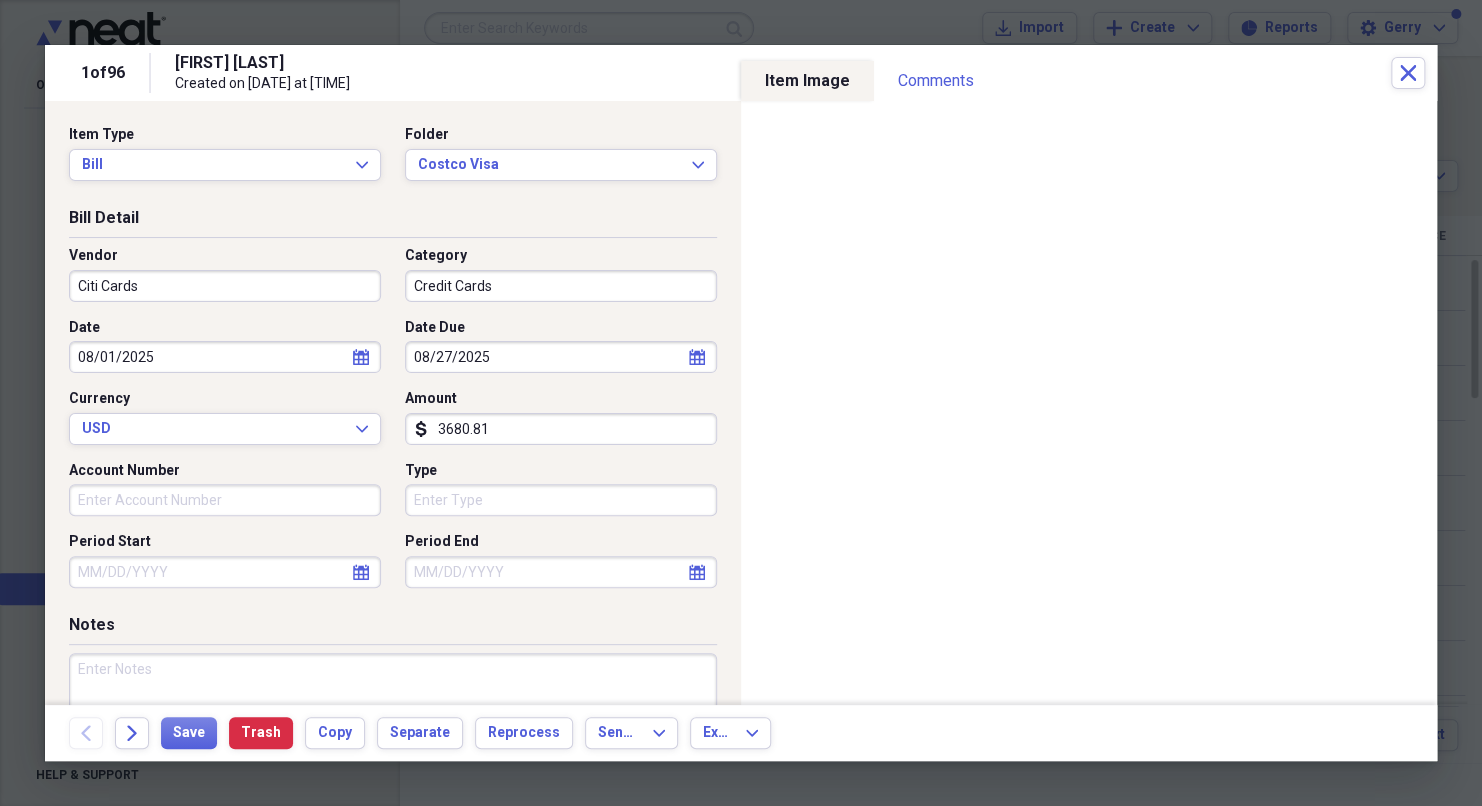 click 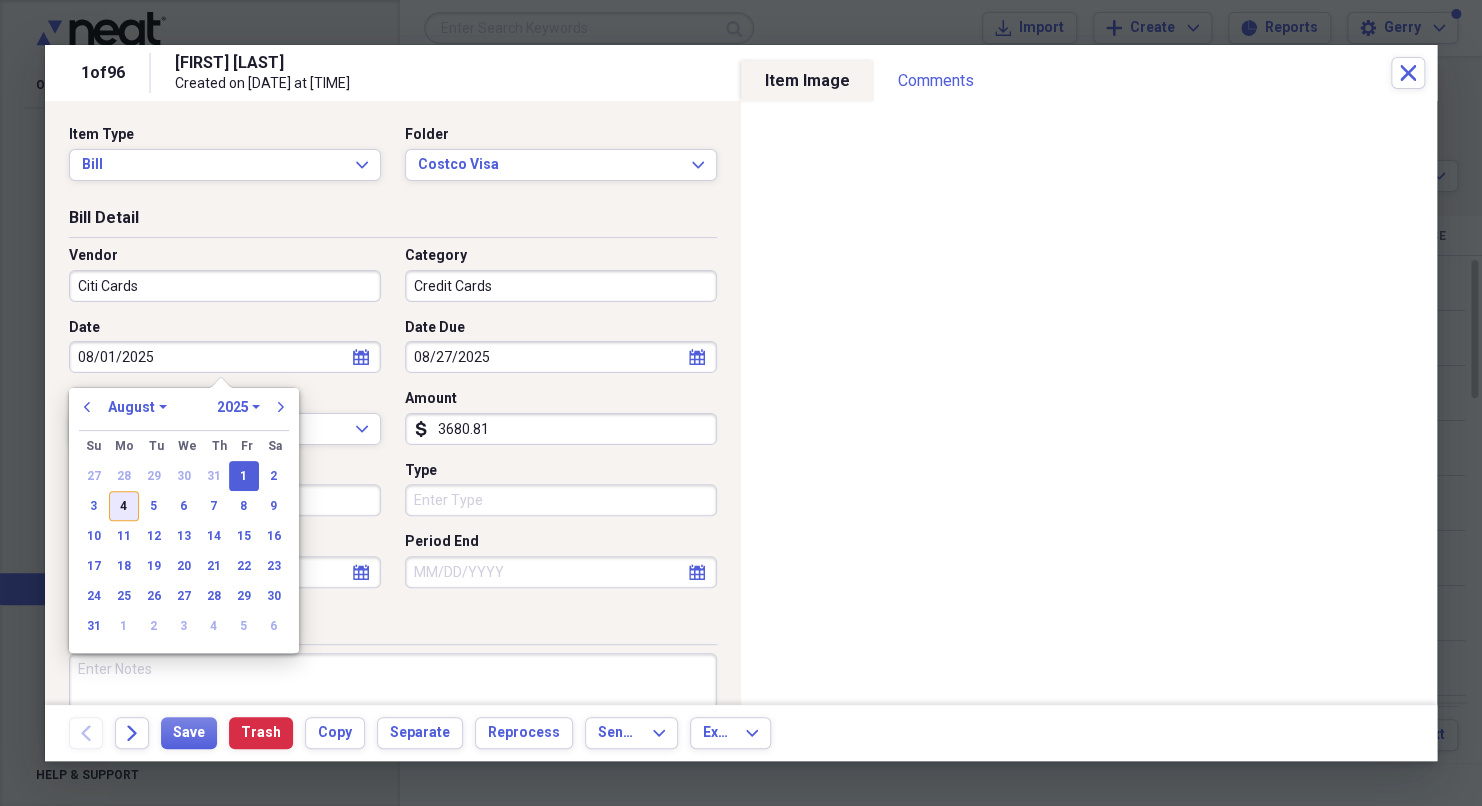 click on "4" at bounding box center [124, 506] 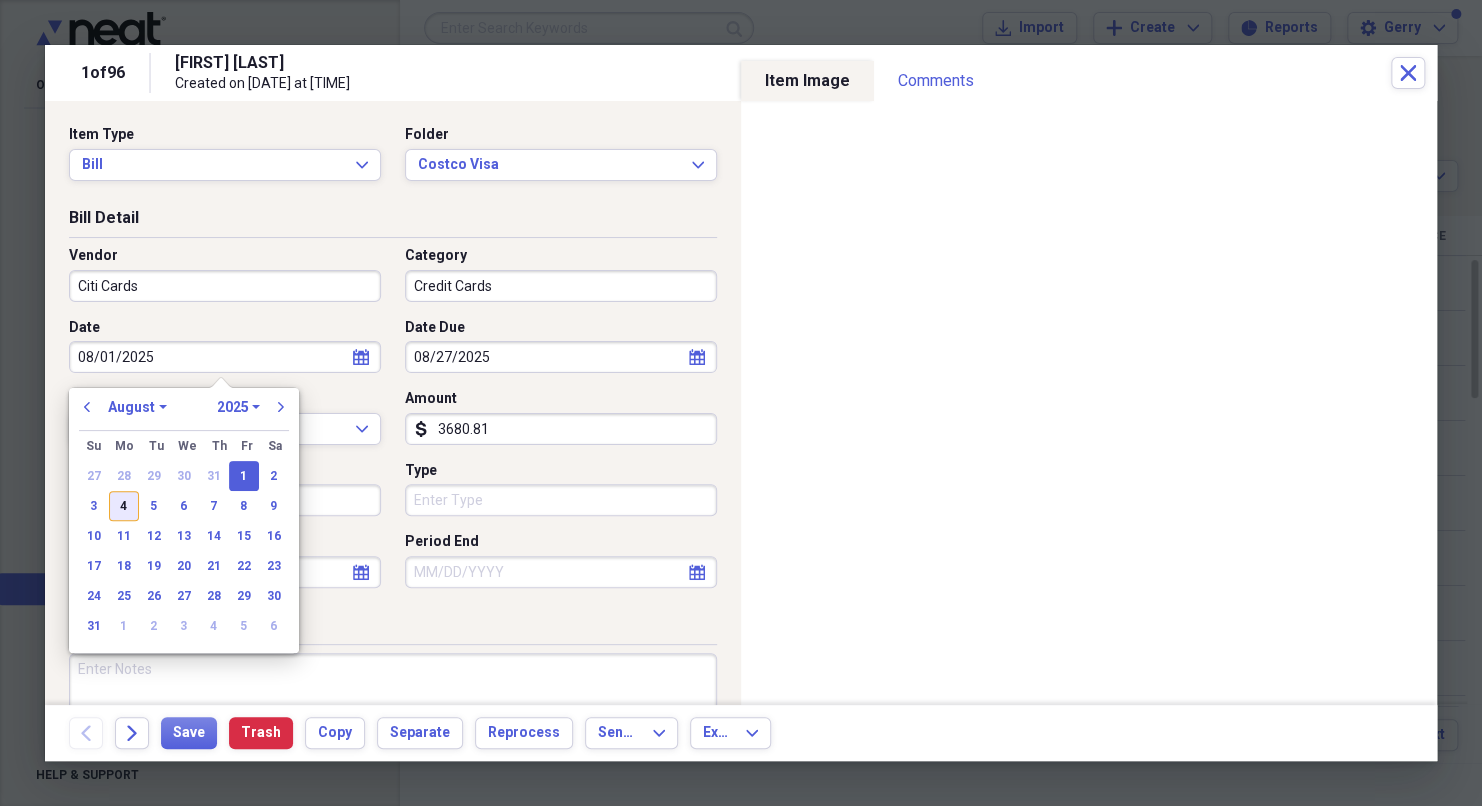 type on "08/04/2025" 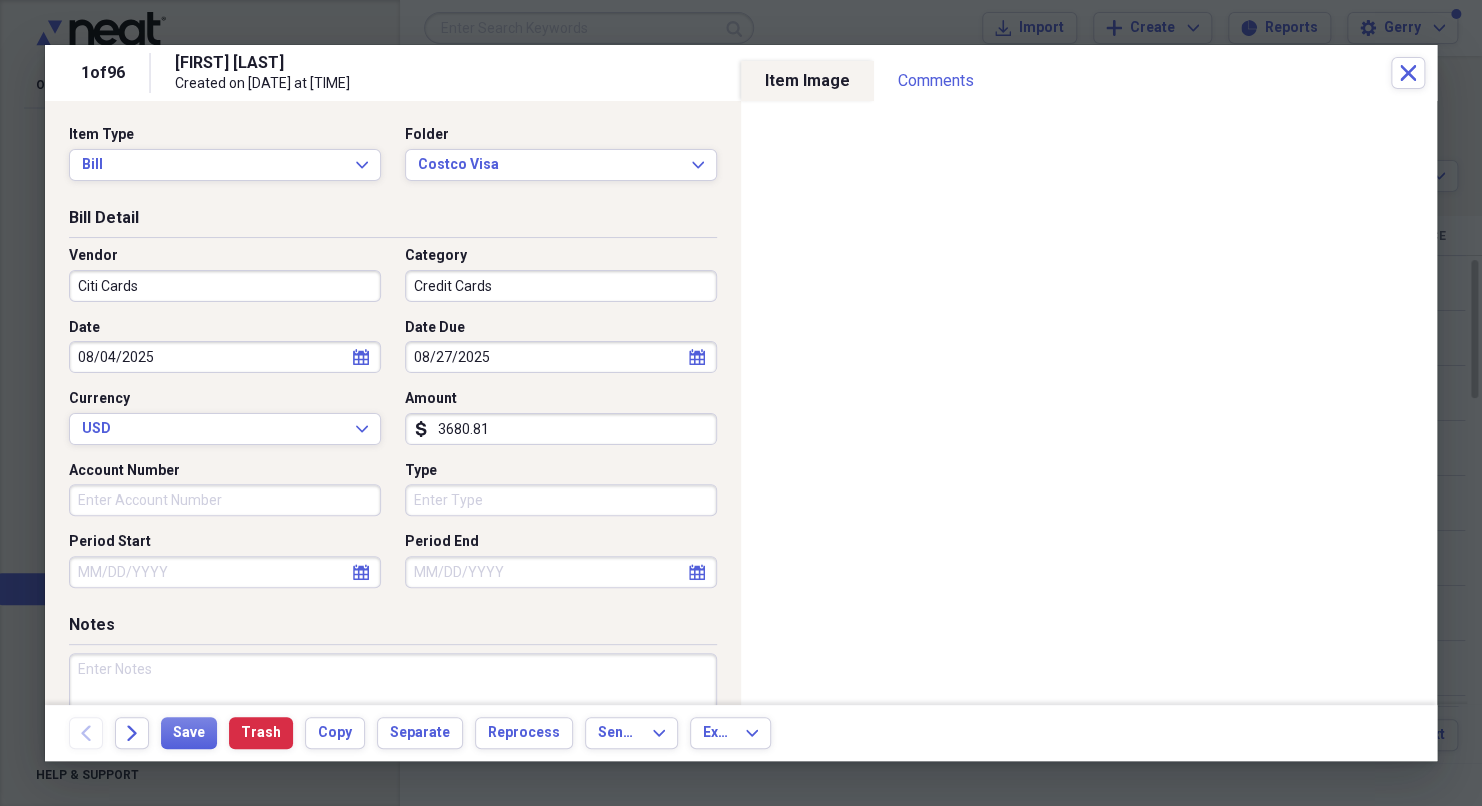 click 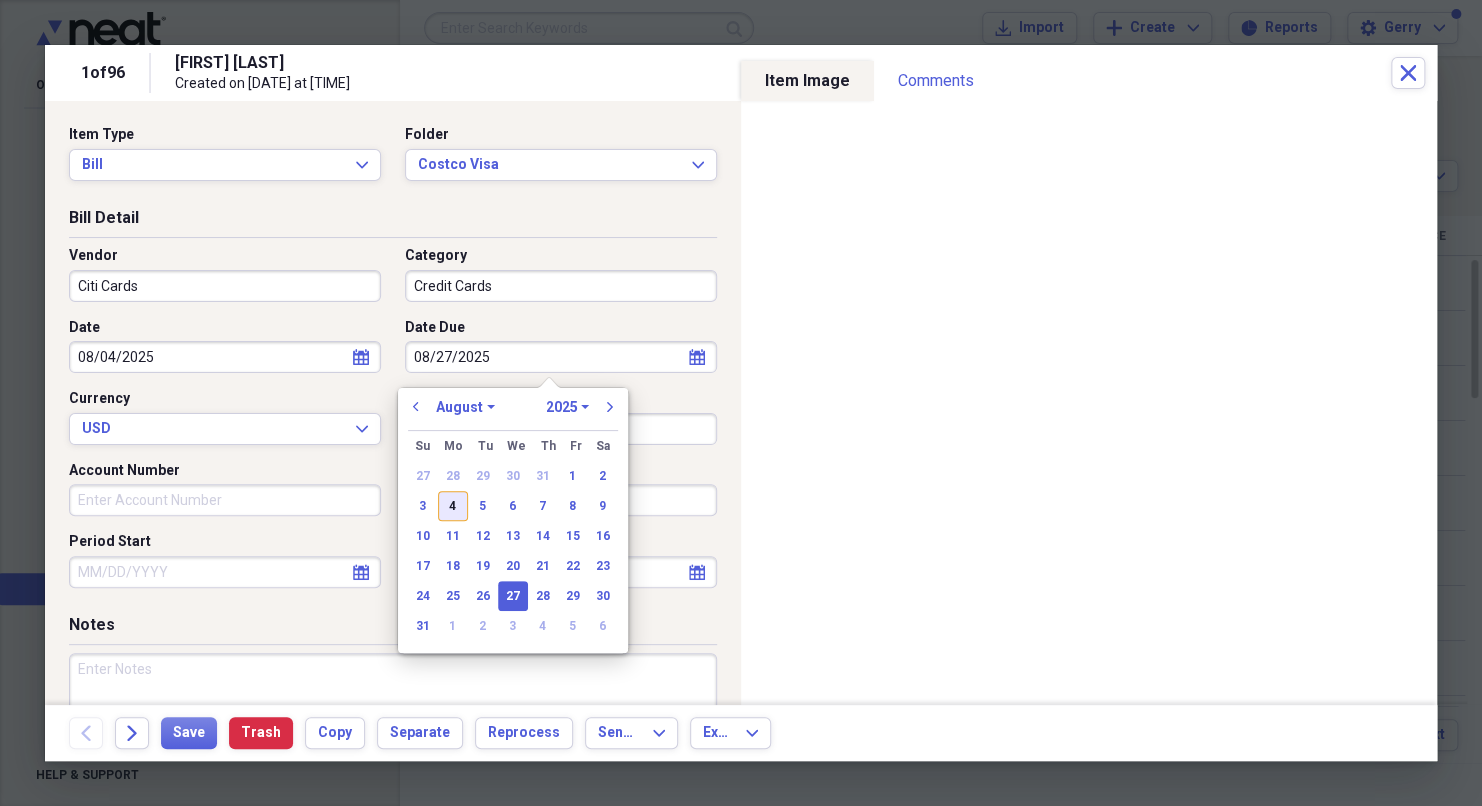 click on "4" at bounding box center [453, 506] 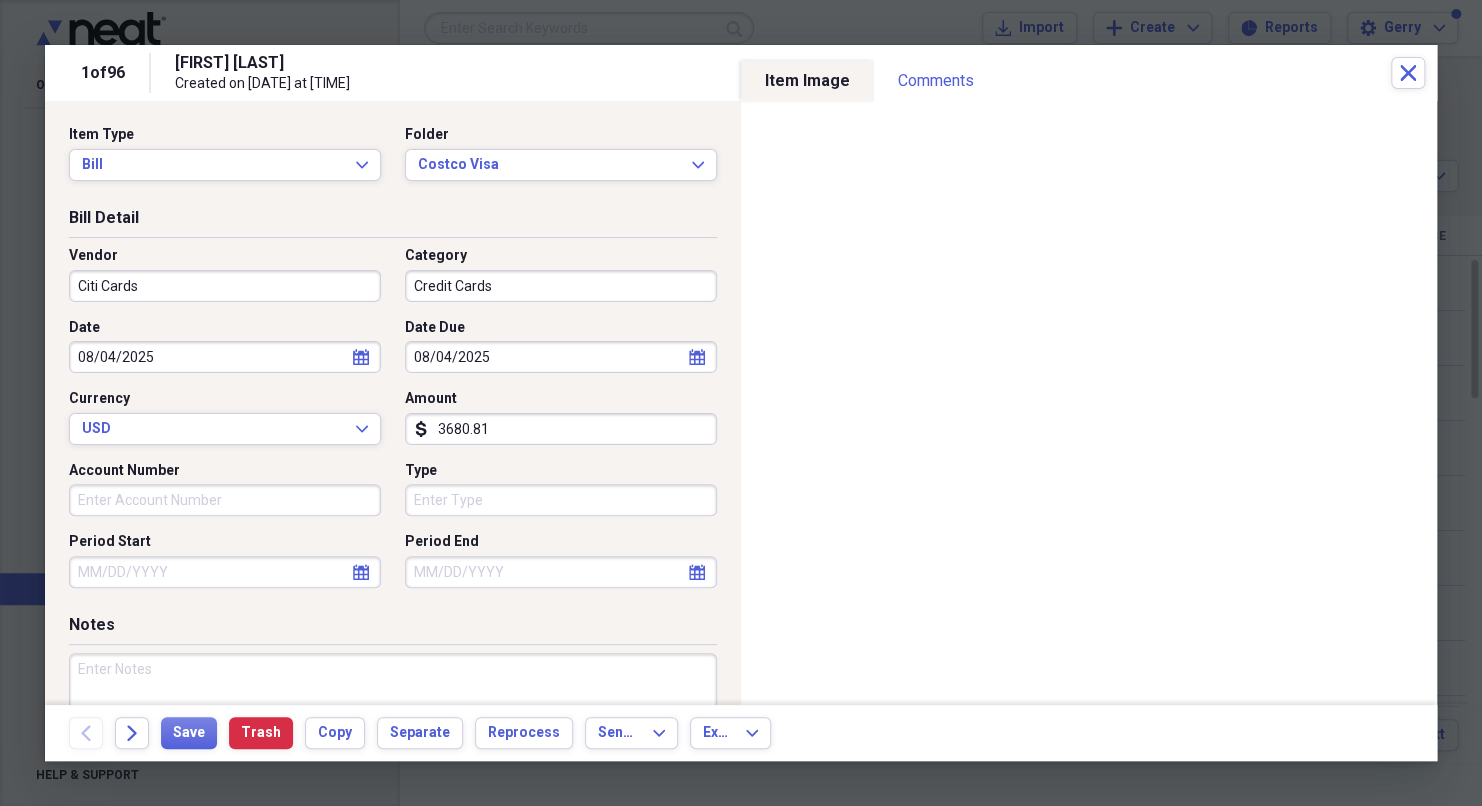 click on "3680.81" at bounding box center [561, 429] 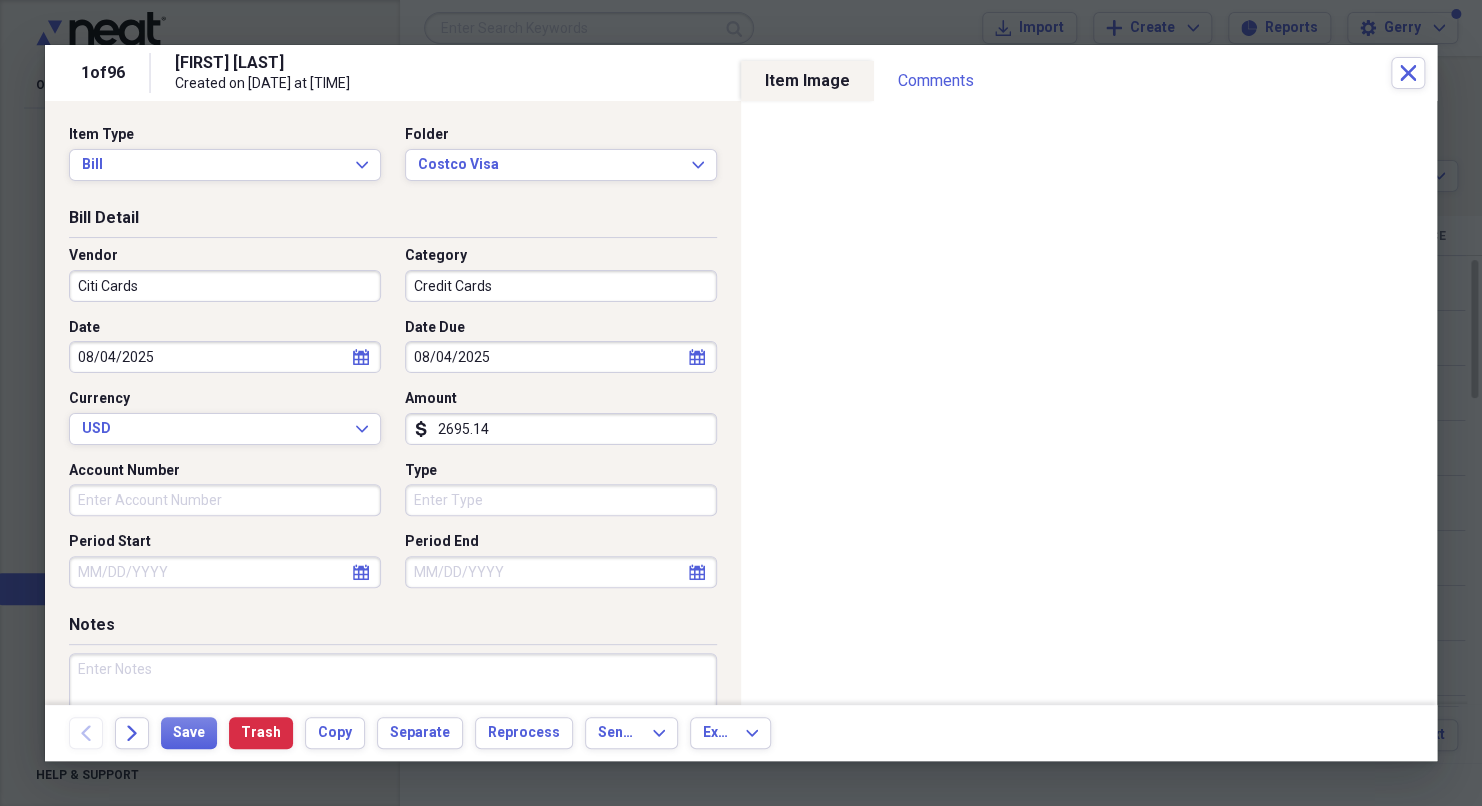 type on "2695.14" 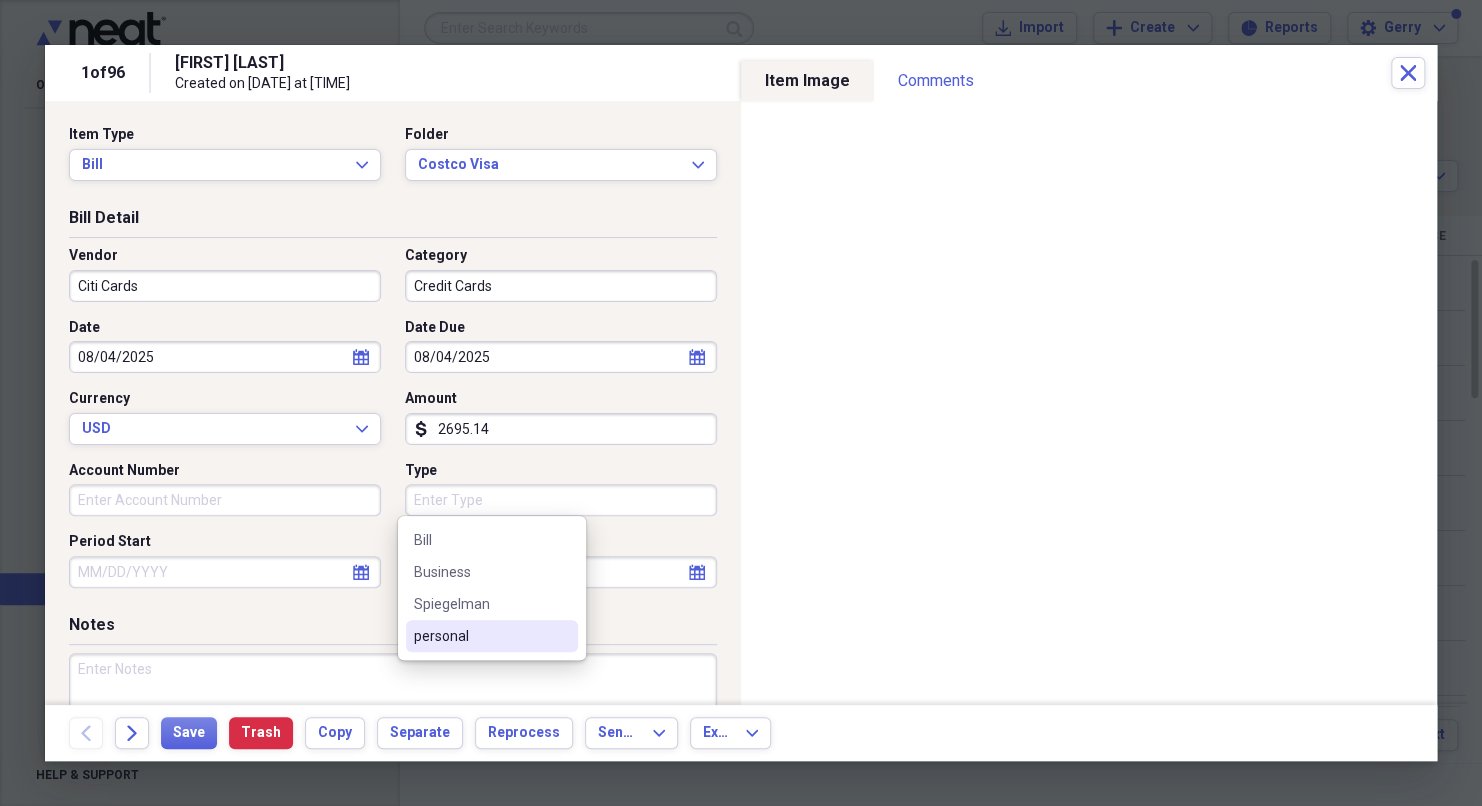 click on "personal" at bounding box center (480, 636) 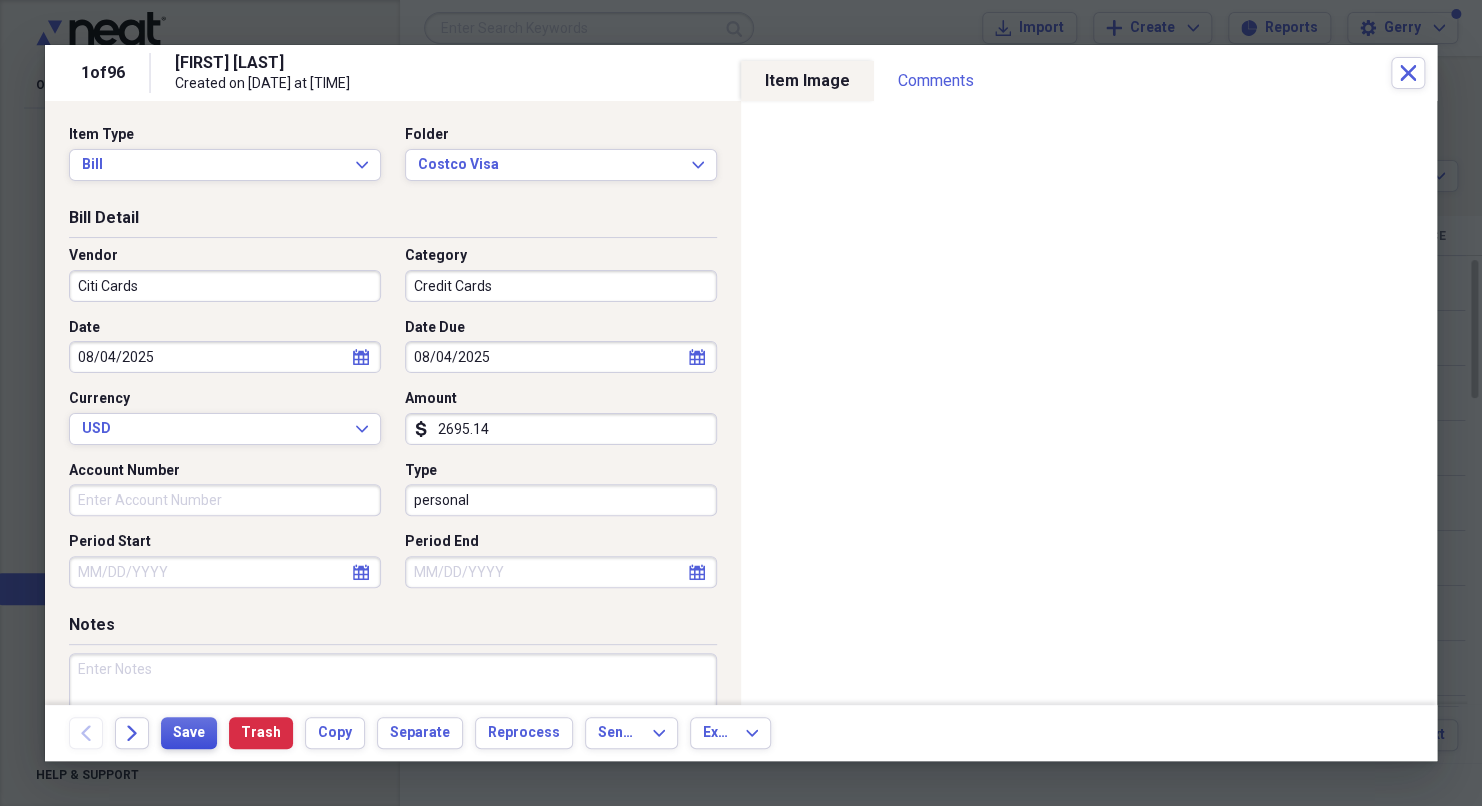 click on "Save" at bounding box center [189, 733] 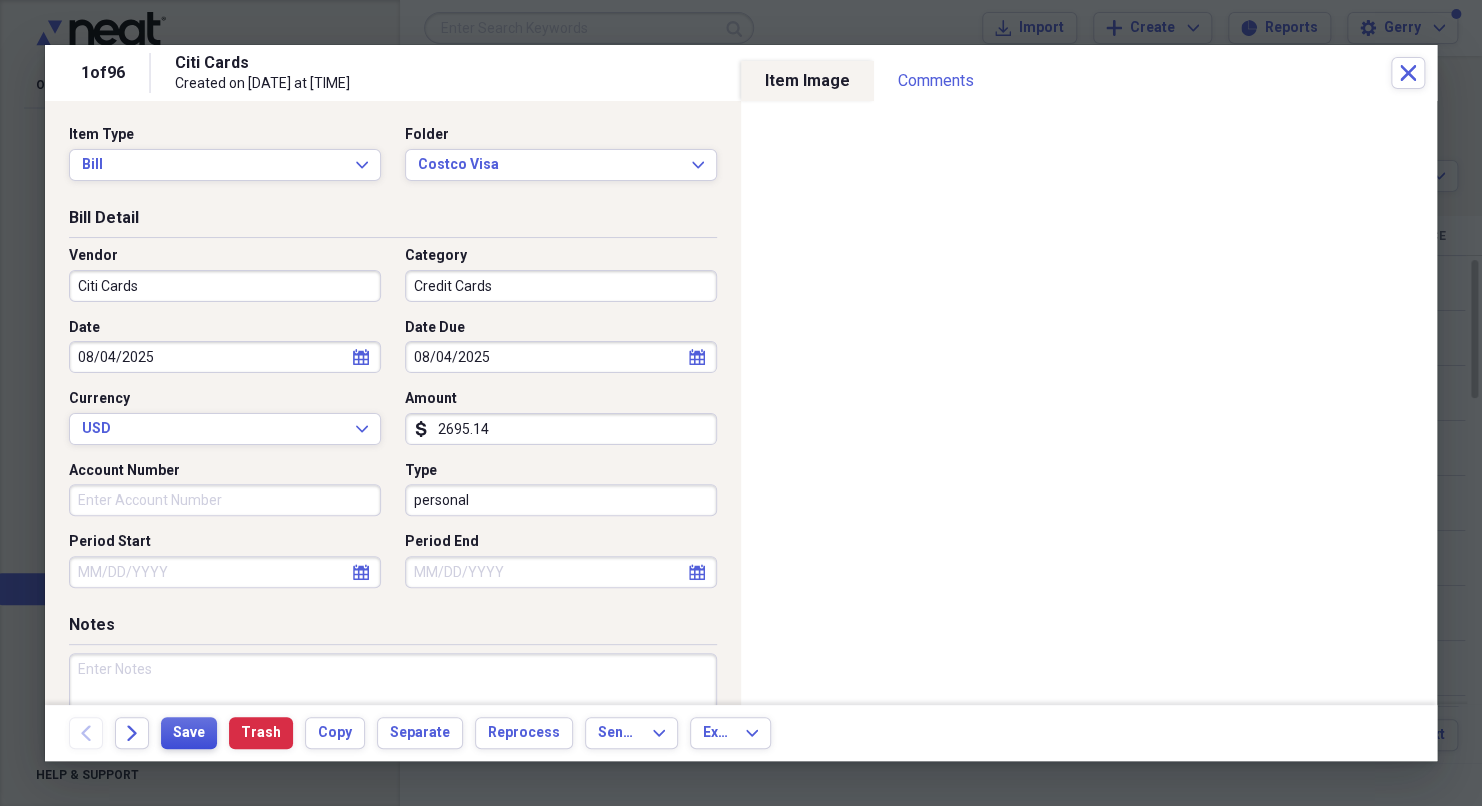 click on "Save" at bounding box center [189, 733] 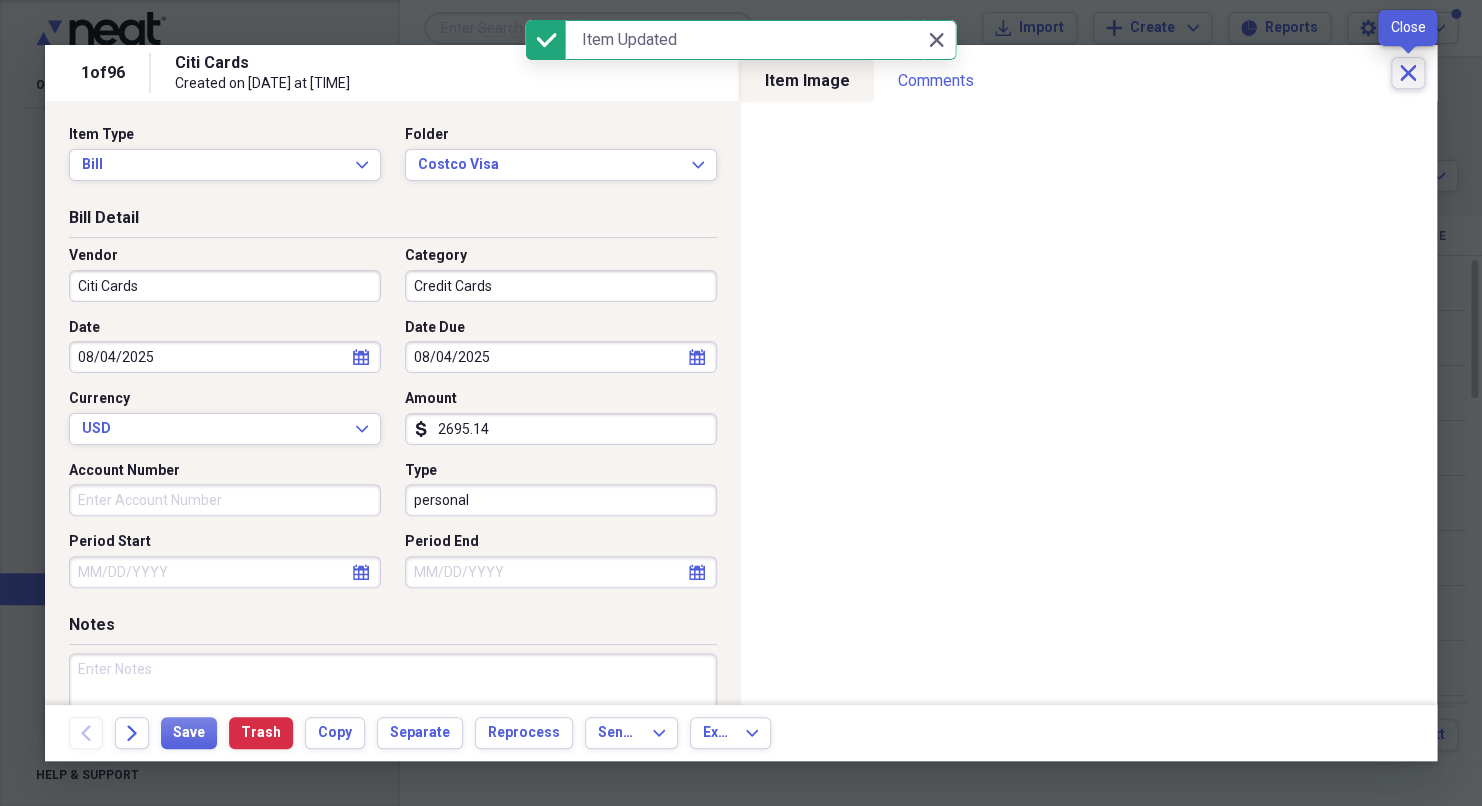 click on "Close" 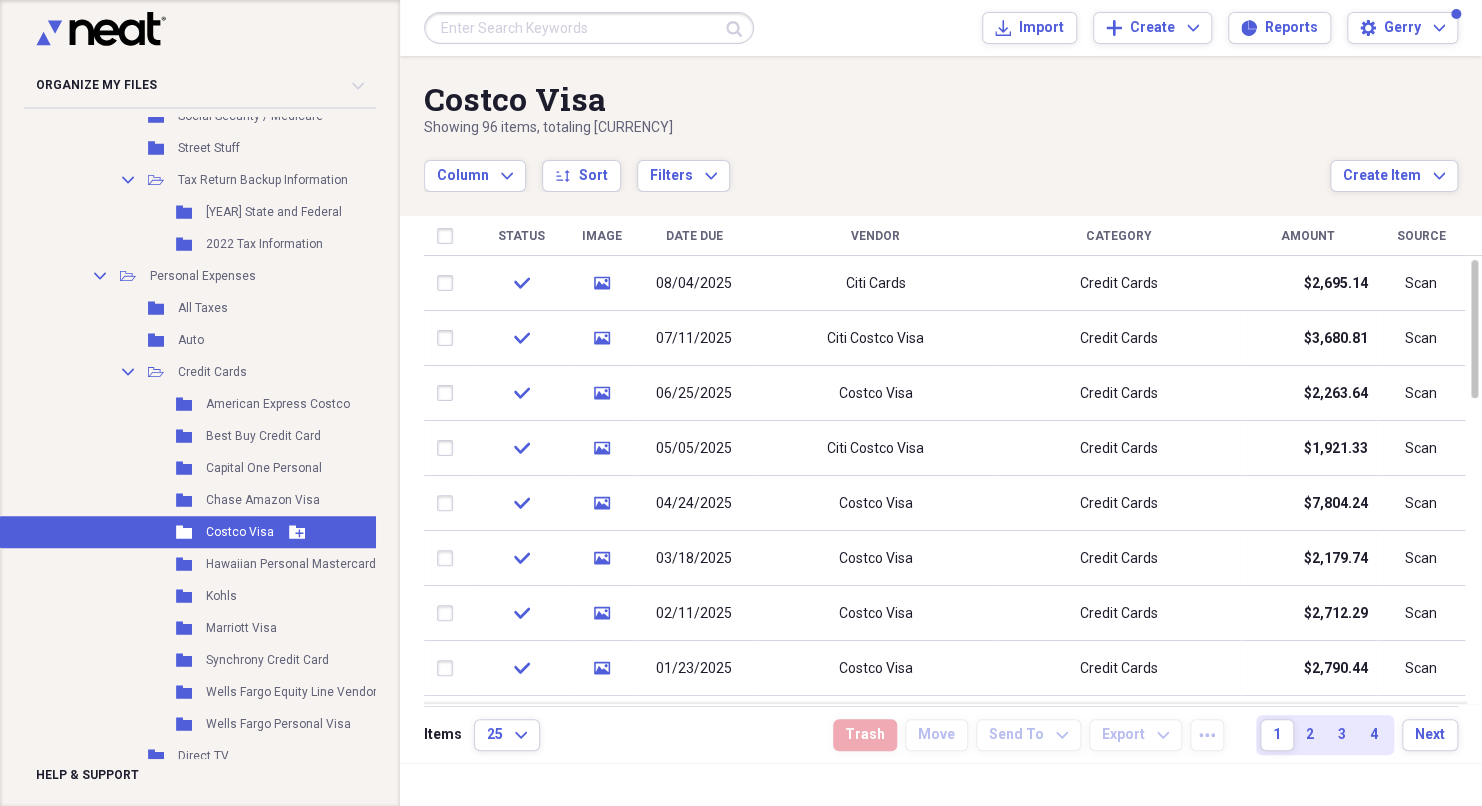 scroll, scrollTop: 5400, scrollLeft: 0, axis: vertical 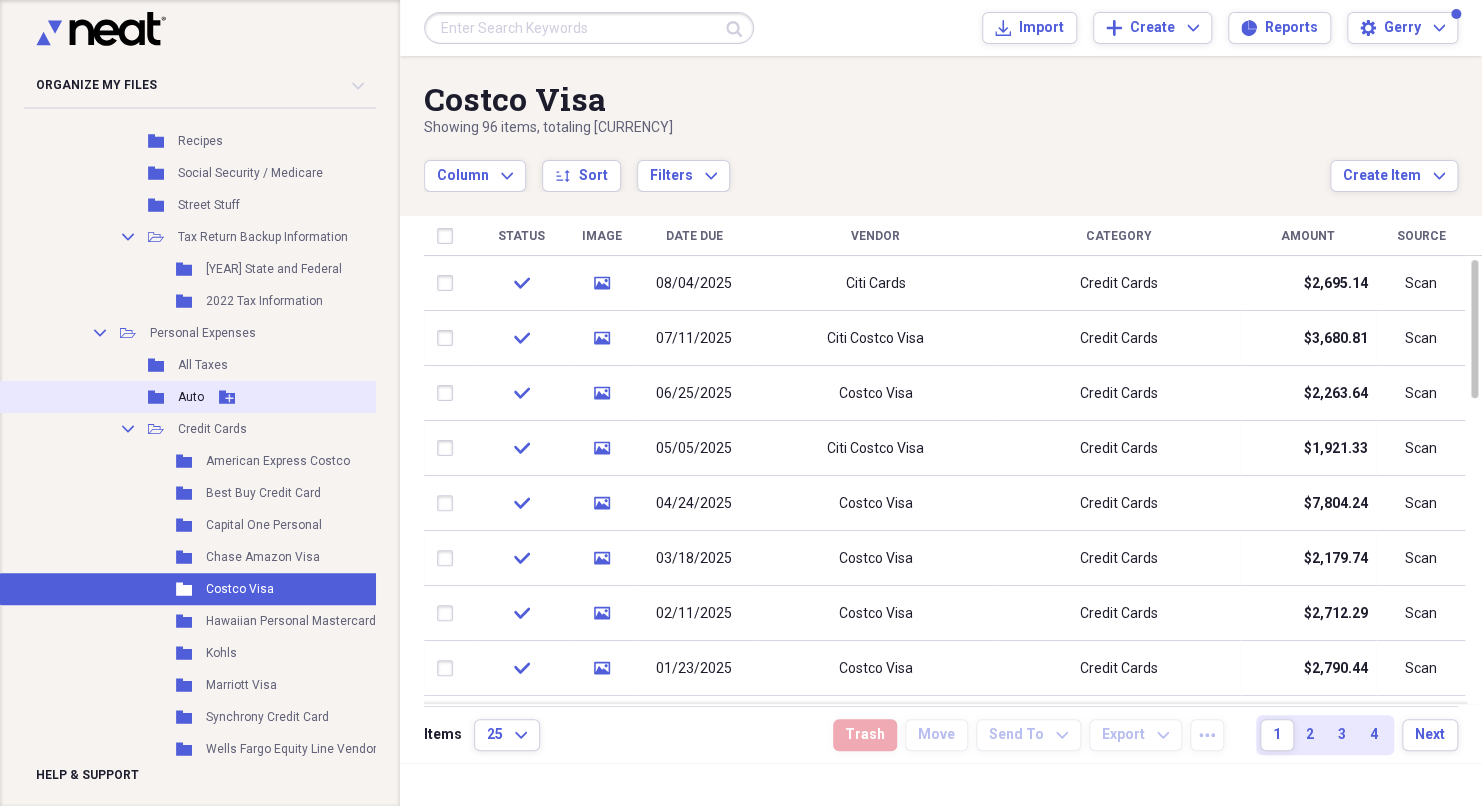 click on "Auto" at bounding box center [191, 397] 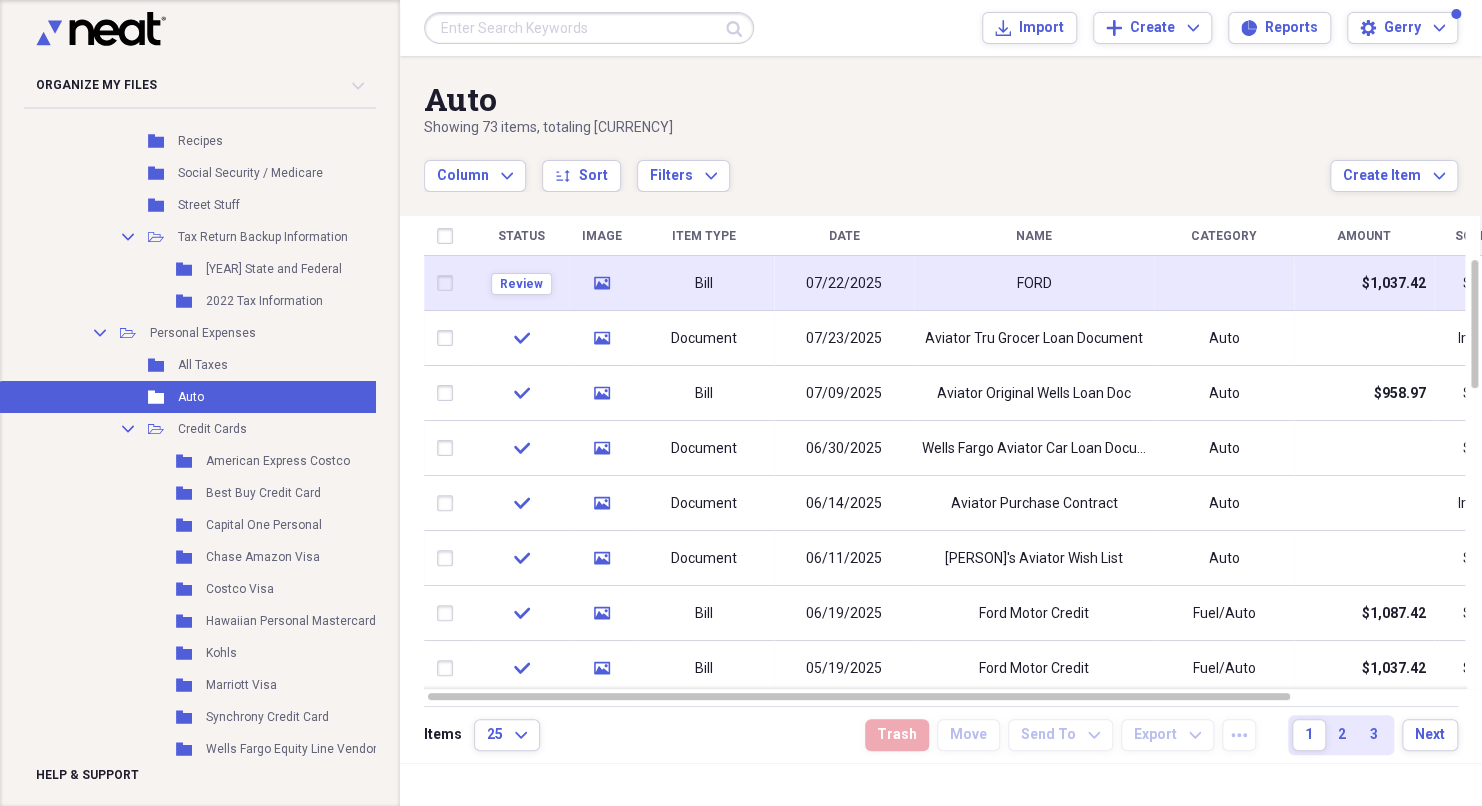 click on "FORD" at bounding box center (1034, 284) 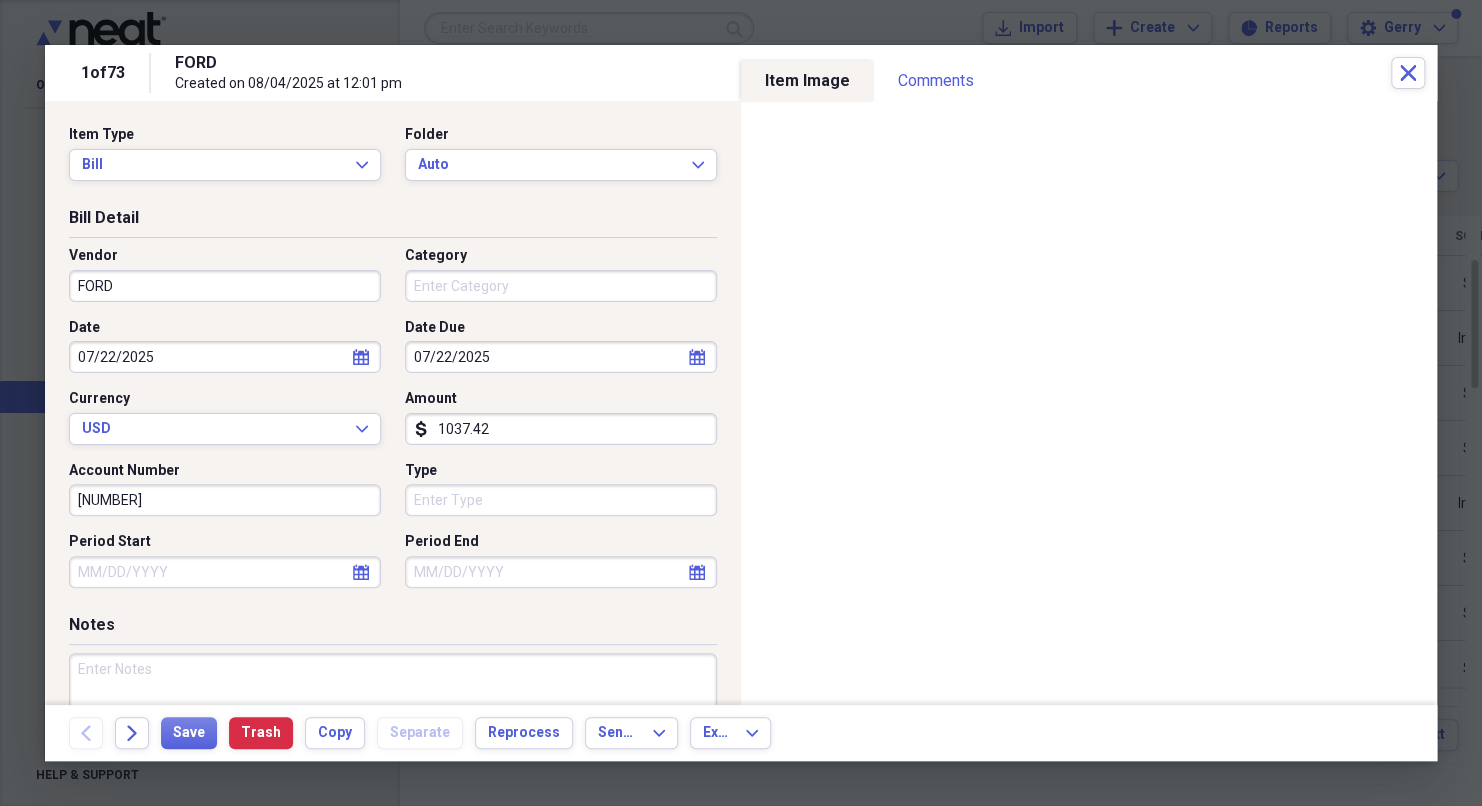 click on "FORD" at bounding box center (225, 286) 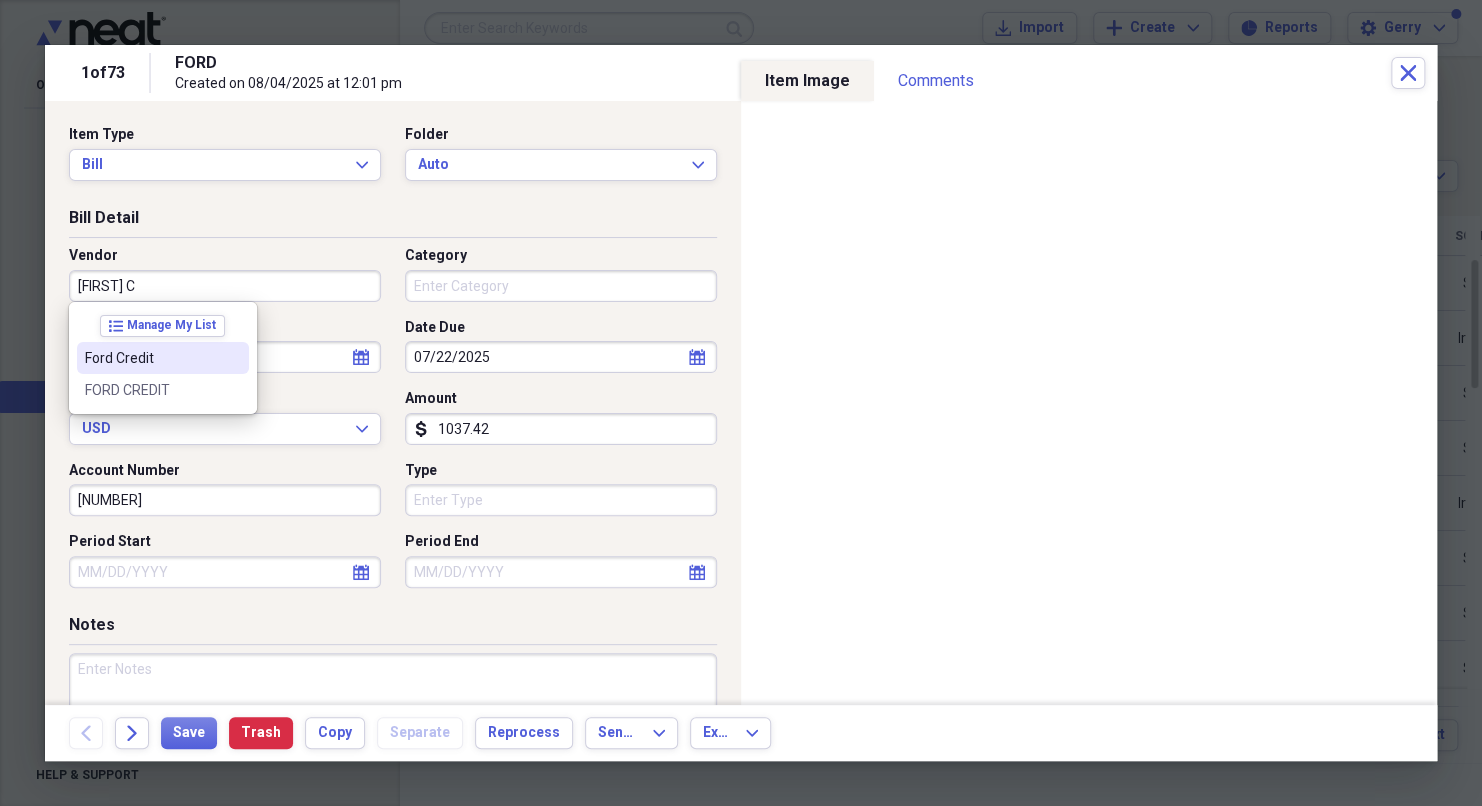 click on "Ford Credit" at bounding box center (151, 358) 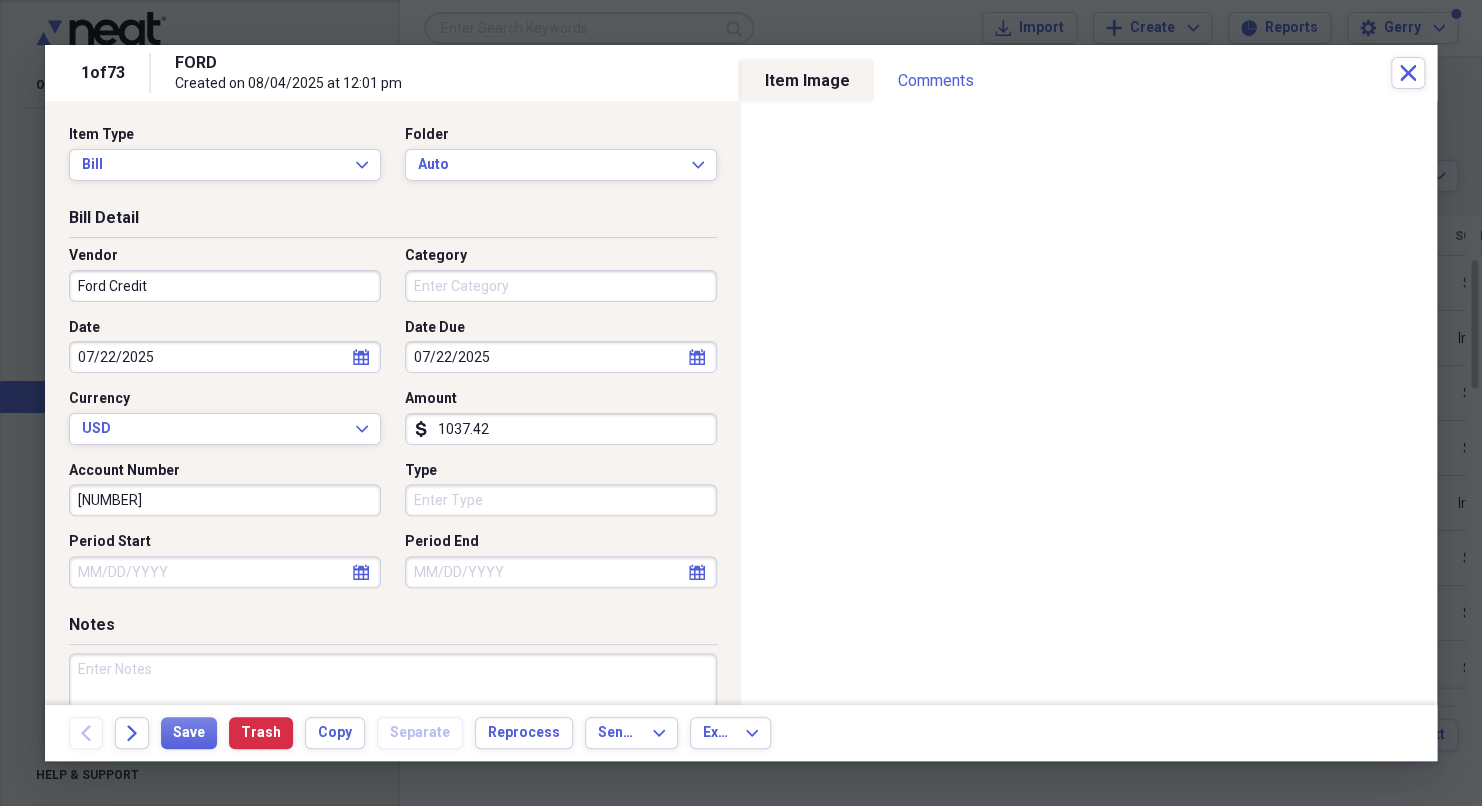 type on "auto" 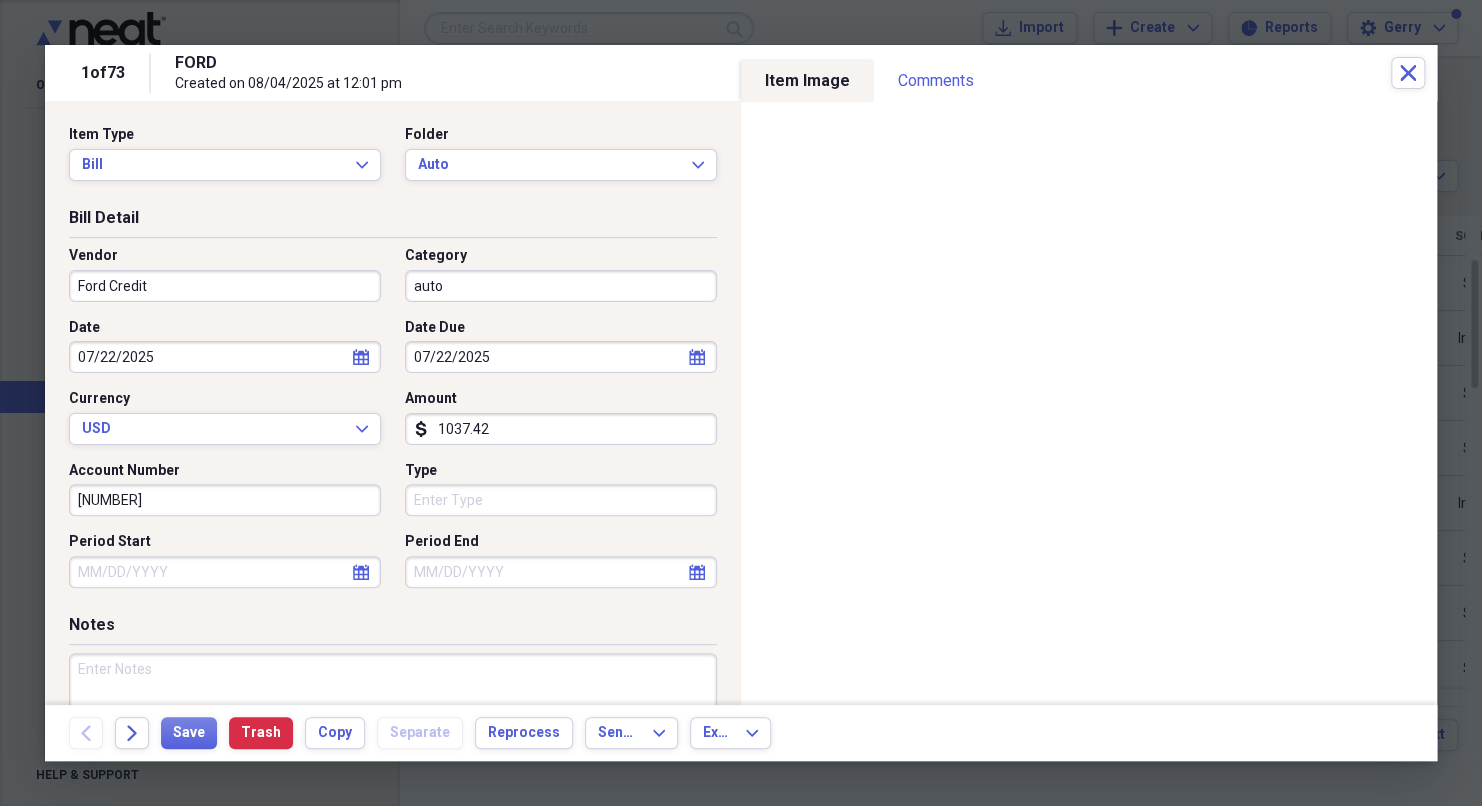 click on "calendar Calendar" at bounding box center (361, 357) 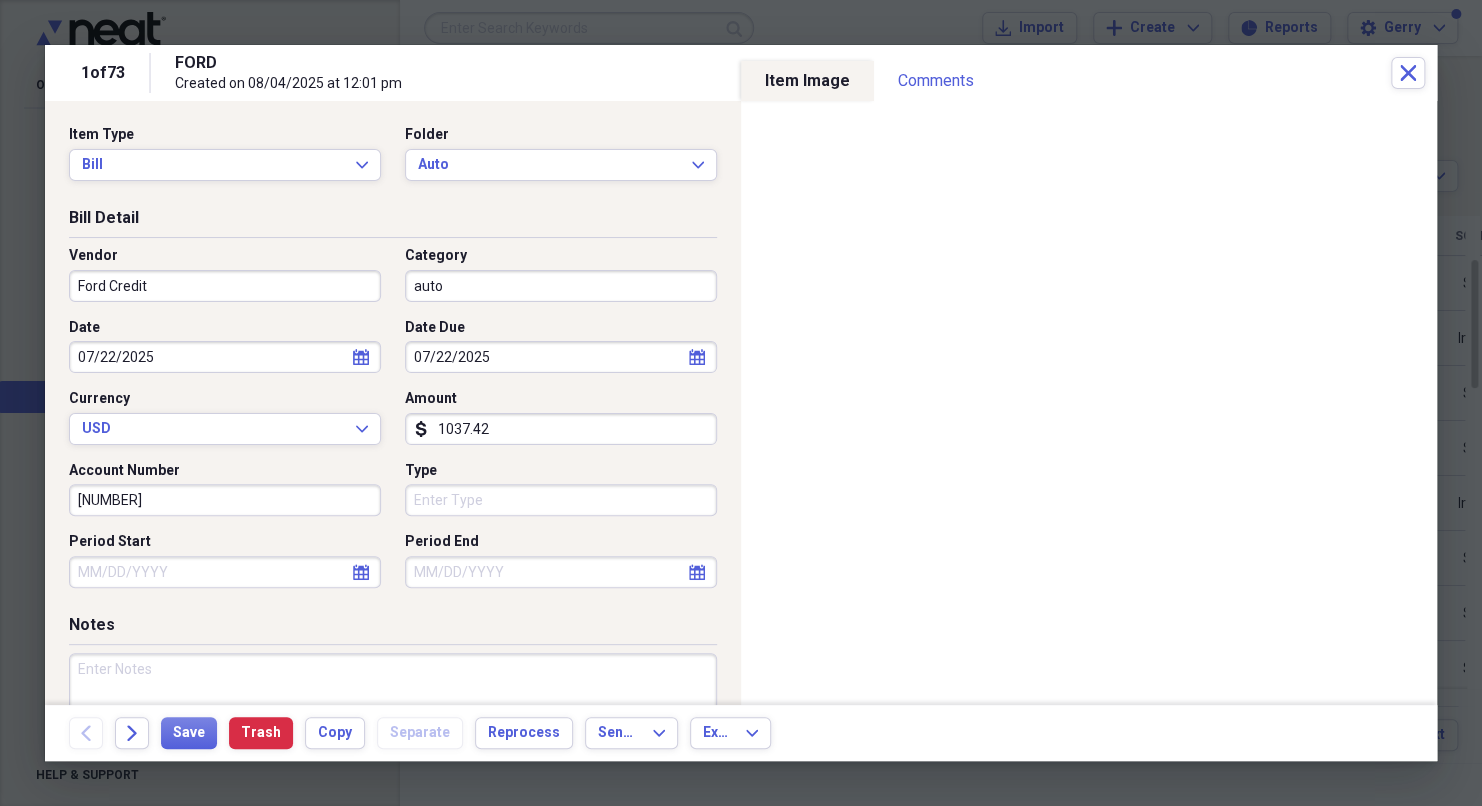 select on "2025" 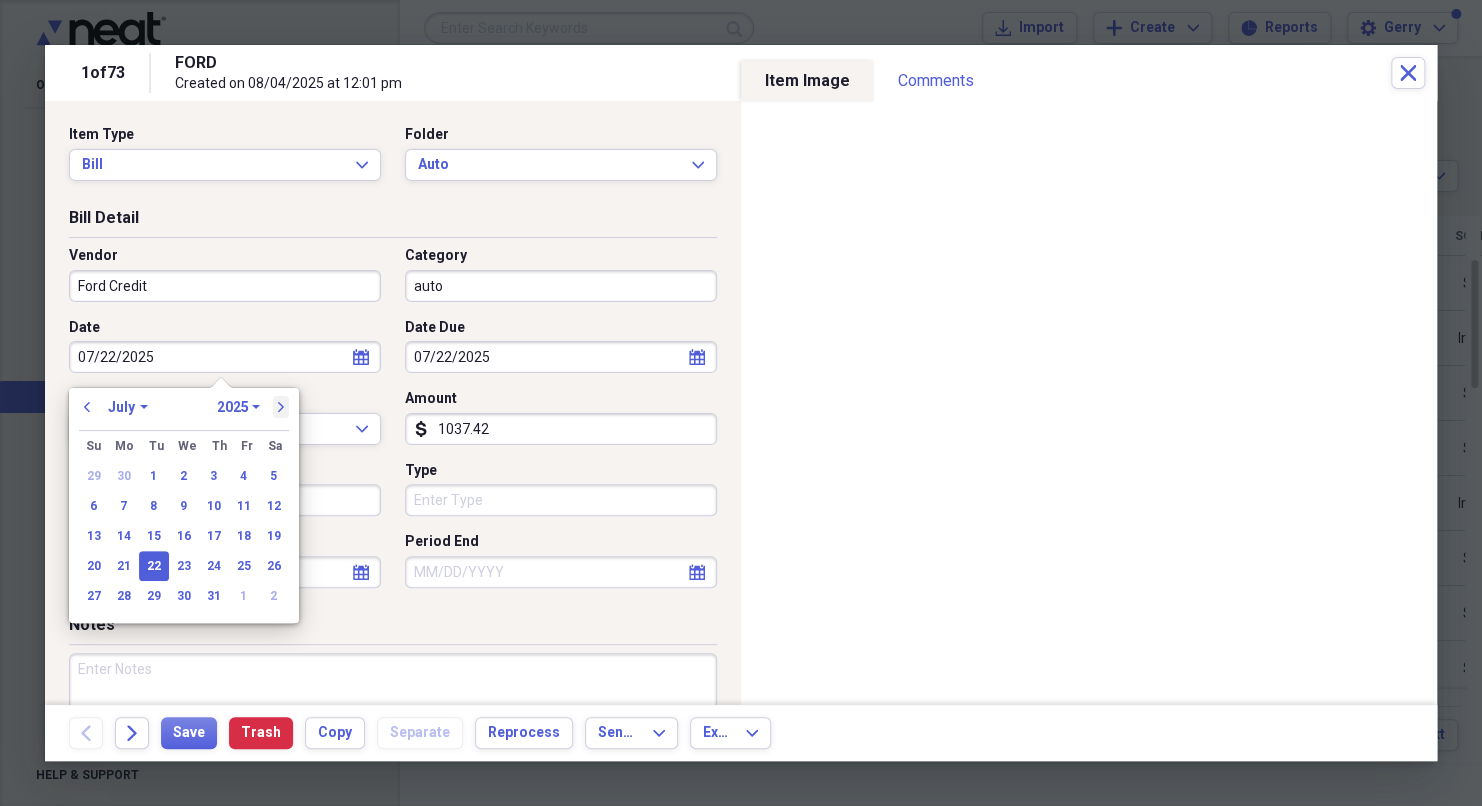 click on "next" at bounding box center (281, 407) 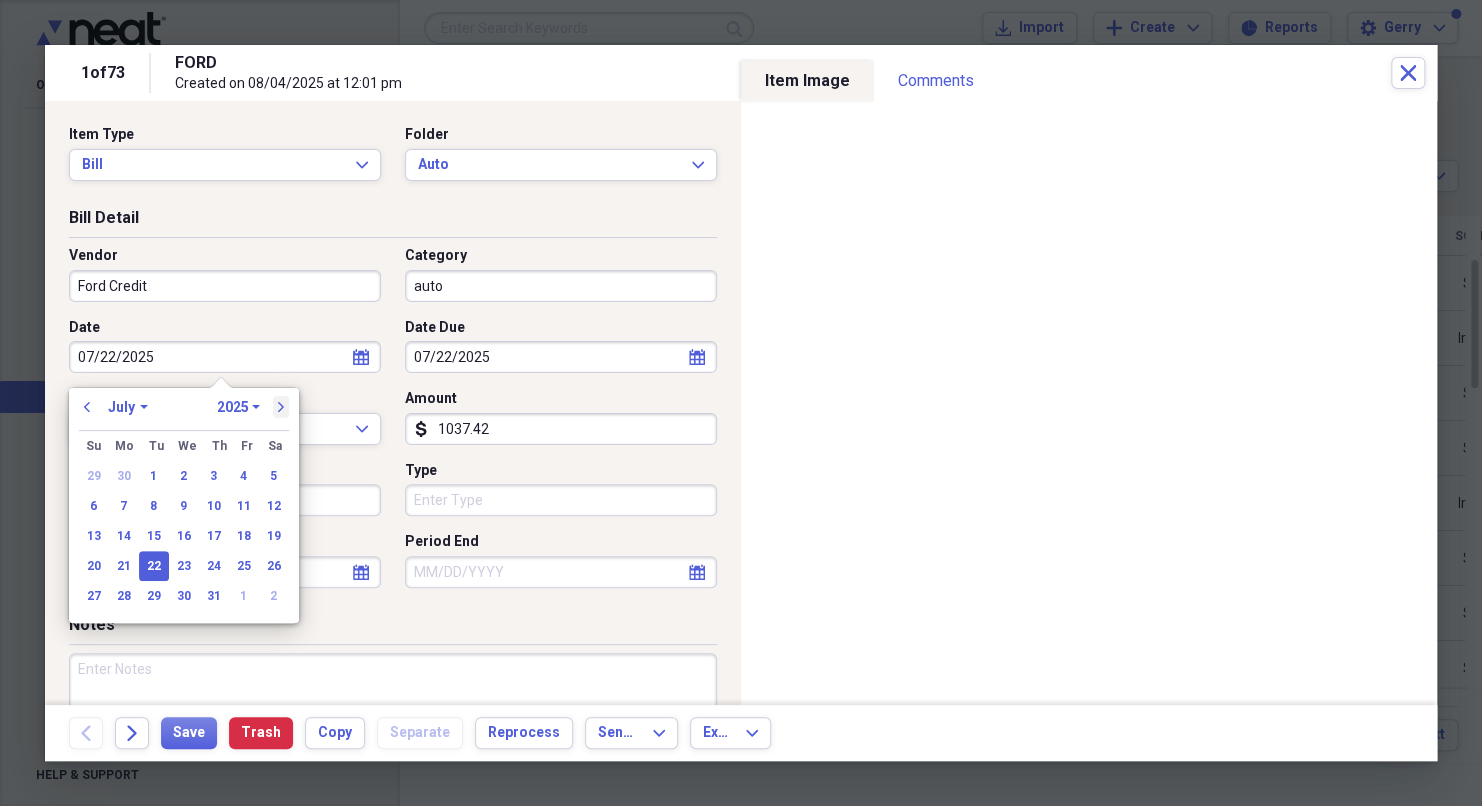 select on "7" 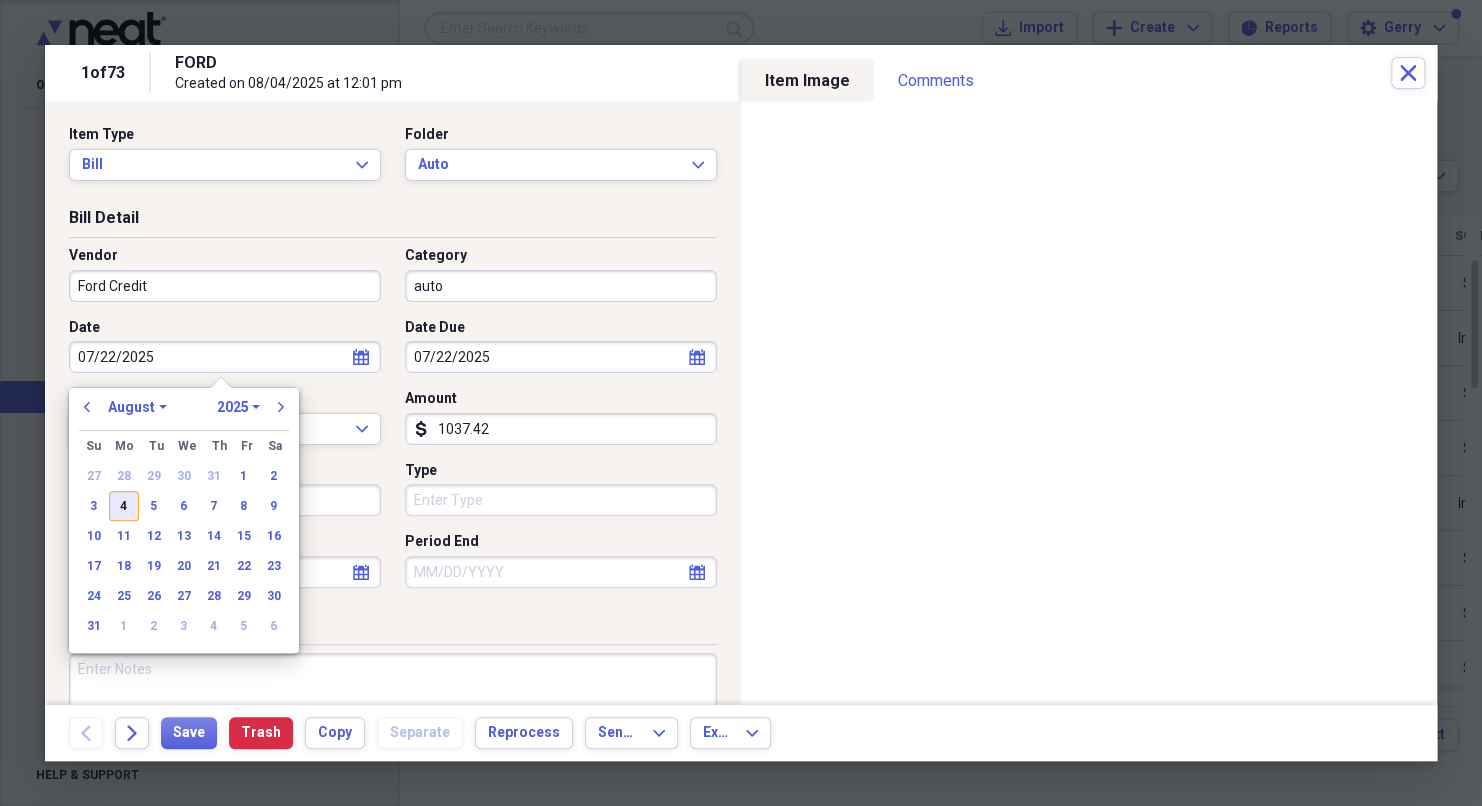 click on "4" at bounding box center (124, 506) 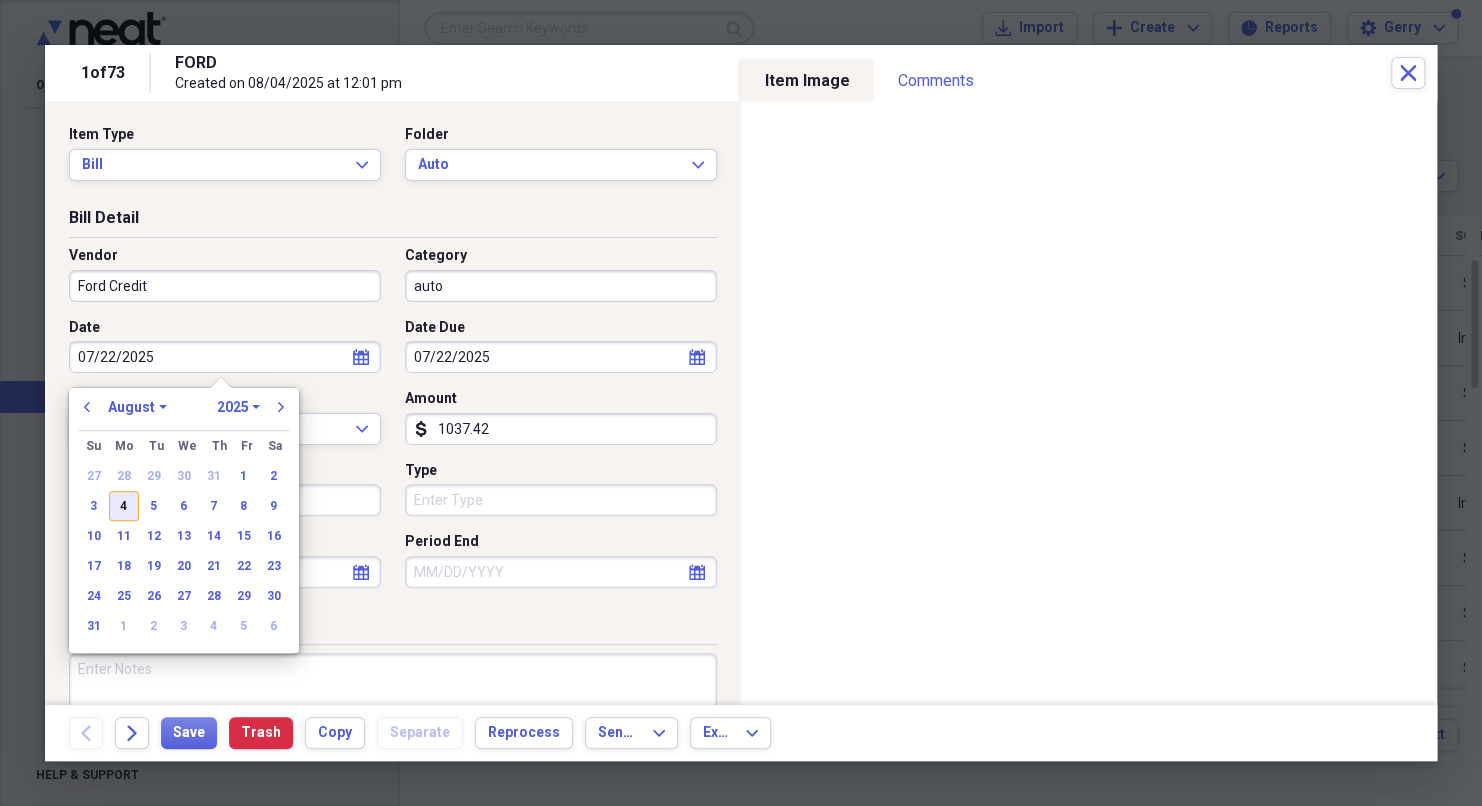 type on "08/04/2025" 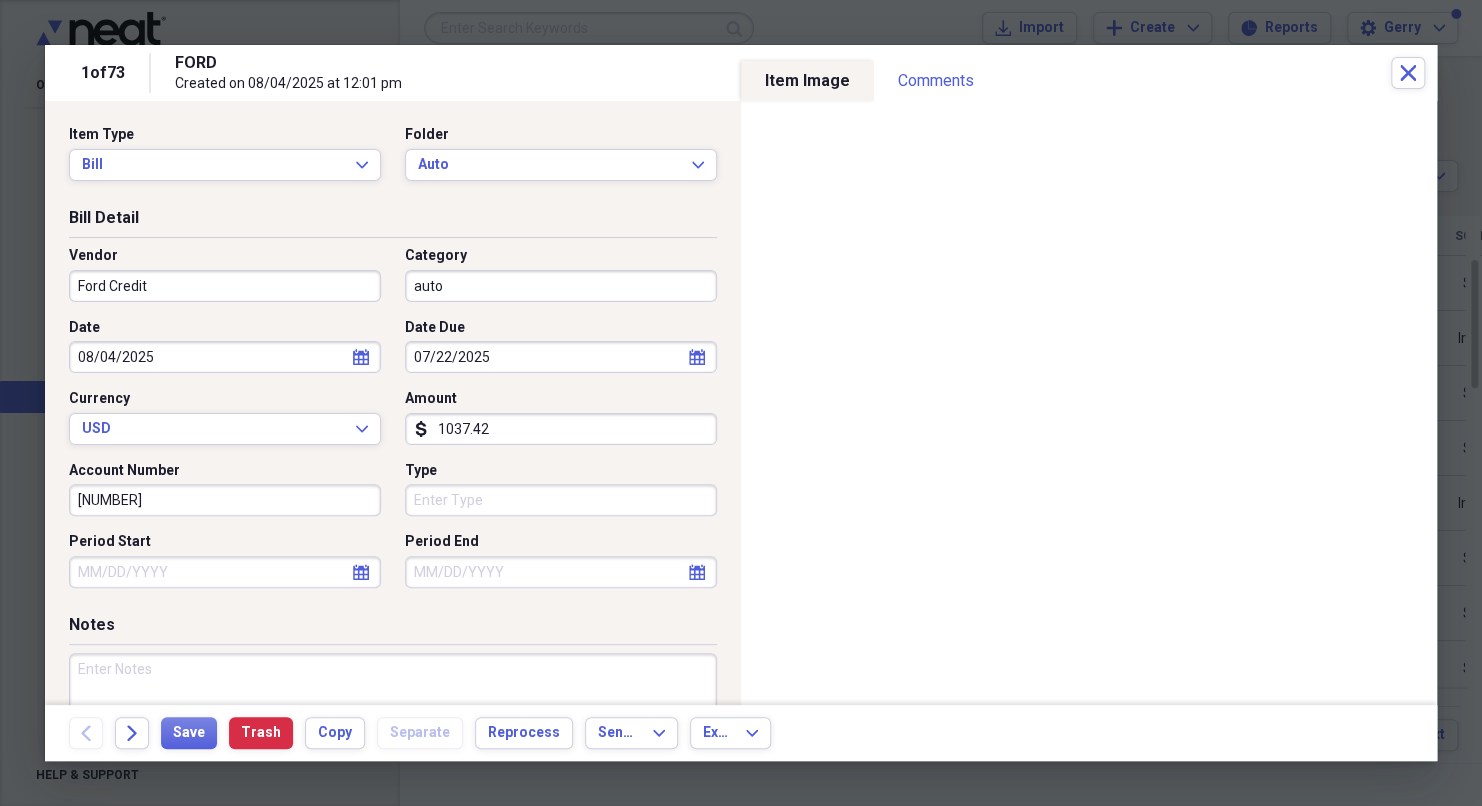 click on "calendar" 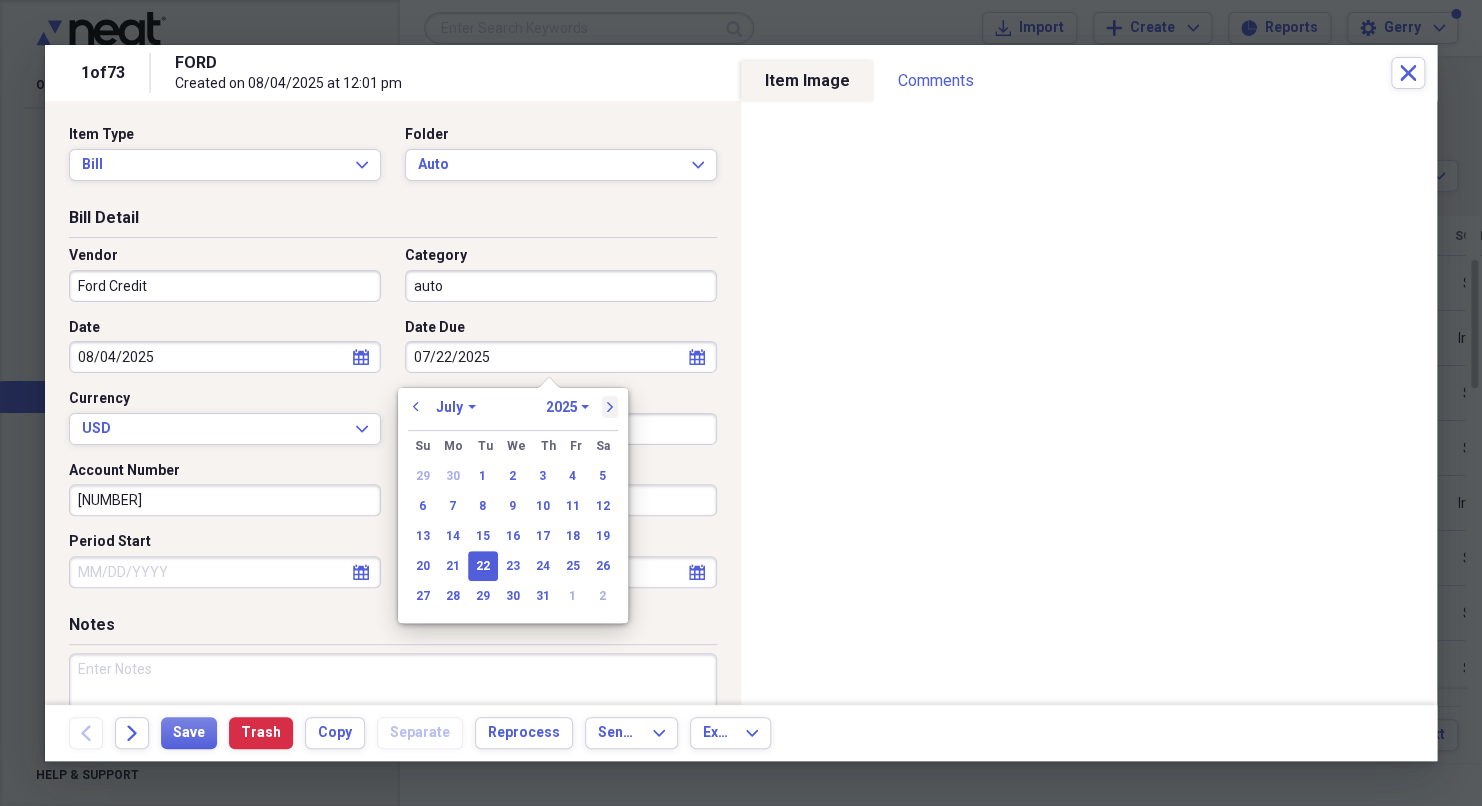 click on "next" at bounding box center (610, 407) 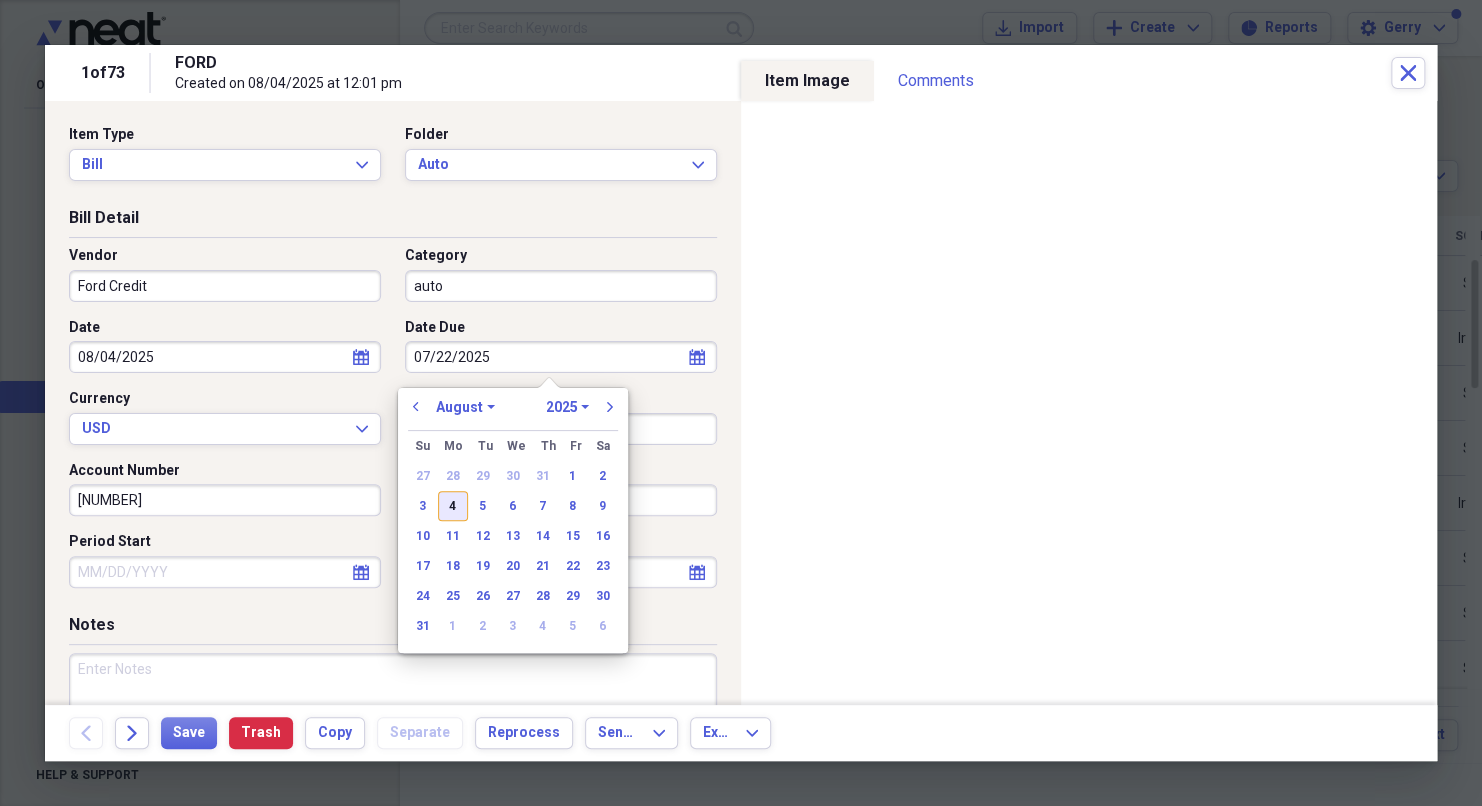 click on "4" at bounding box center (453, 506) 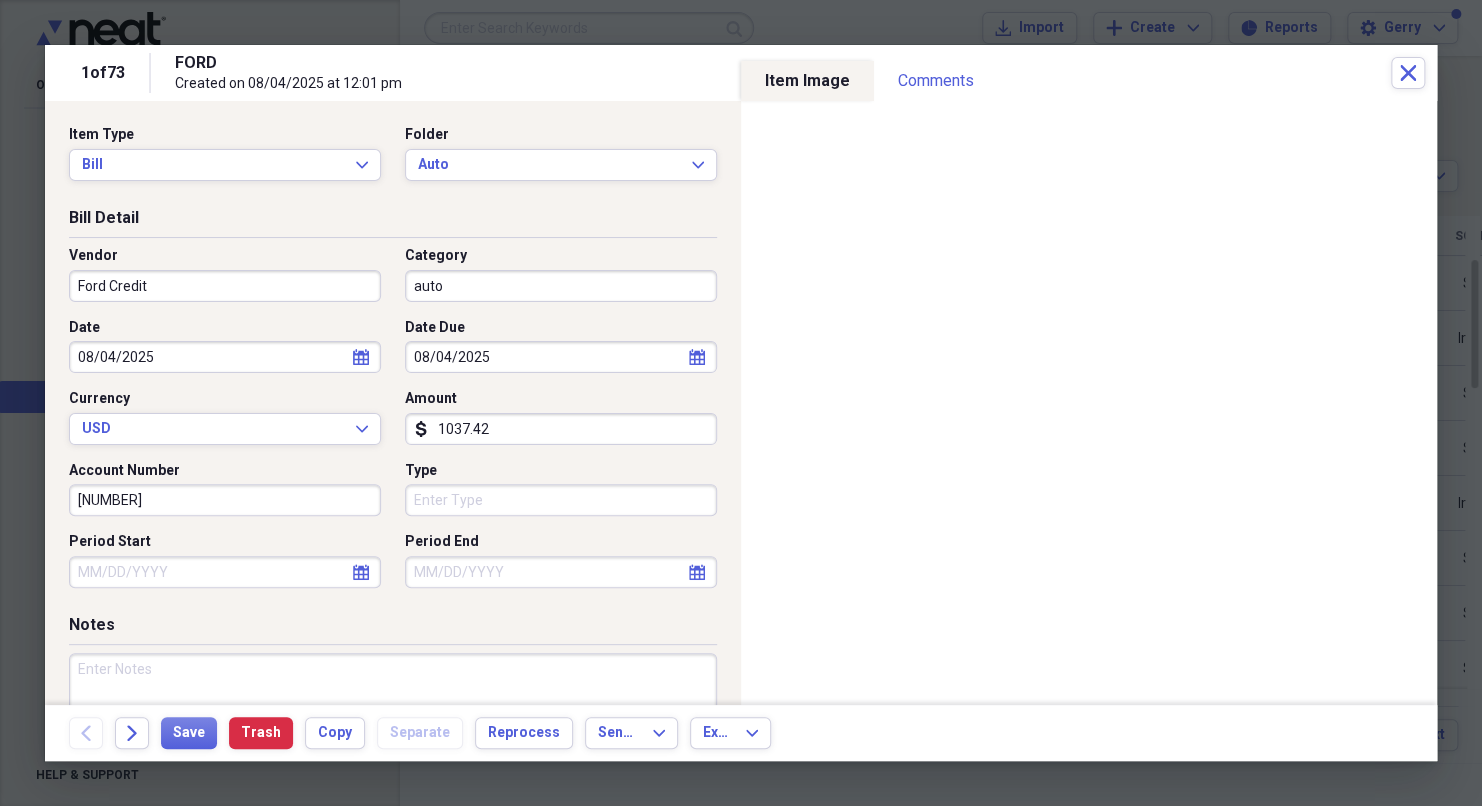 click on "1037.42" at bounding box center [561, 429] 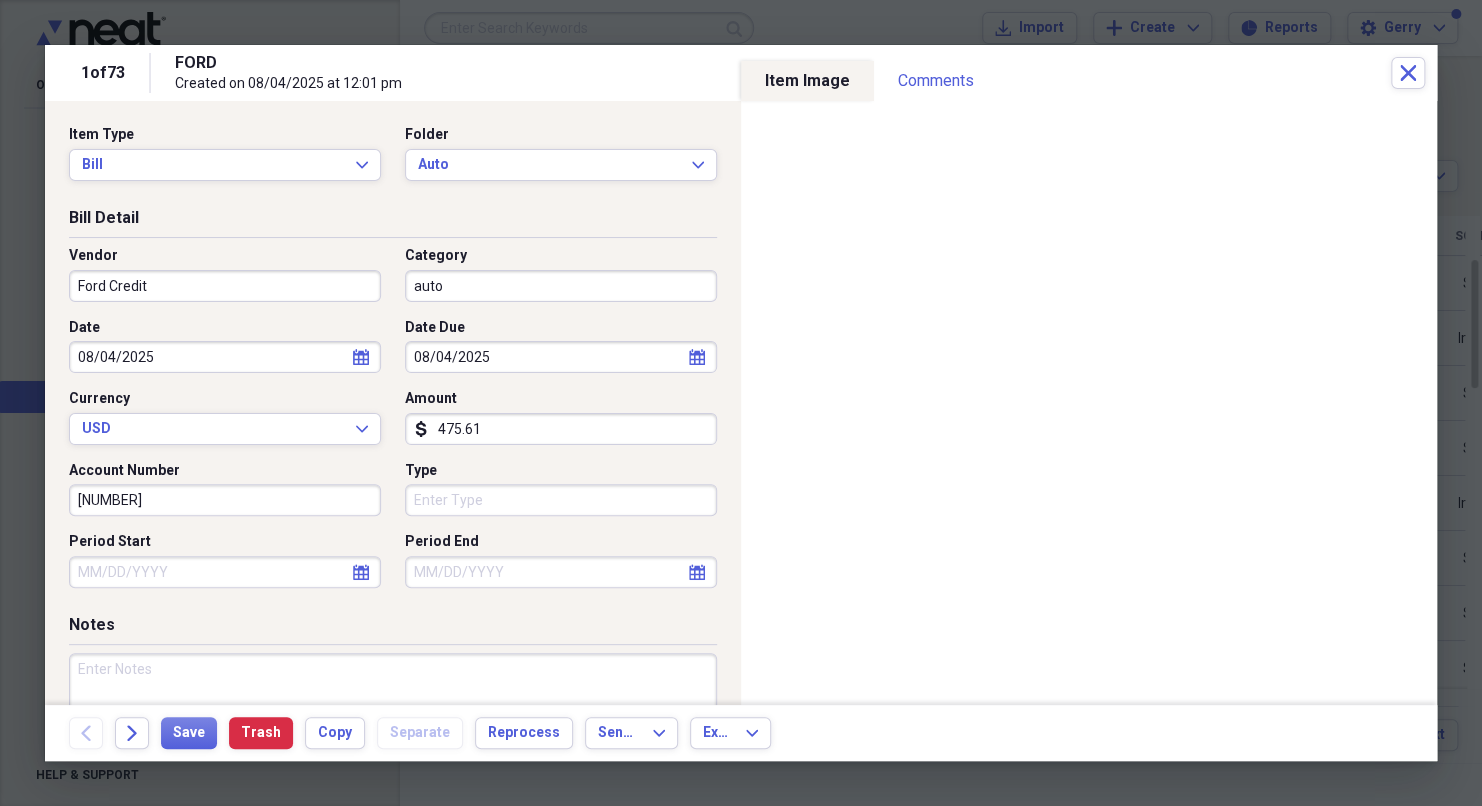 type on "475.61" 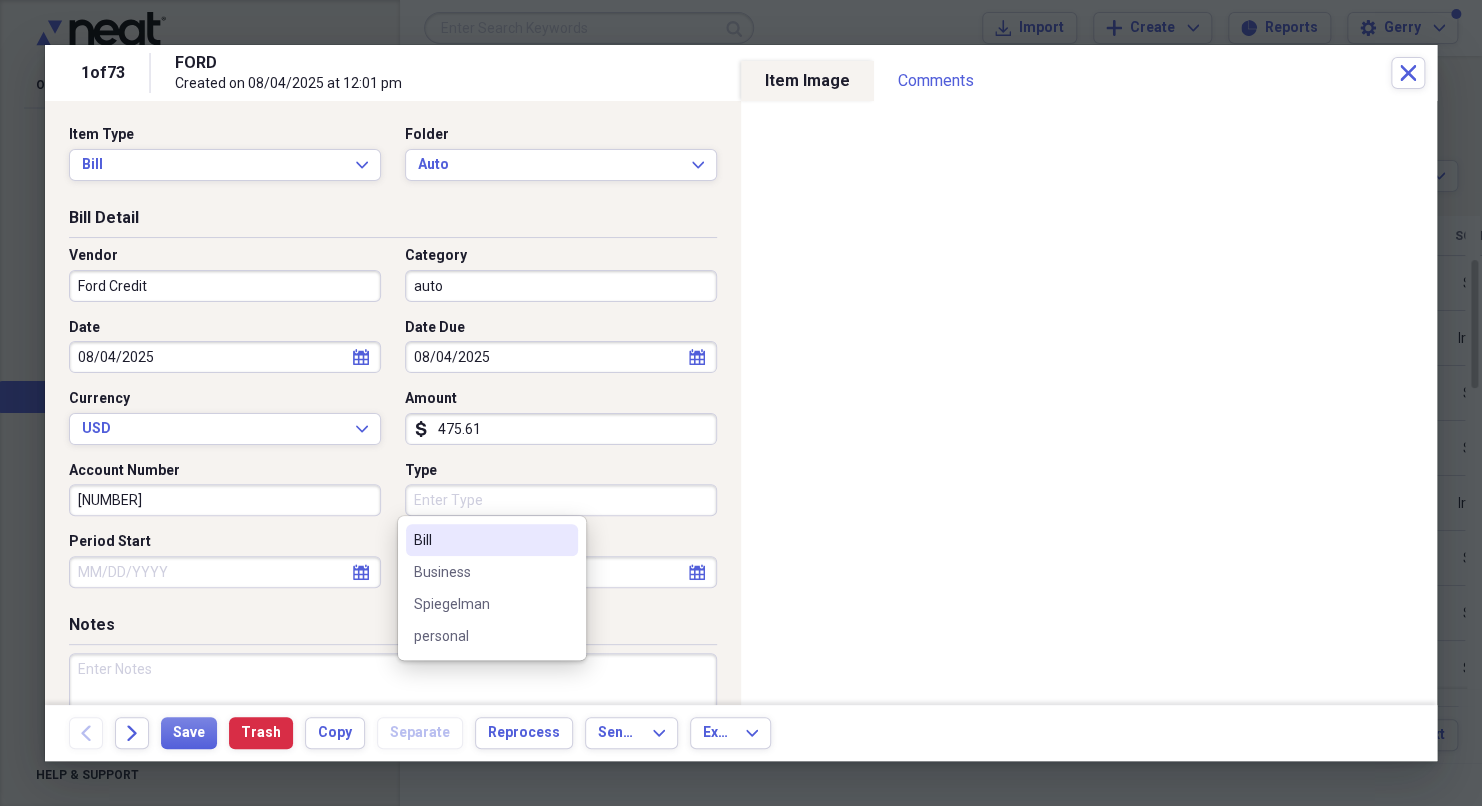 click on "Type" at bounding box center [561, 500] 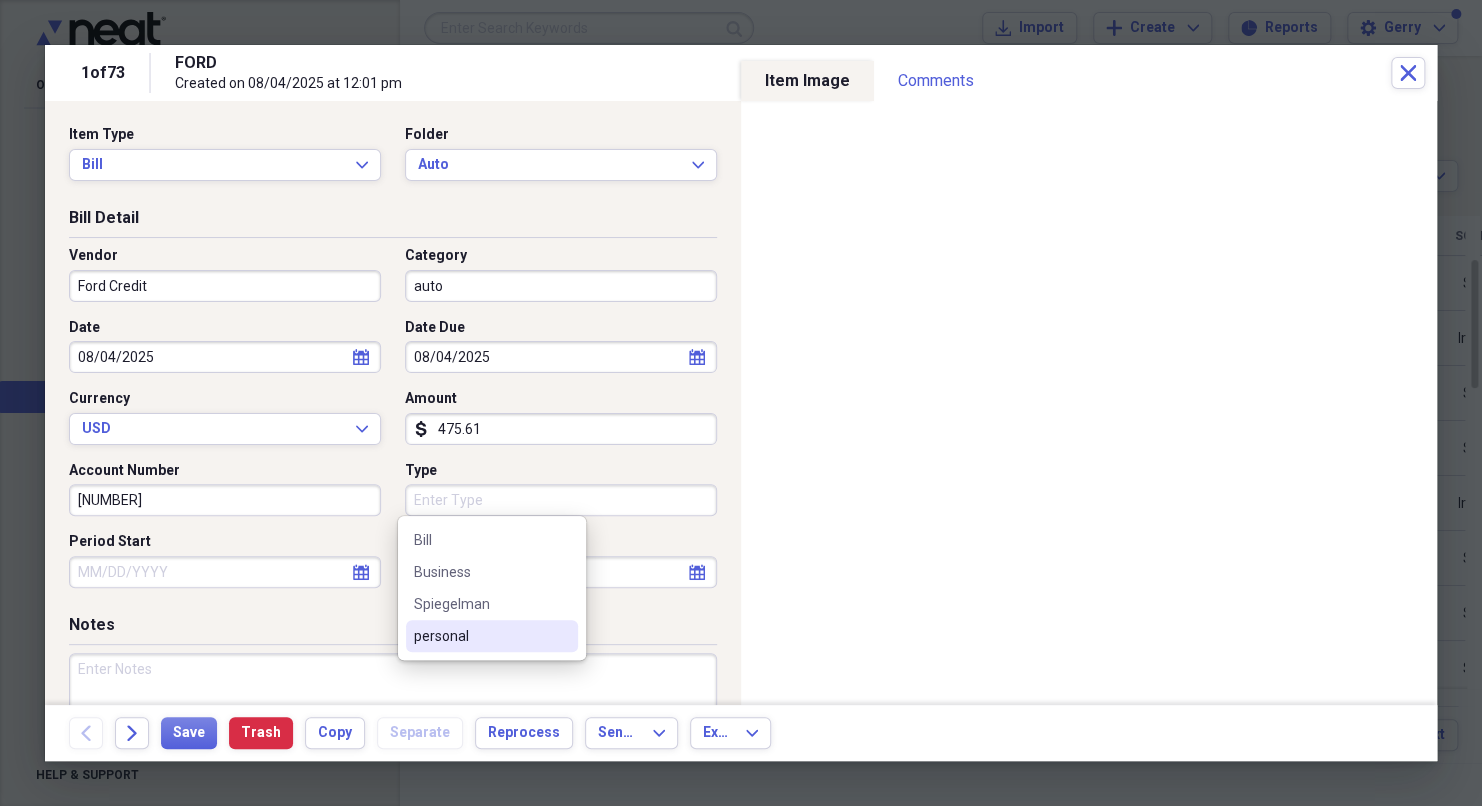click on "personal" at bounding box center (480, 636) 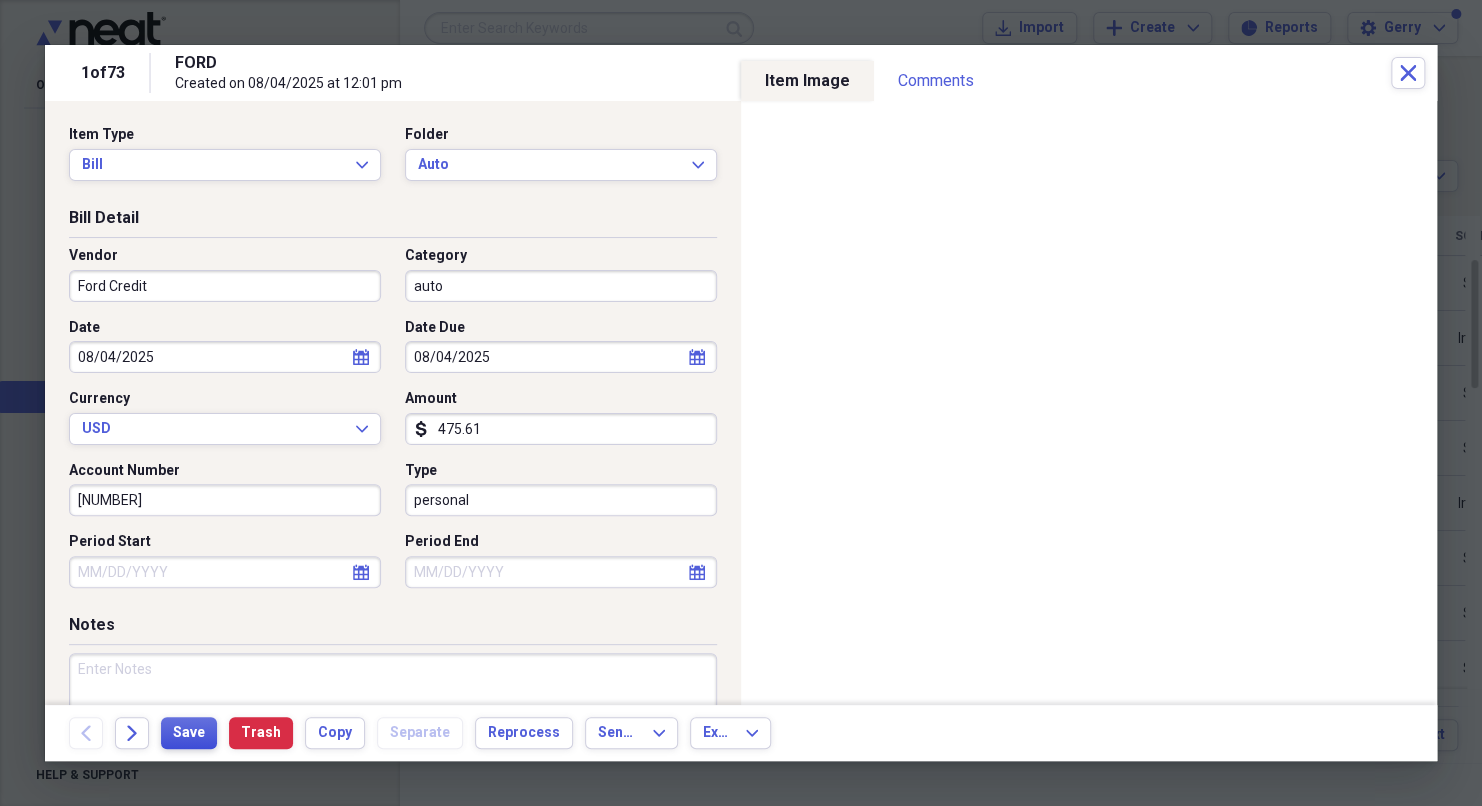 click on "Save" at bounding box center [189, 733] 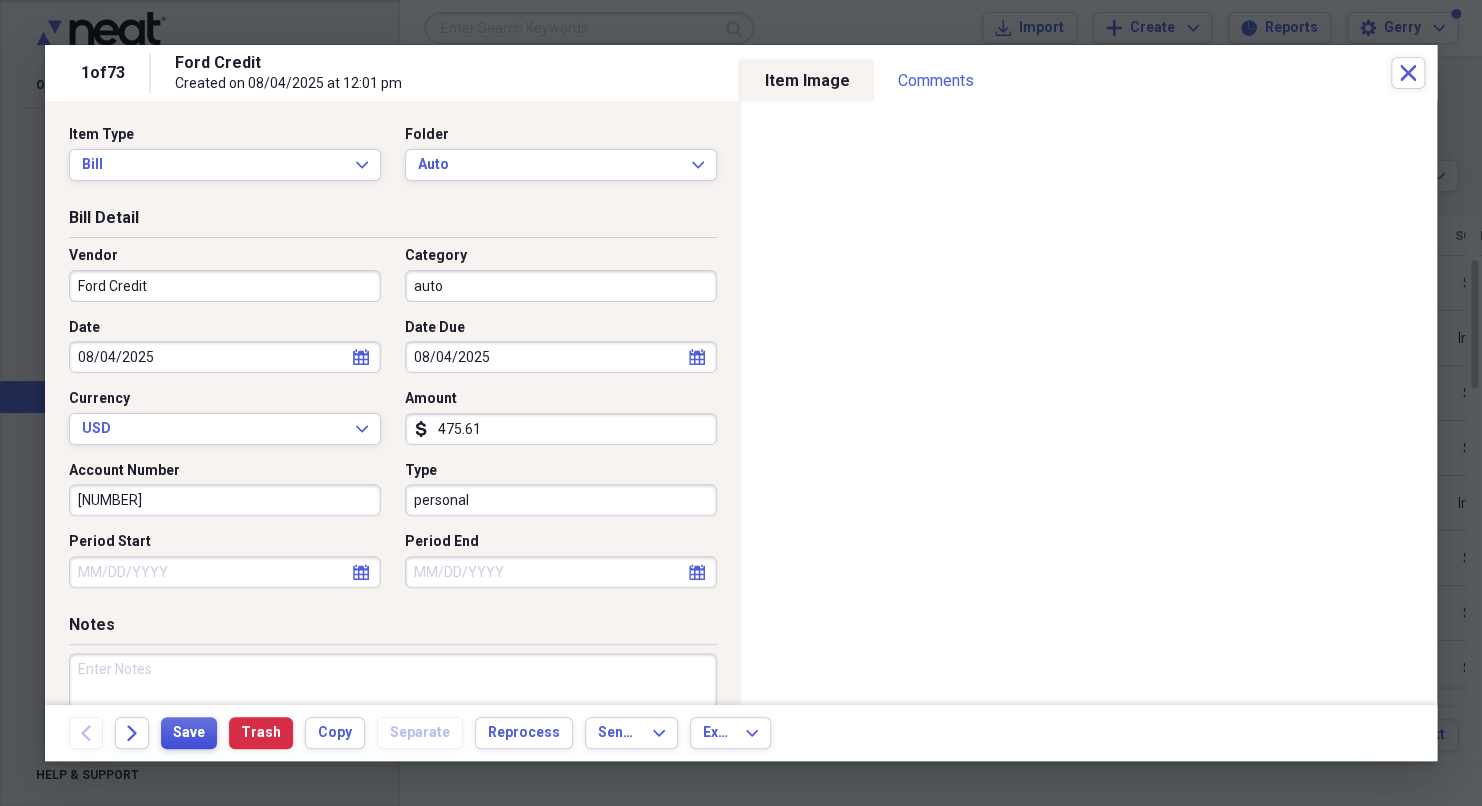 click on "Save" at bounding box center (189, 733) 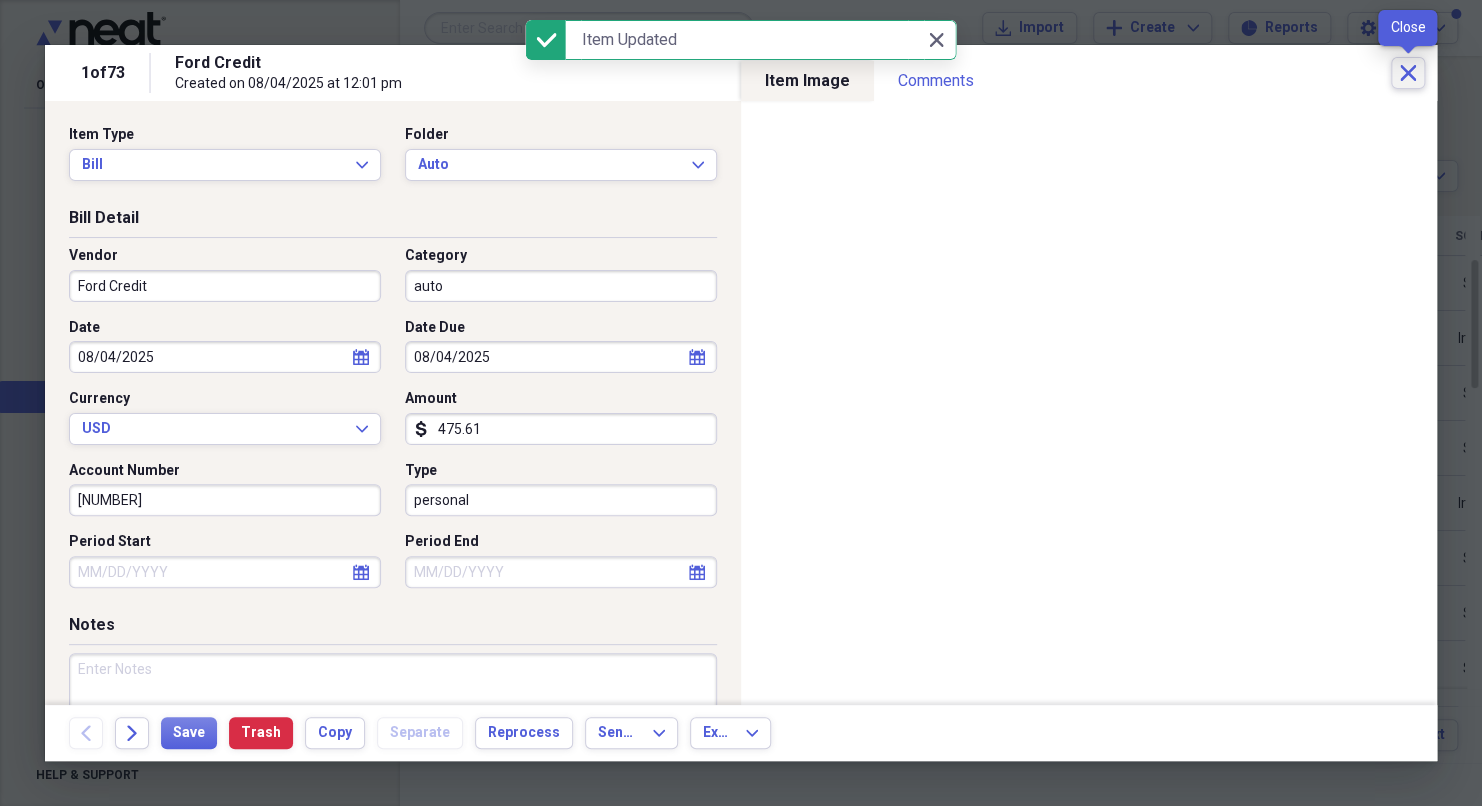 click on "Close" 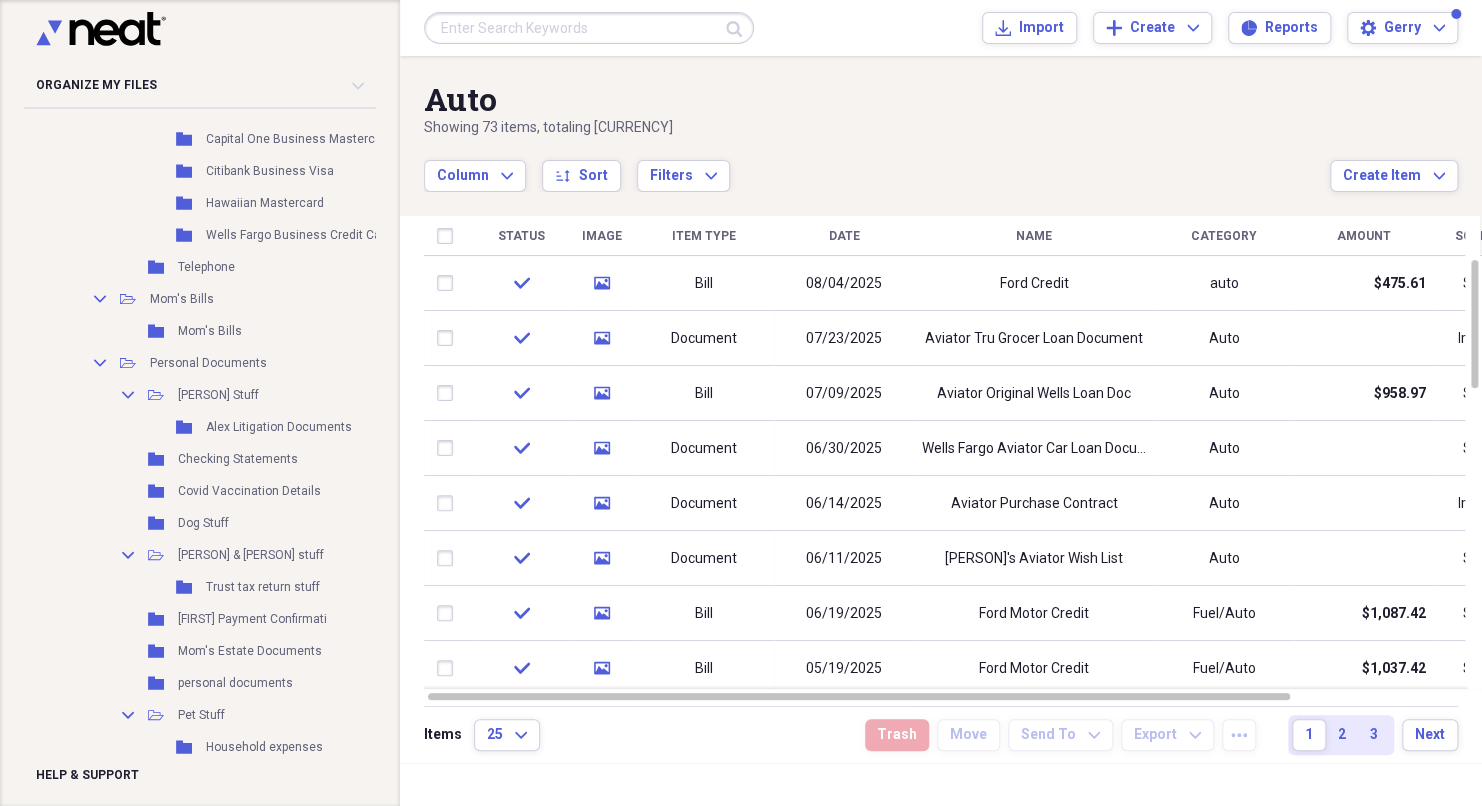 scroll, scrollTop: 4600, scrollLeft: 0, axis: vertical 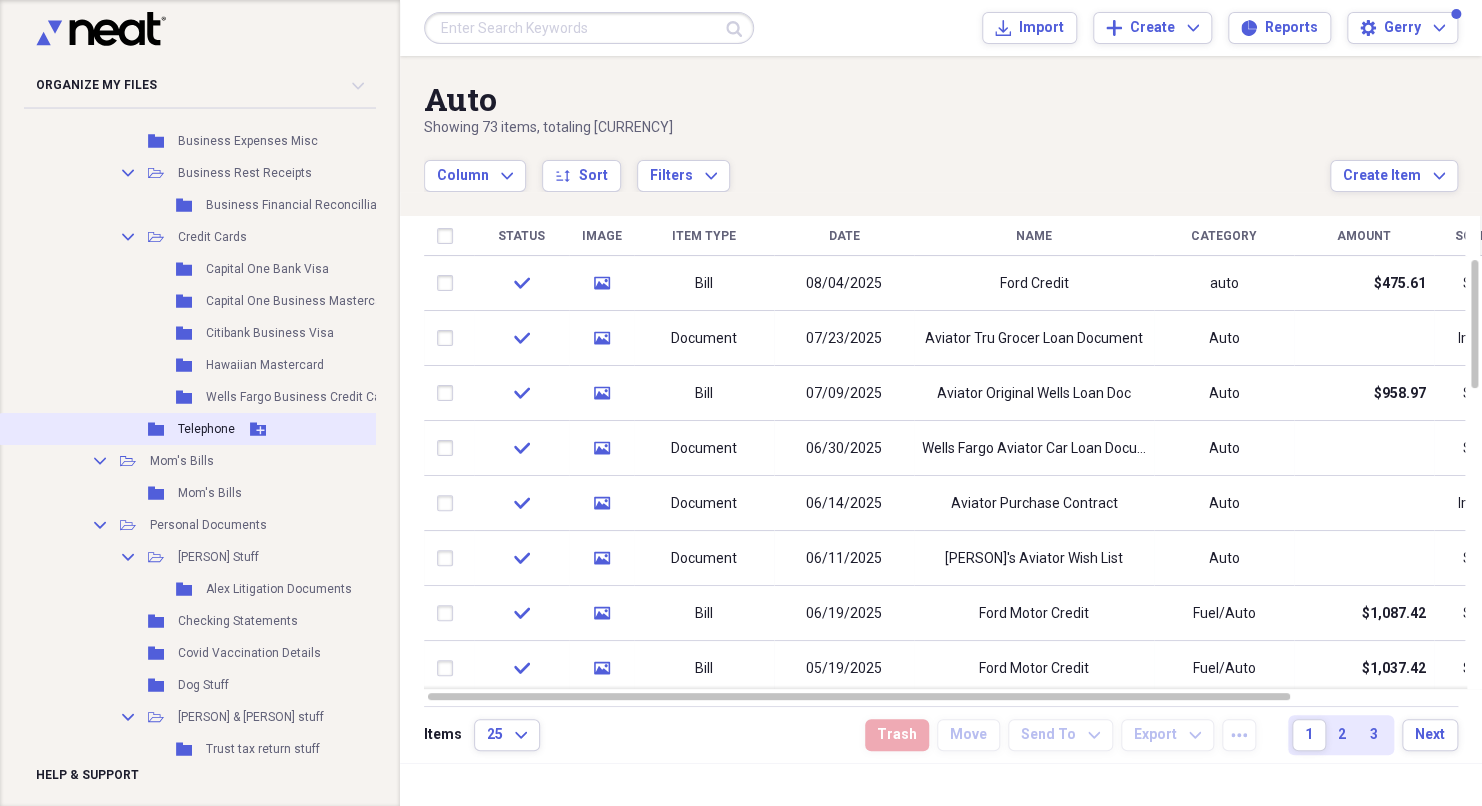 click on "Telephone" at bounding box center (206, 429) 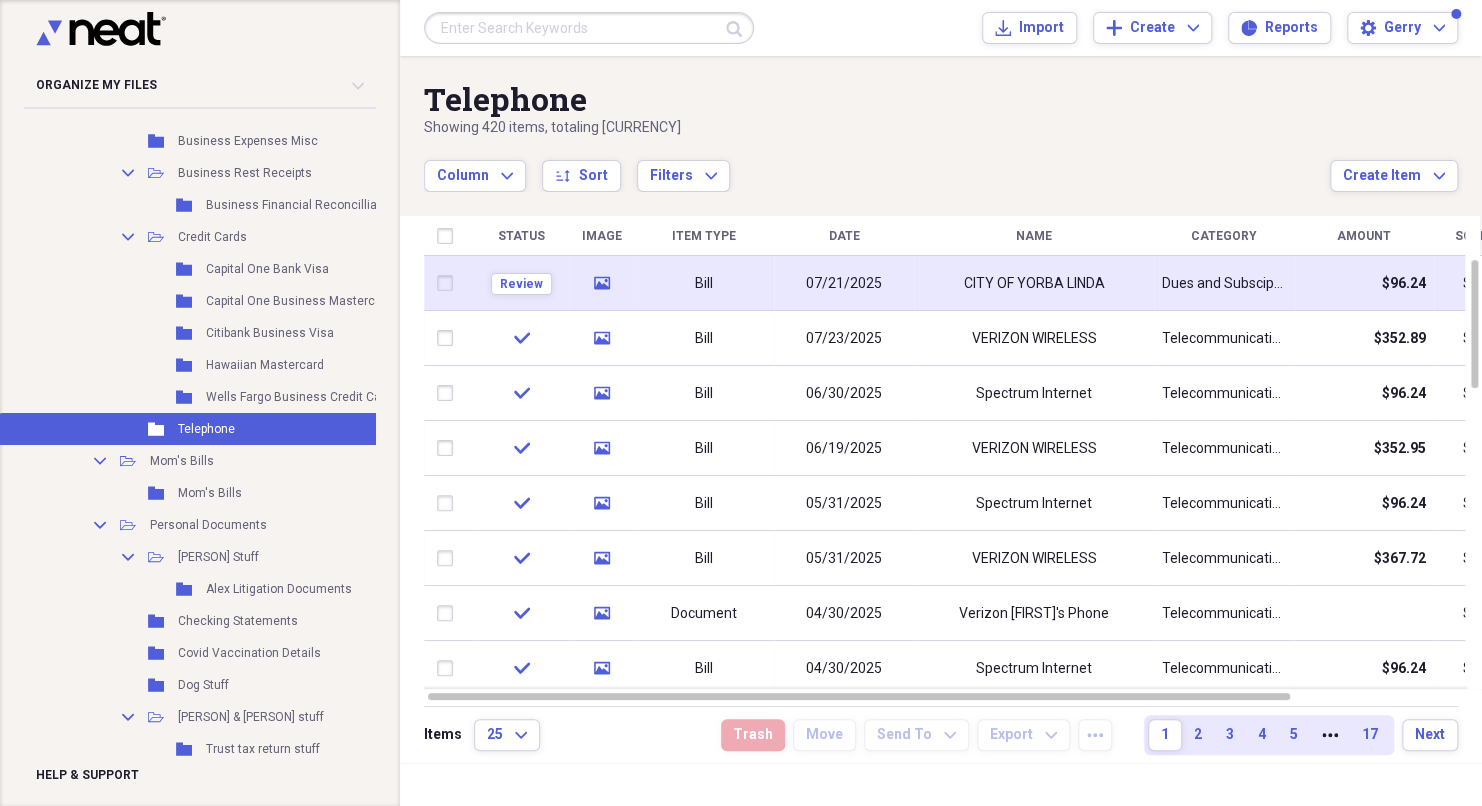 click on "CITY OF YORBA LINDA" at bounding box center [1034, 284] 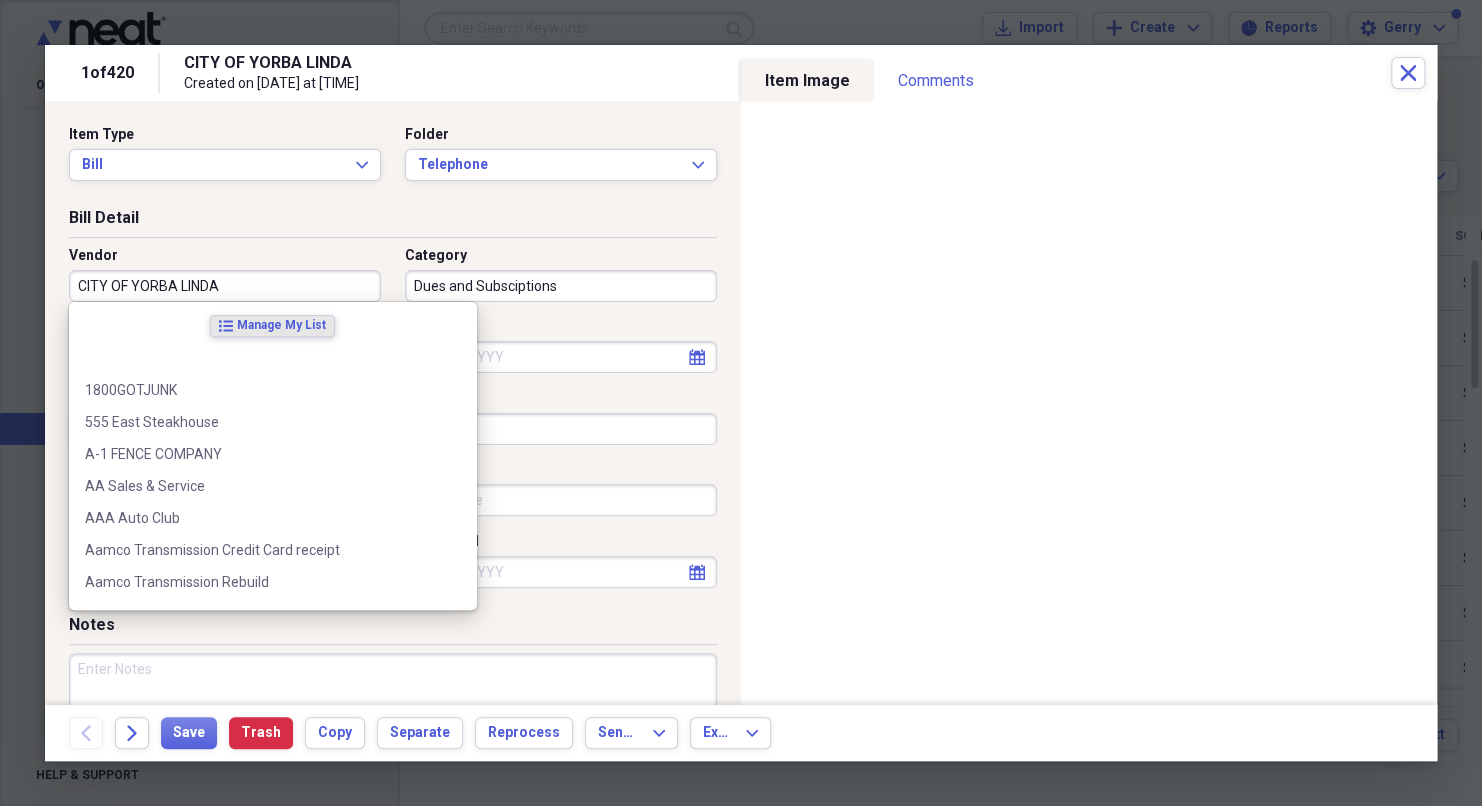 click on "CITY OF YORBA LINDA" at bounding box center (225, 286) 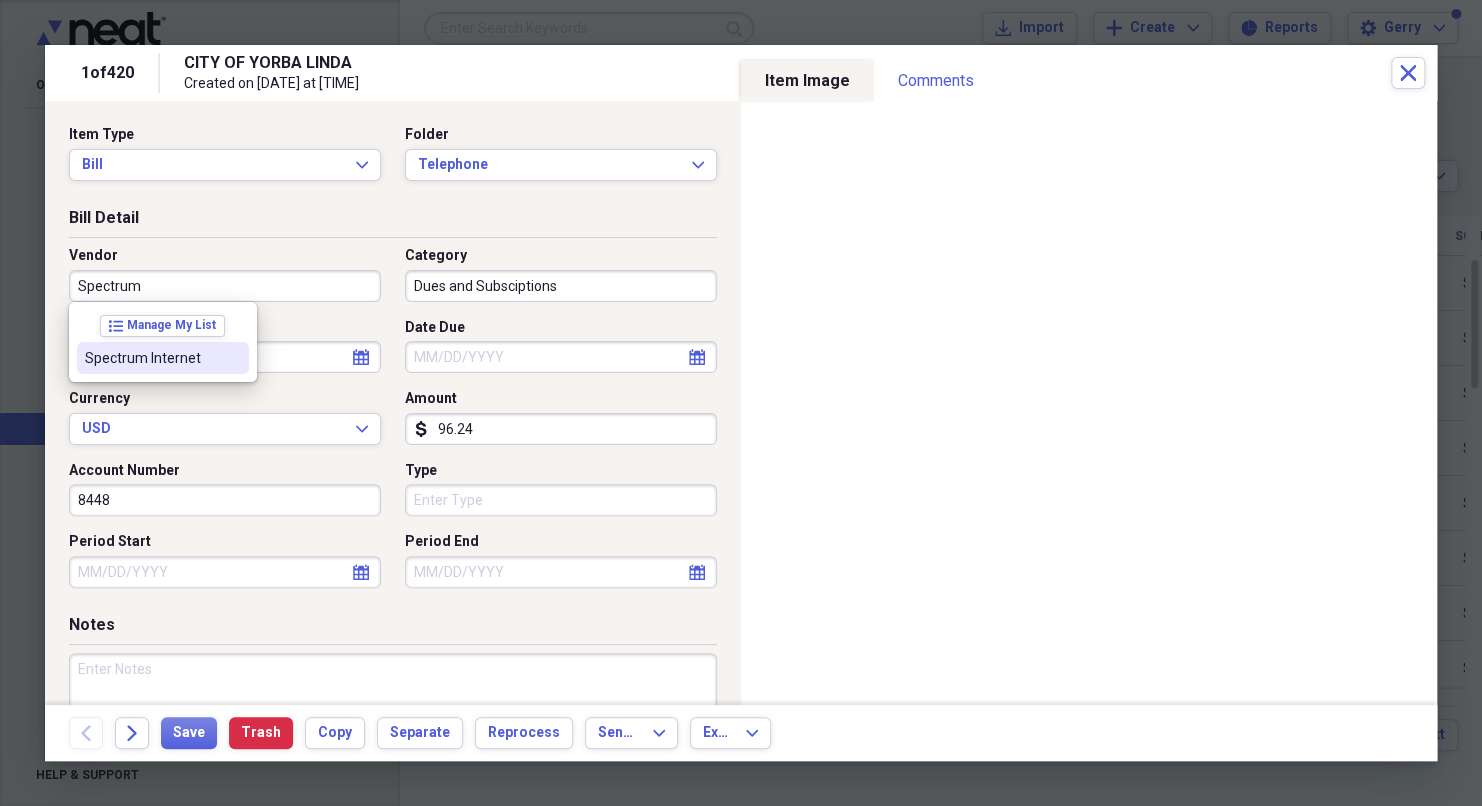 click on "Spectrum Internet" at bounding box center (151, 358) 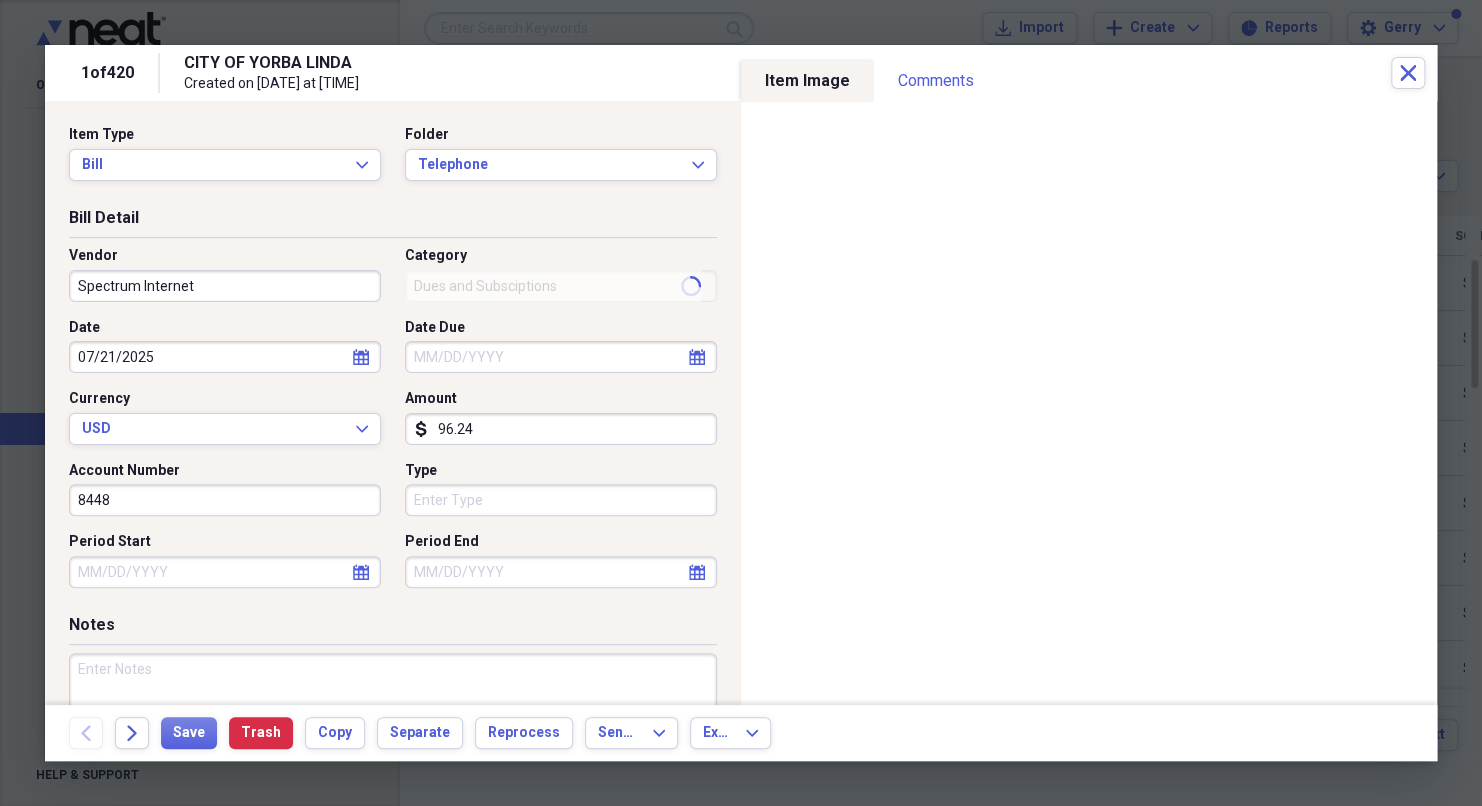 type on "Telecommunications" 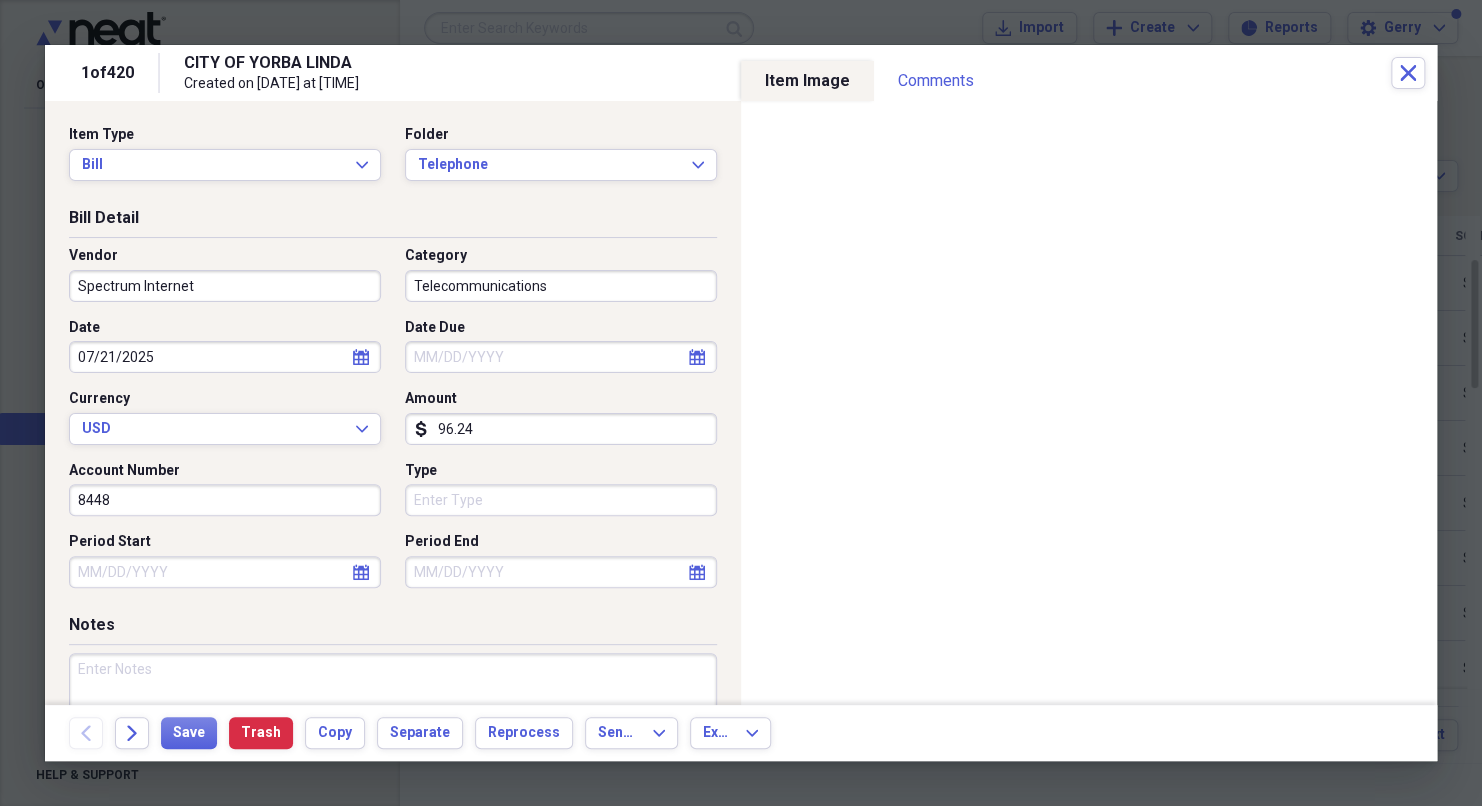 click on "calendar Calendar" at bounding box center [361, 357] 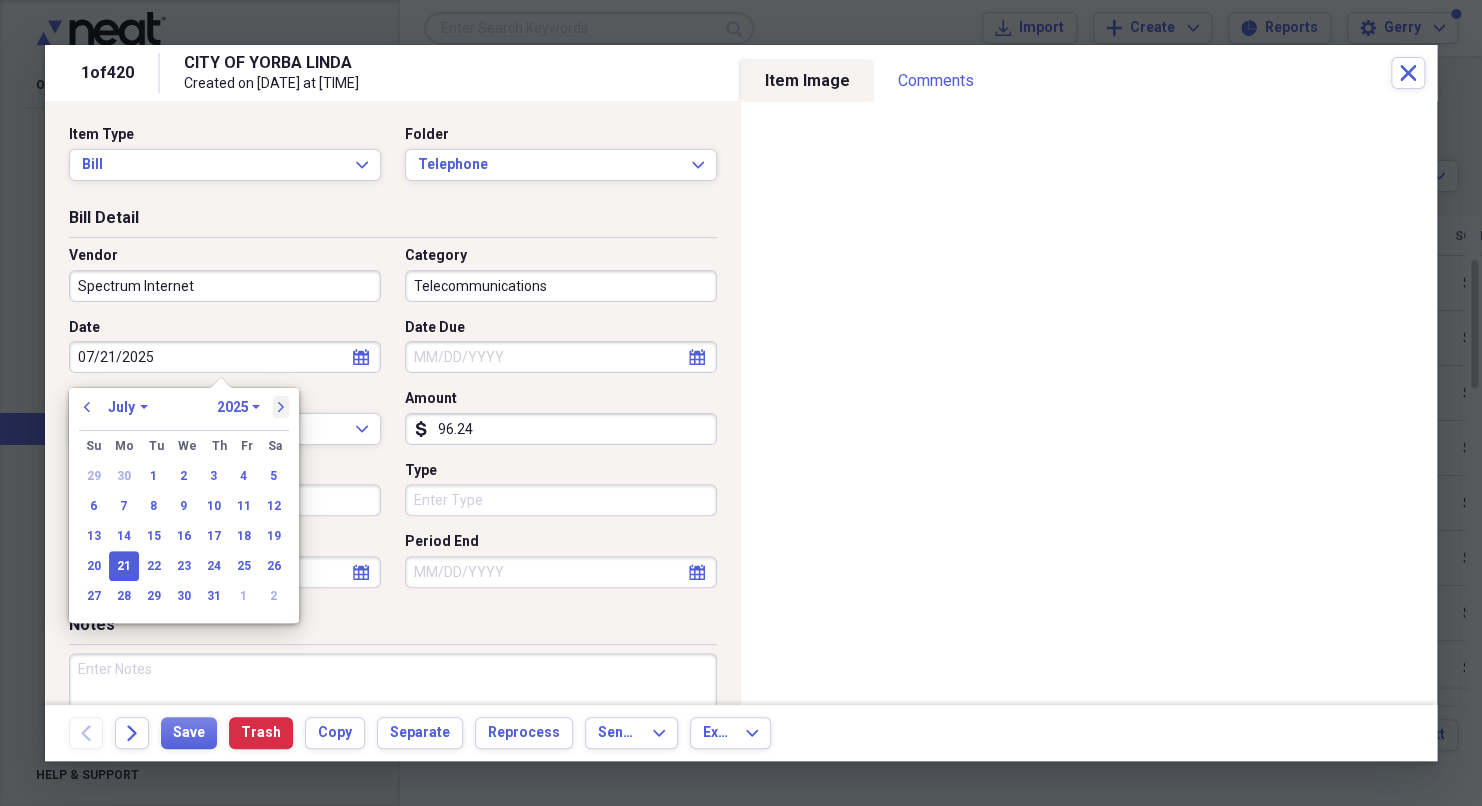 click on "next" at bounding box center [281, 407] 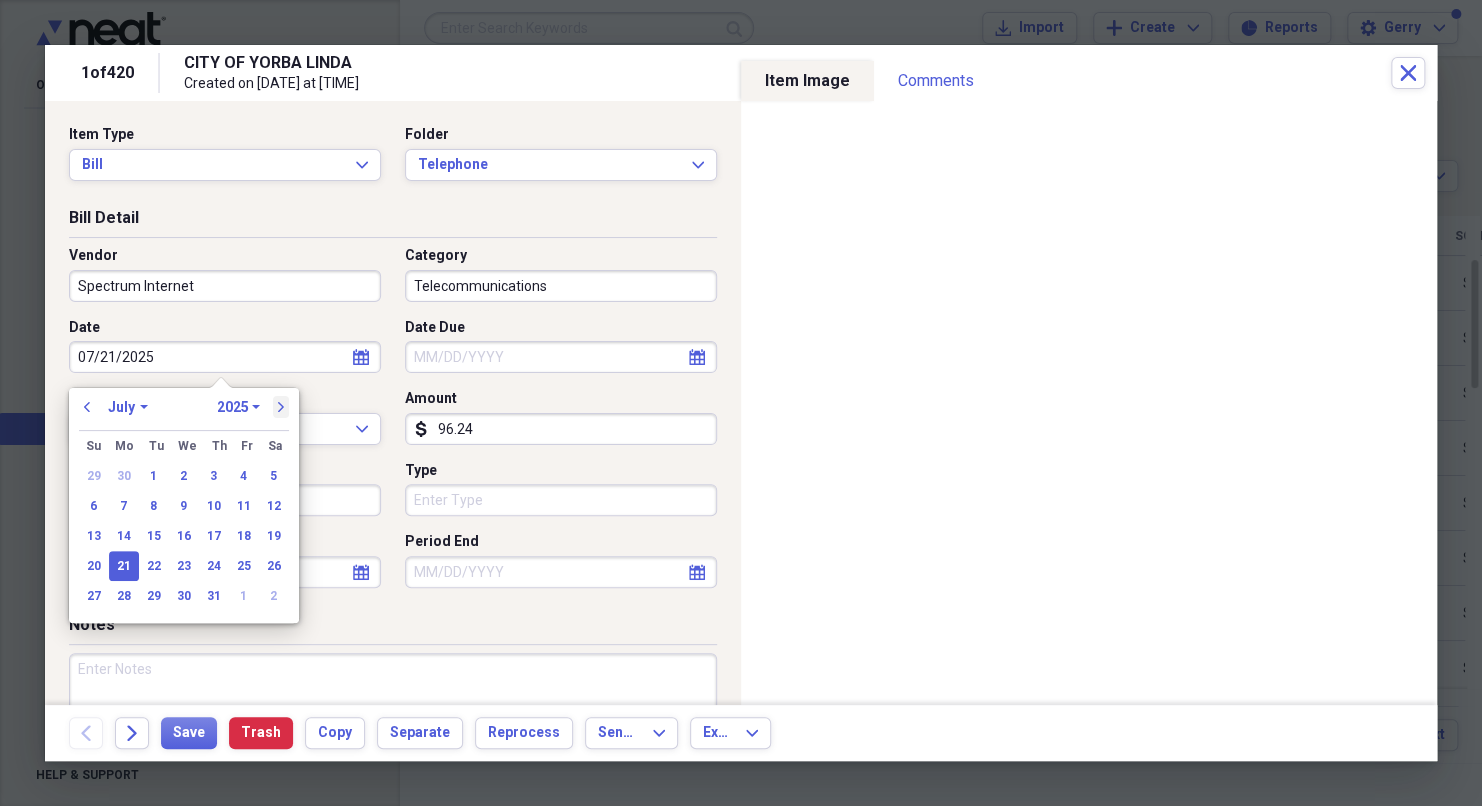 select on "7" 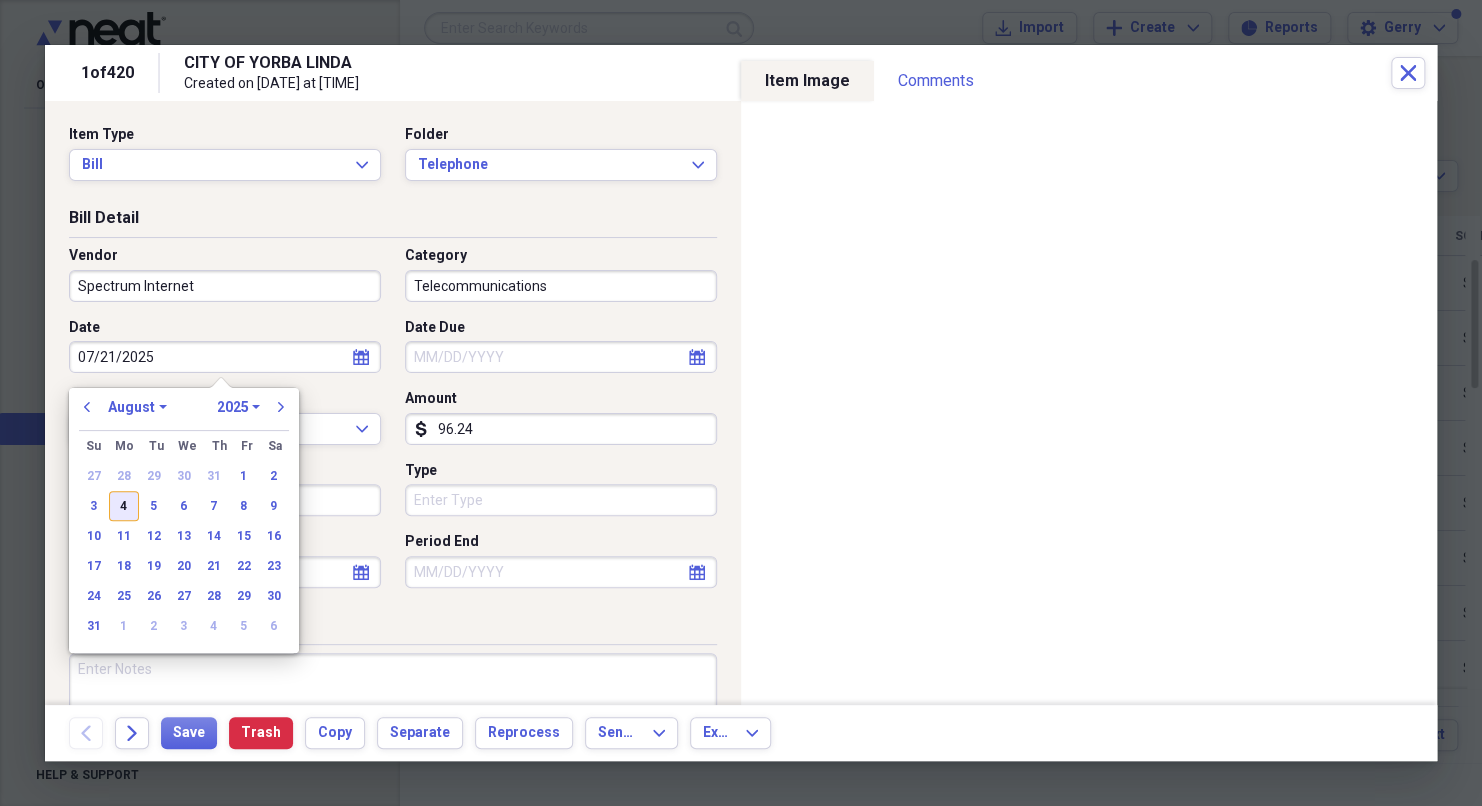 click on "4" at bounding box center (124, 506) 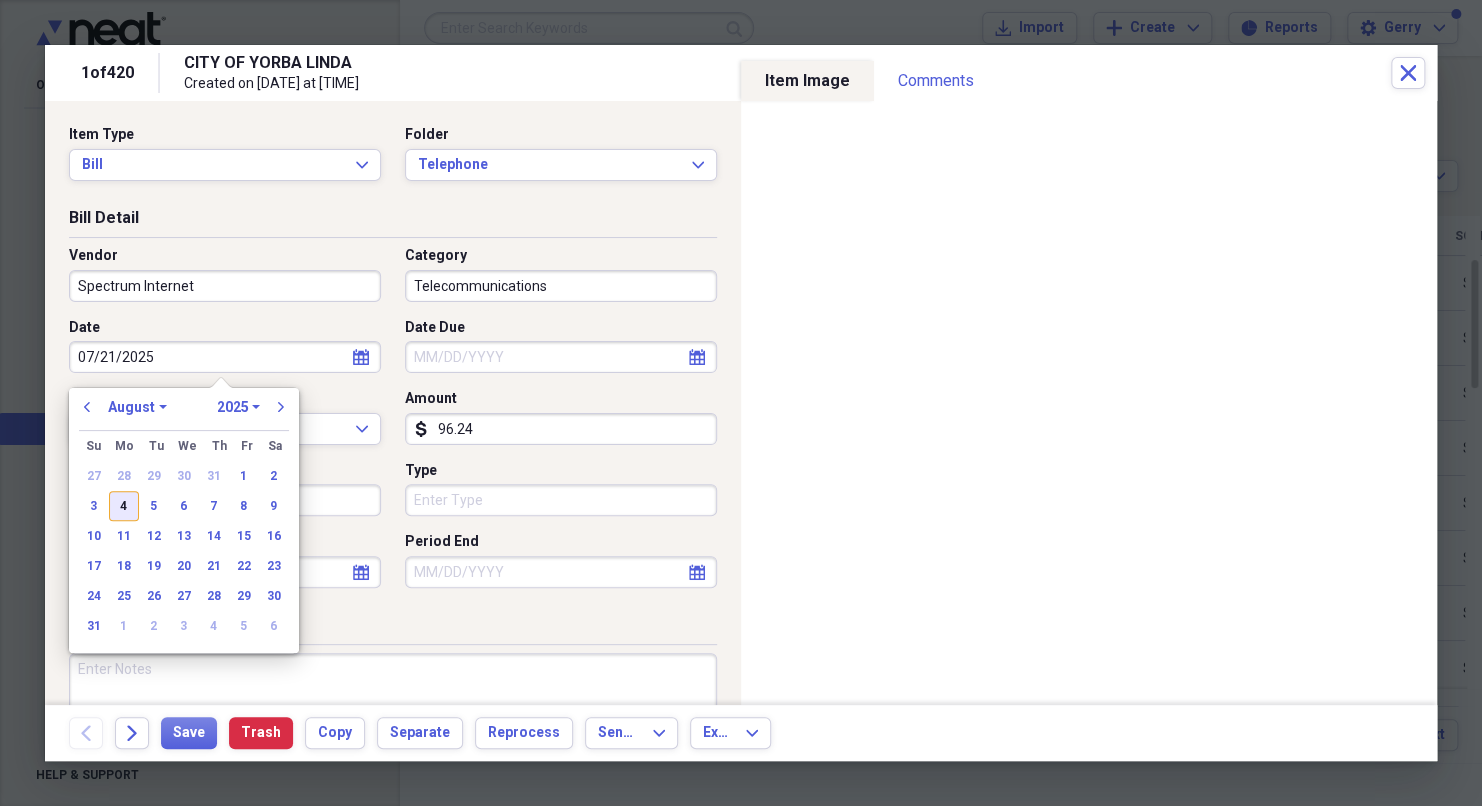 type on "08/04/2025" 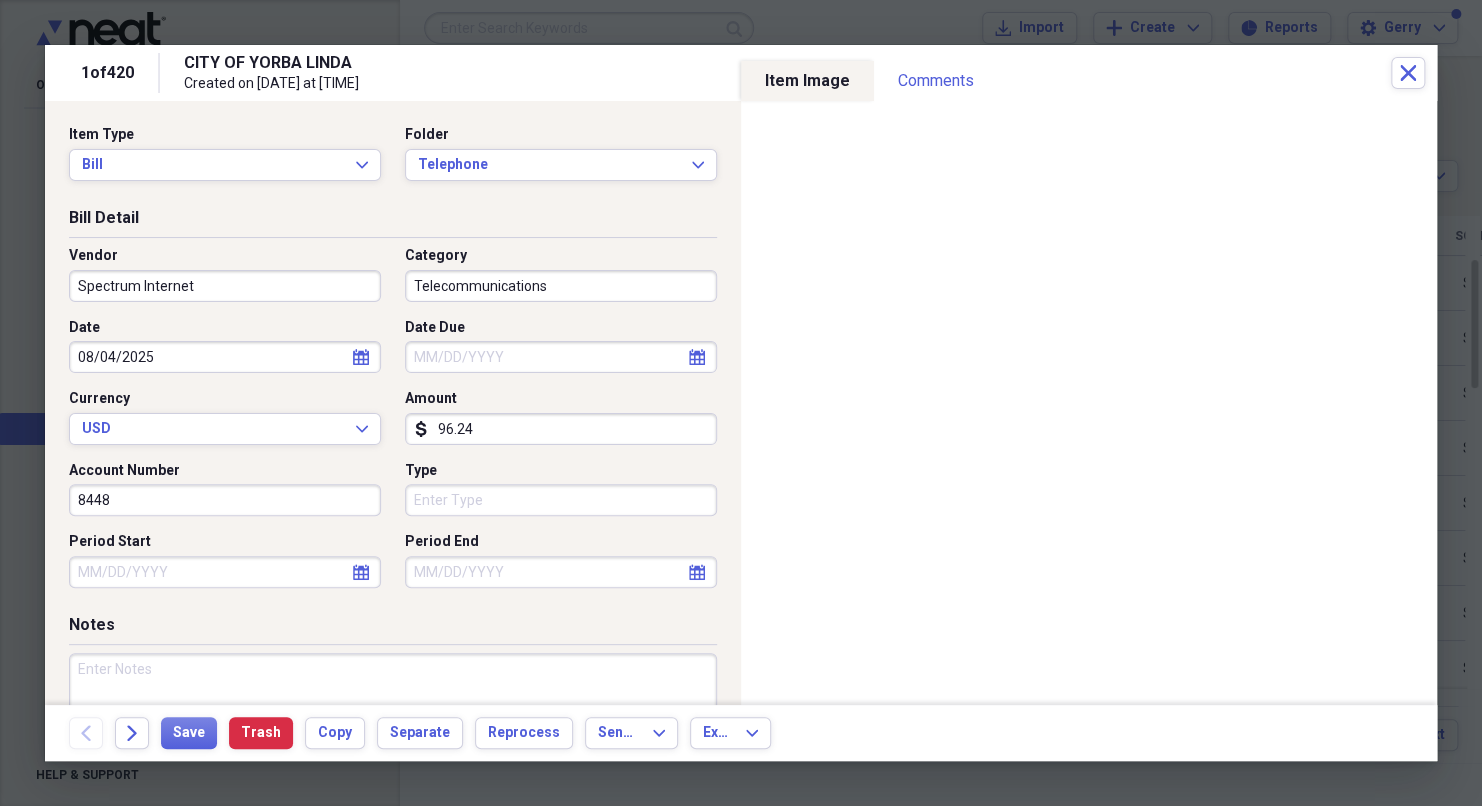 click on "calendar Calendar" at bounding box center (697, 357) 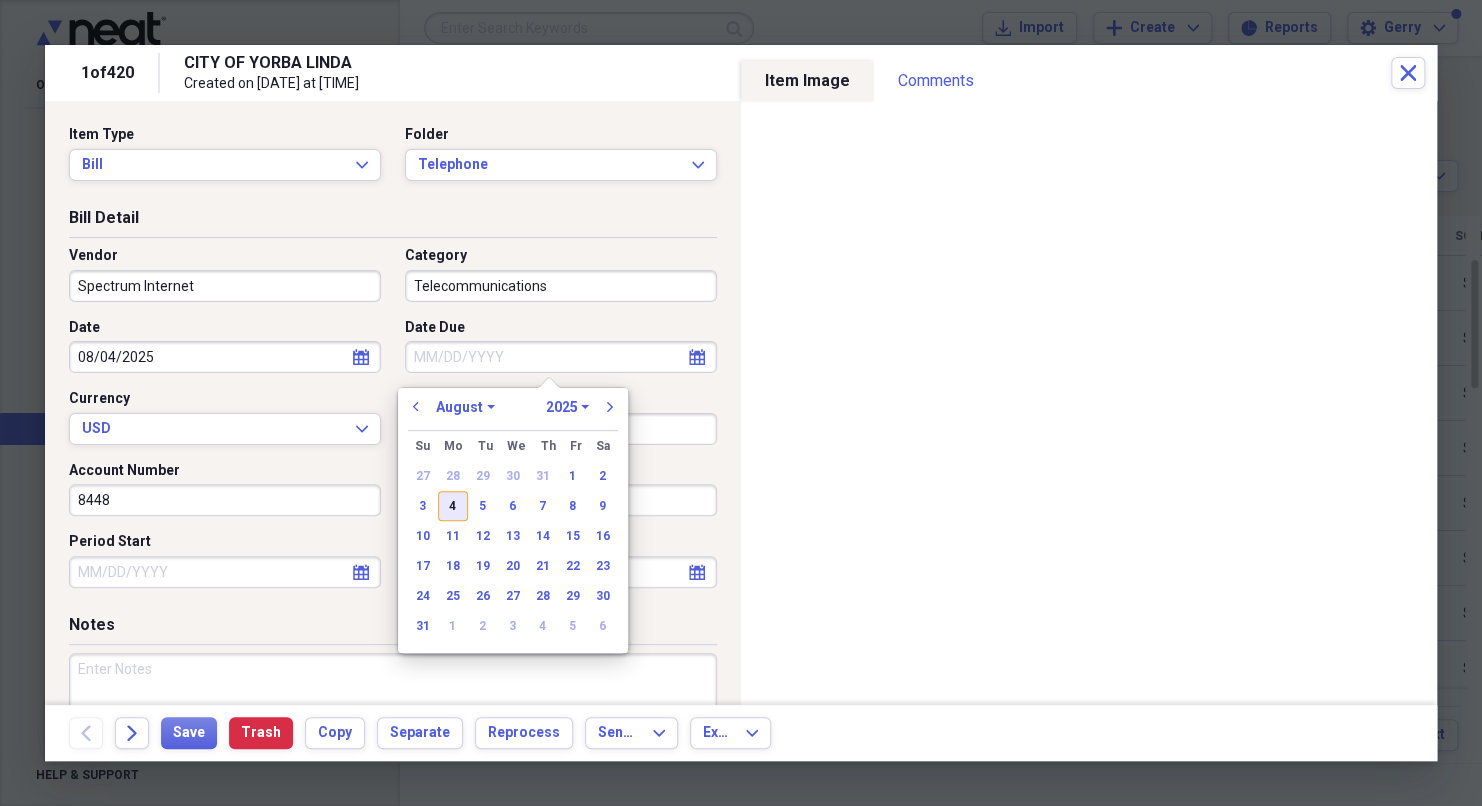 click on "4" at bounding box center [453, 506] 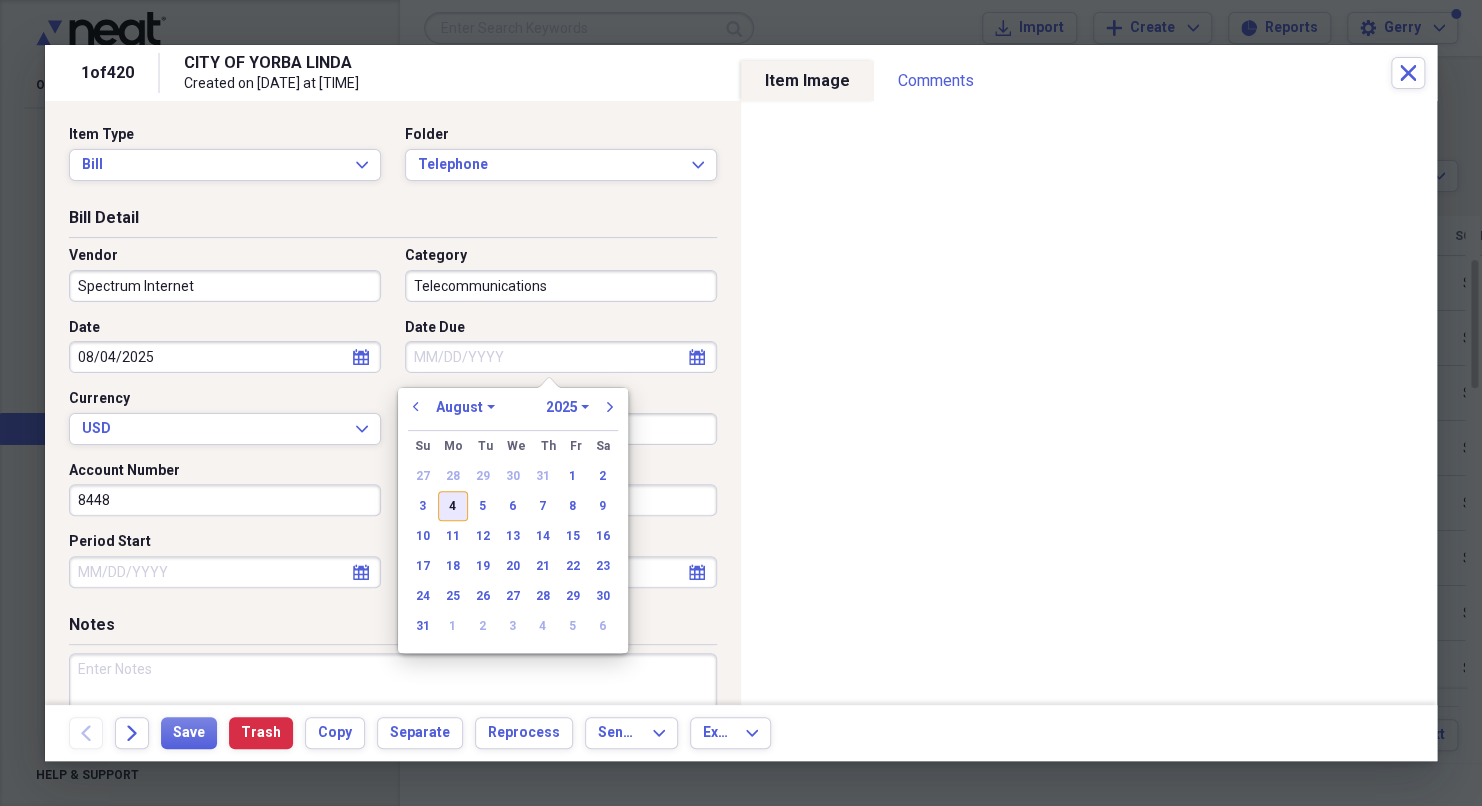 type on "08/04/2025" 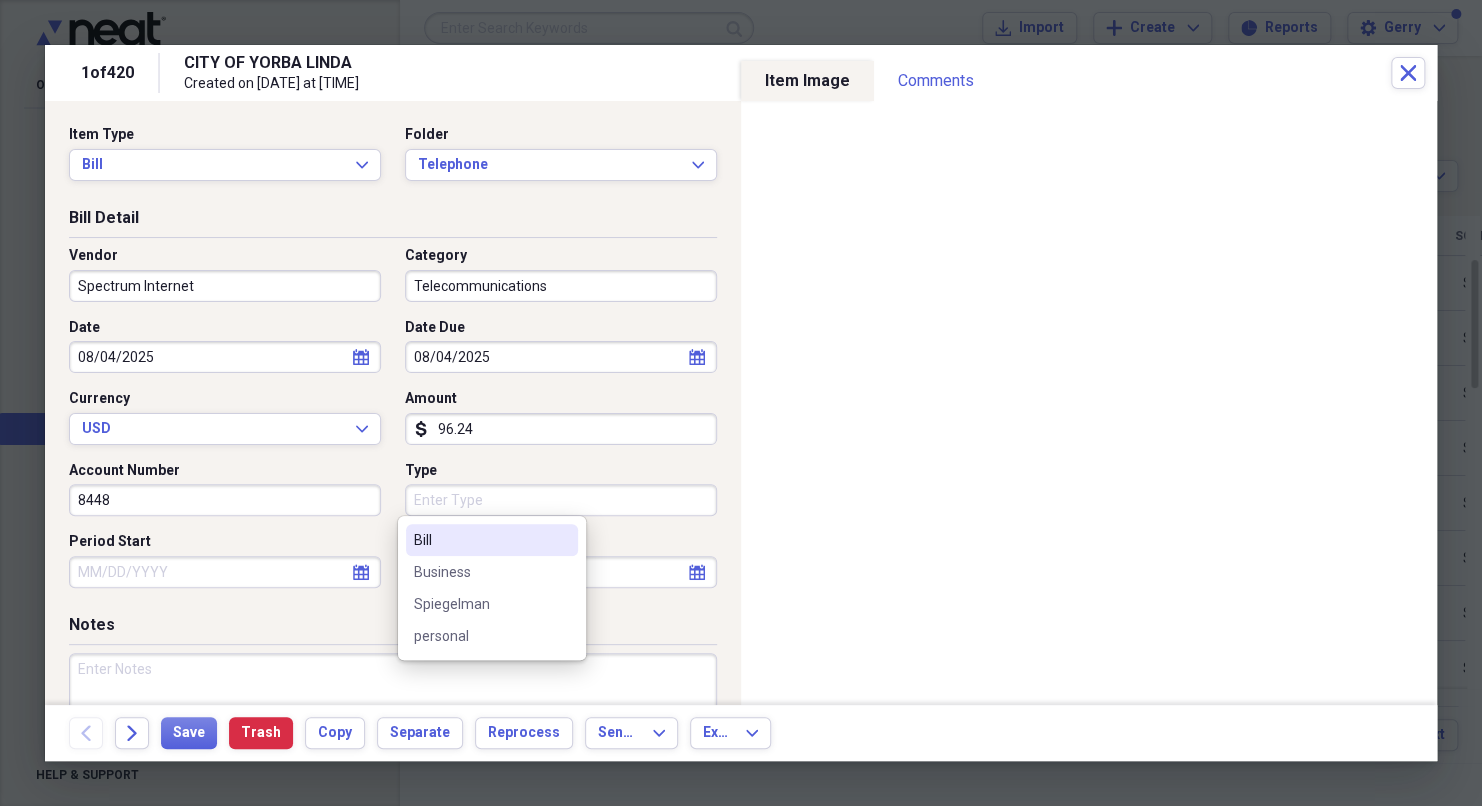 click on "Type" at bounding box center (561, 500) 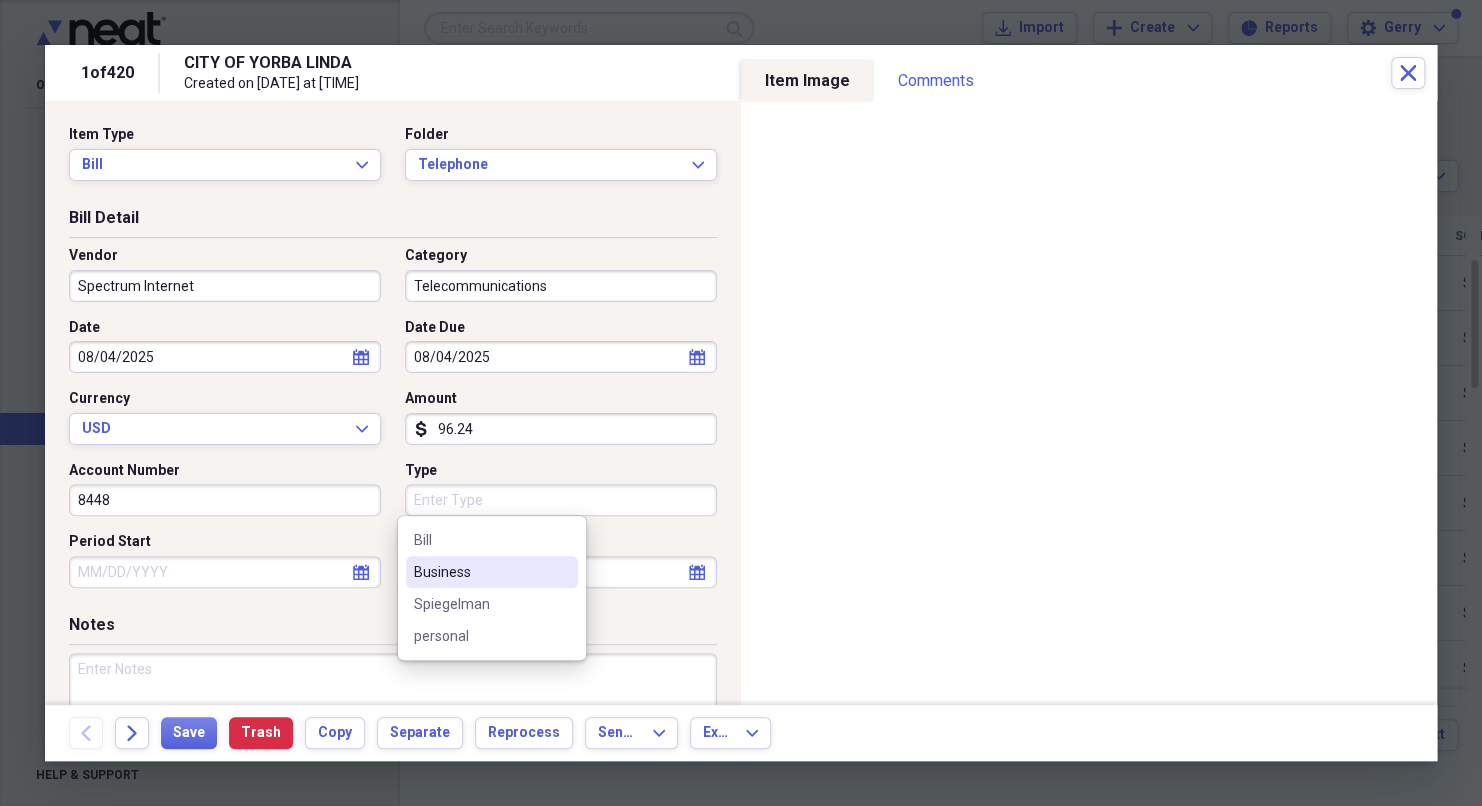 click on "Business" at bounding box center (480, 572) 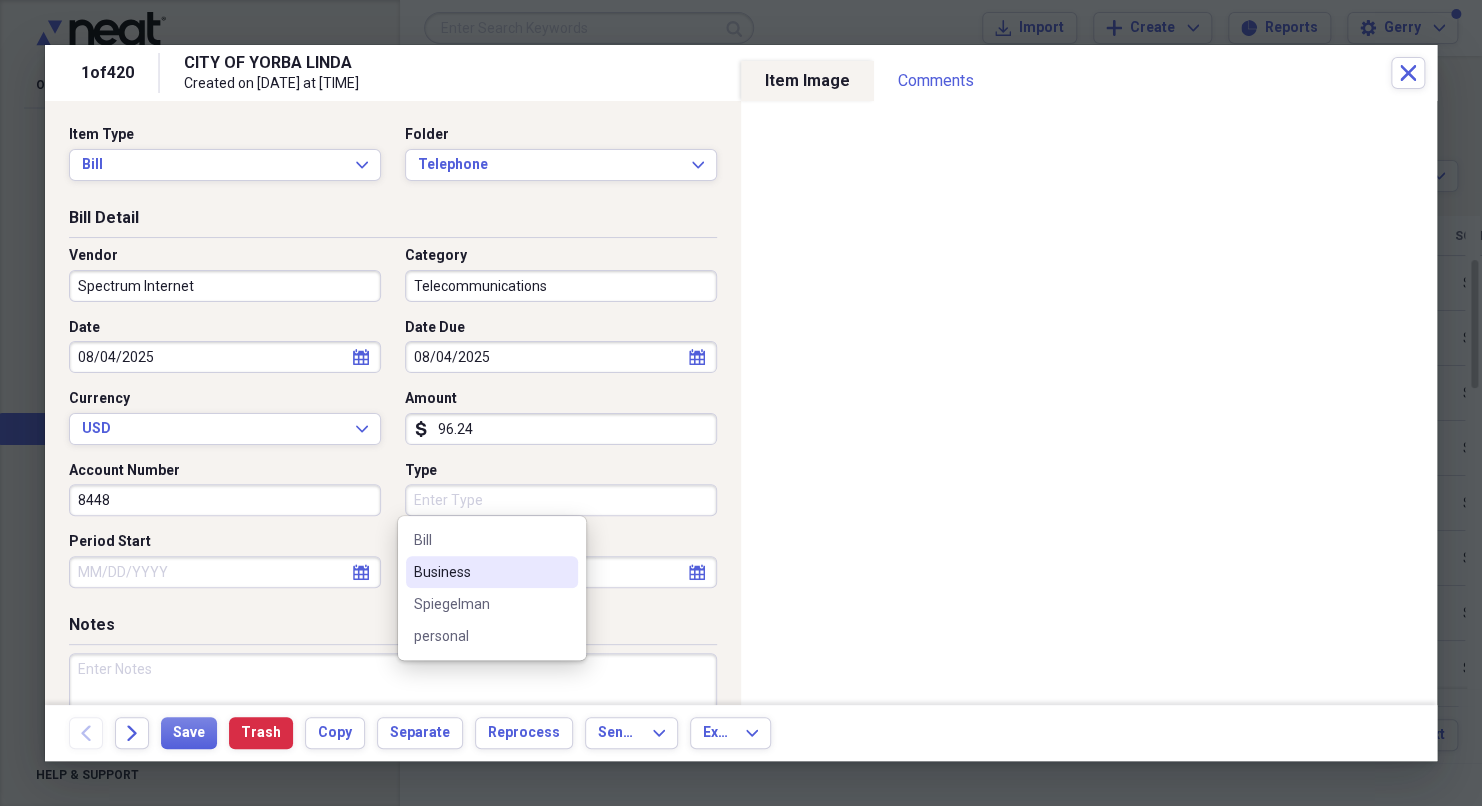 type on "Business" 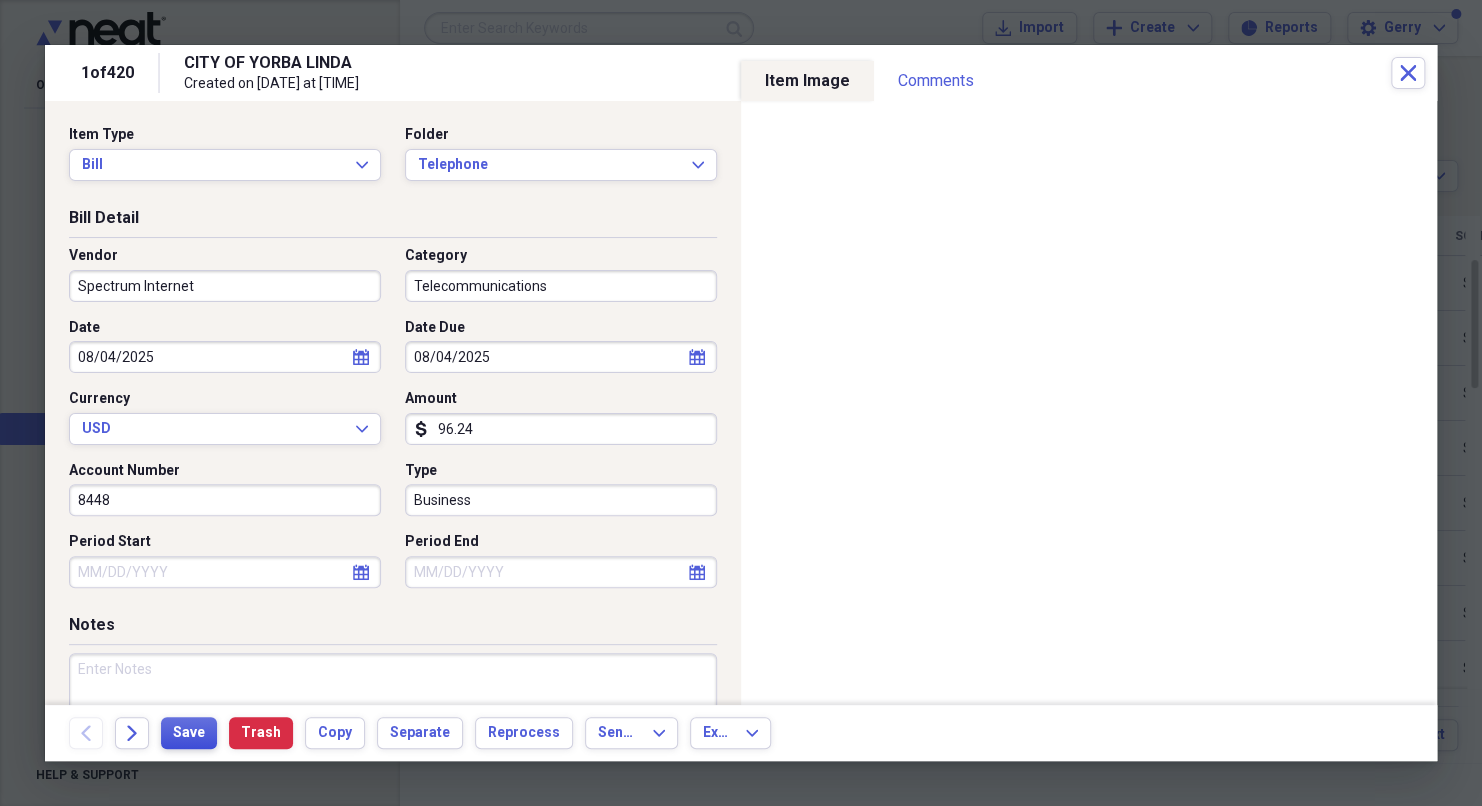 click on "Save" at bounding box center [189, 733] 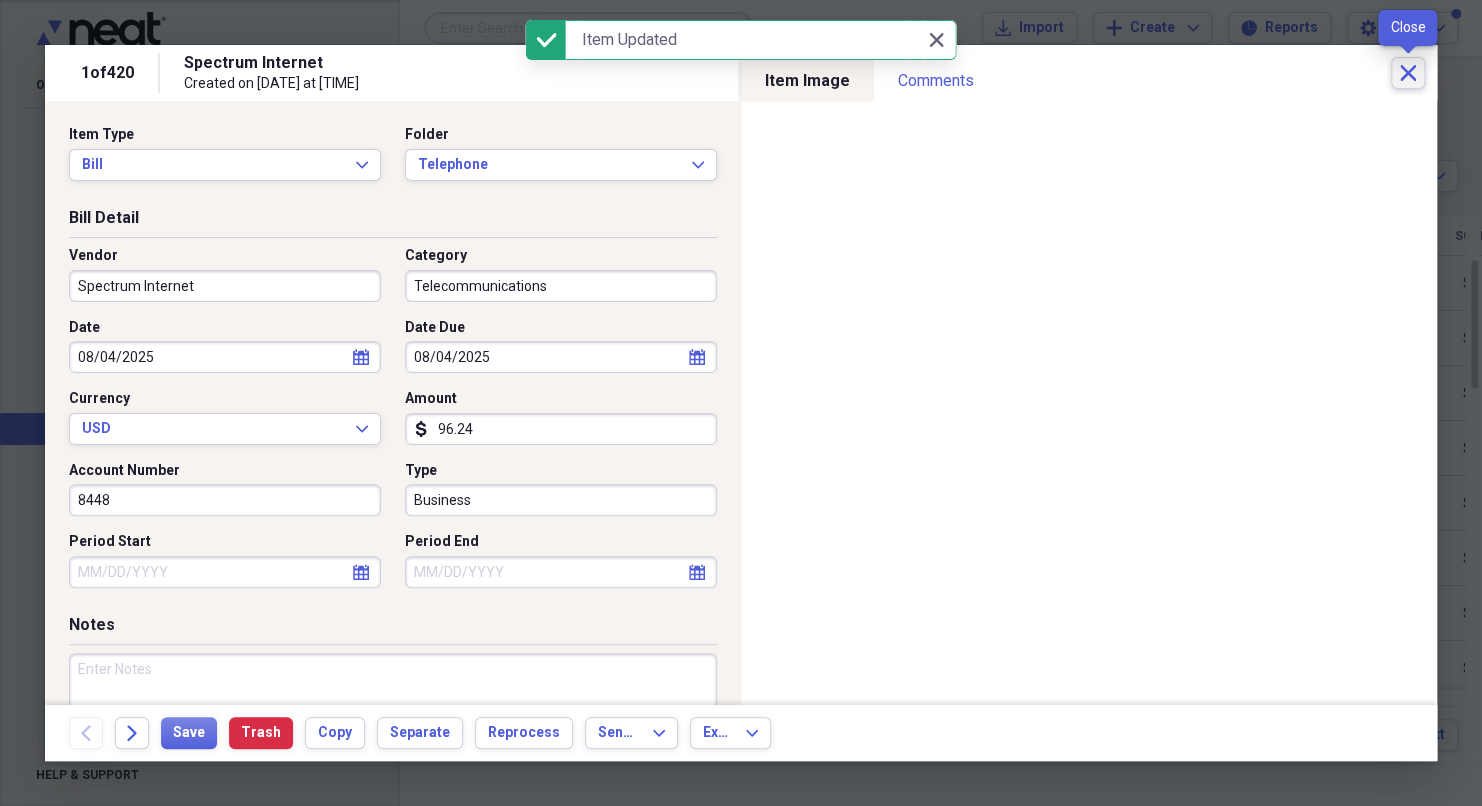 click on "Close" 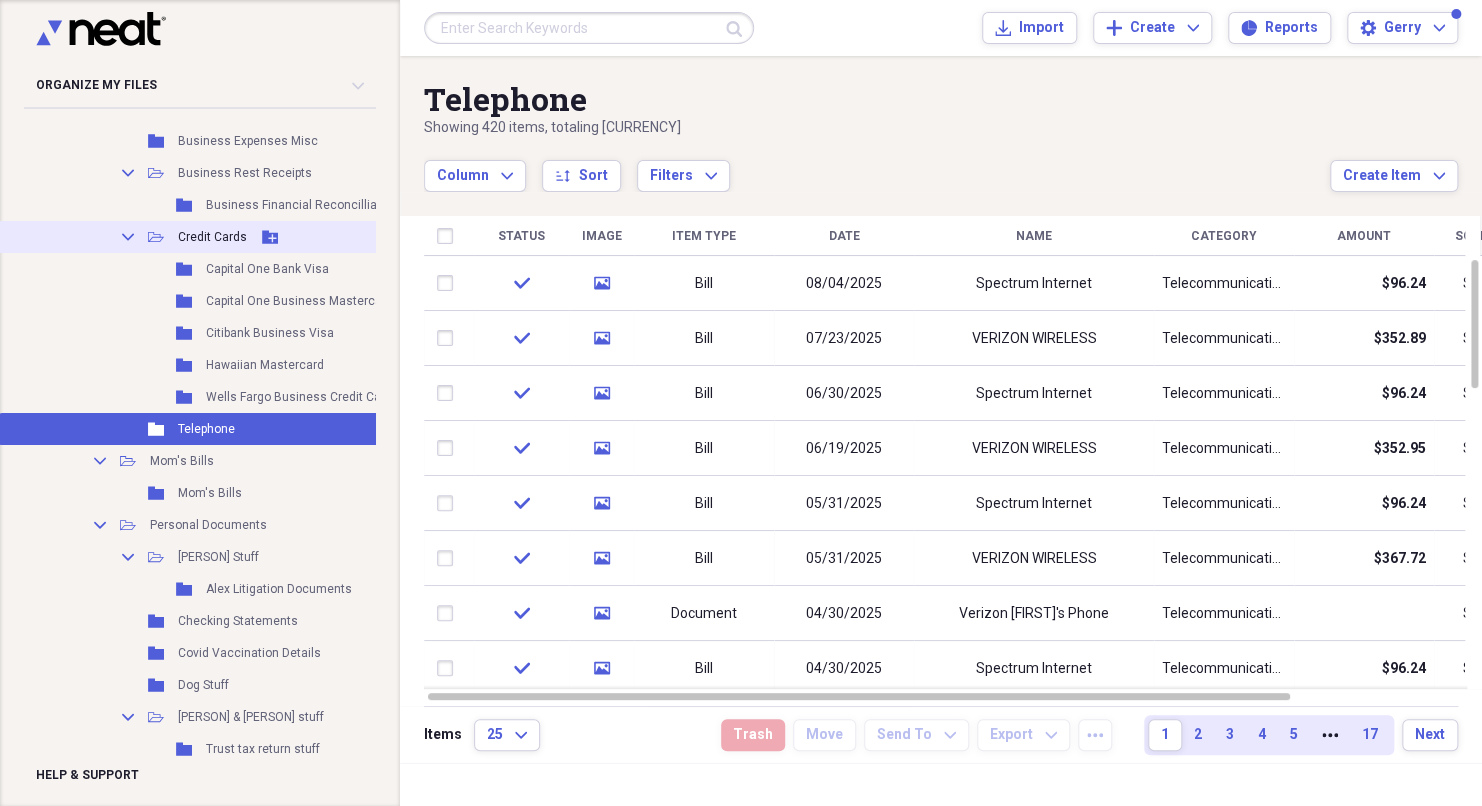 scroll, scrollTop: 4400, scrollLeft: 0, axis: vertical 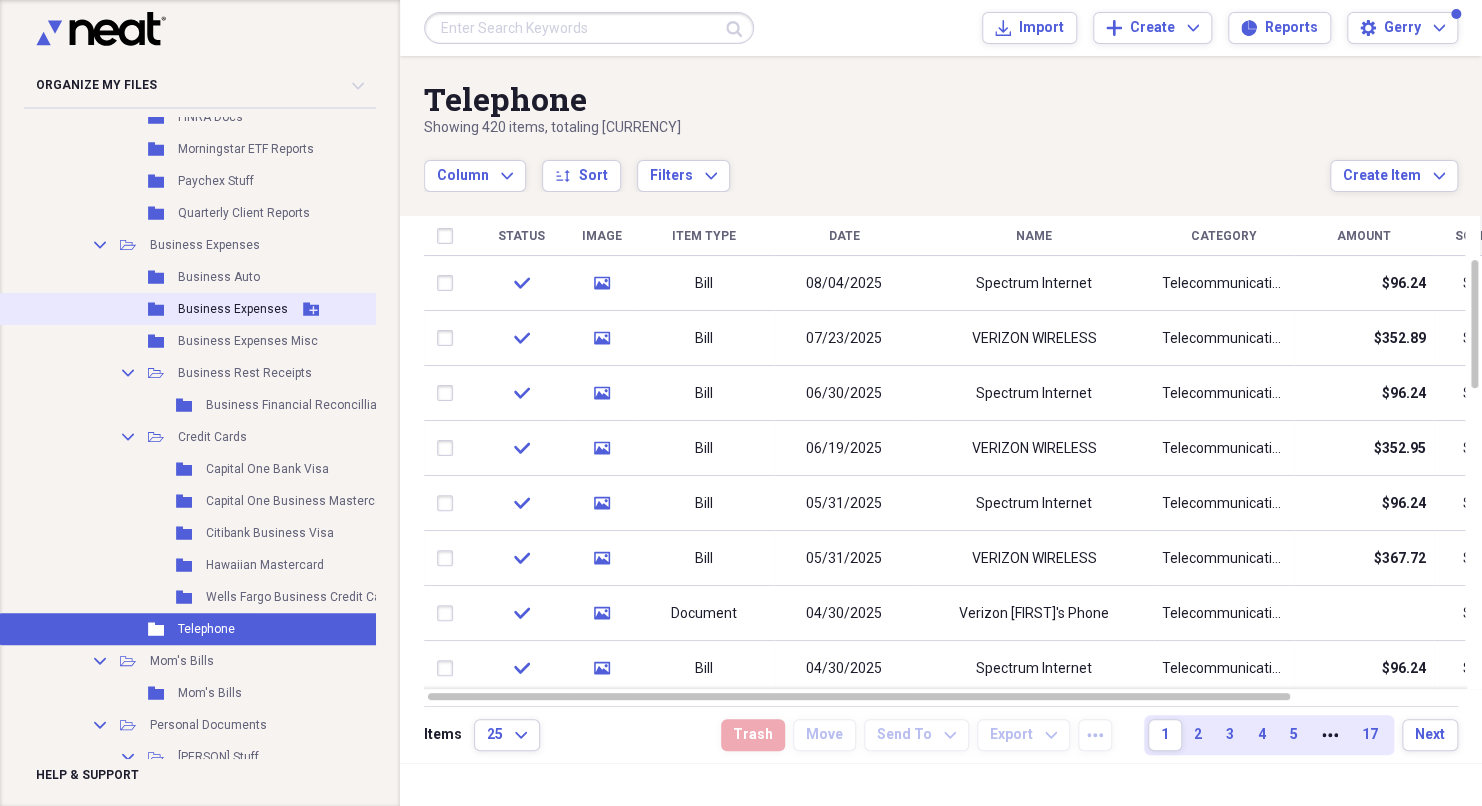 click on "Business Expenses" at bounding box center [233, 309] 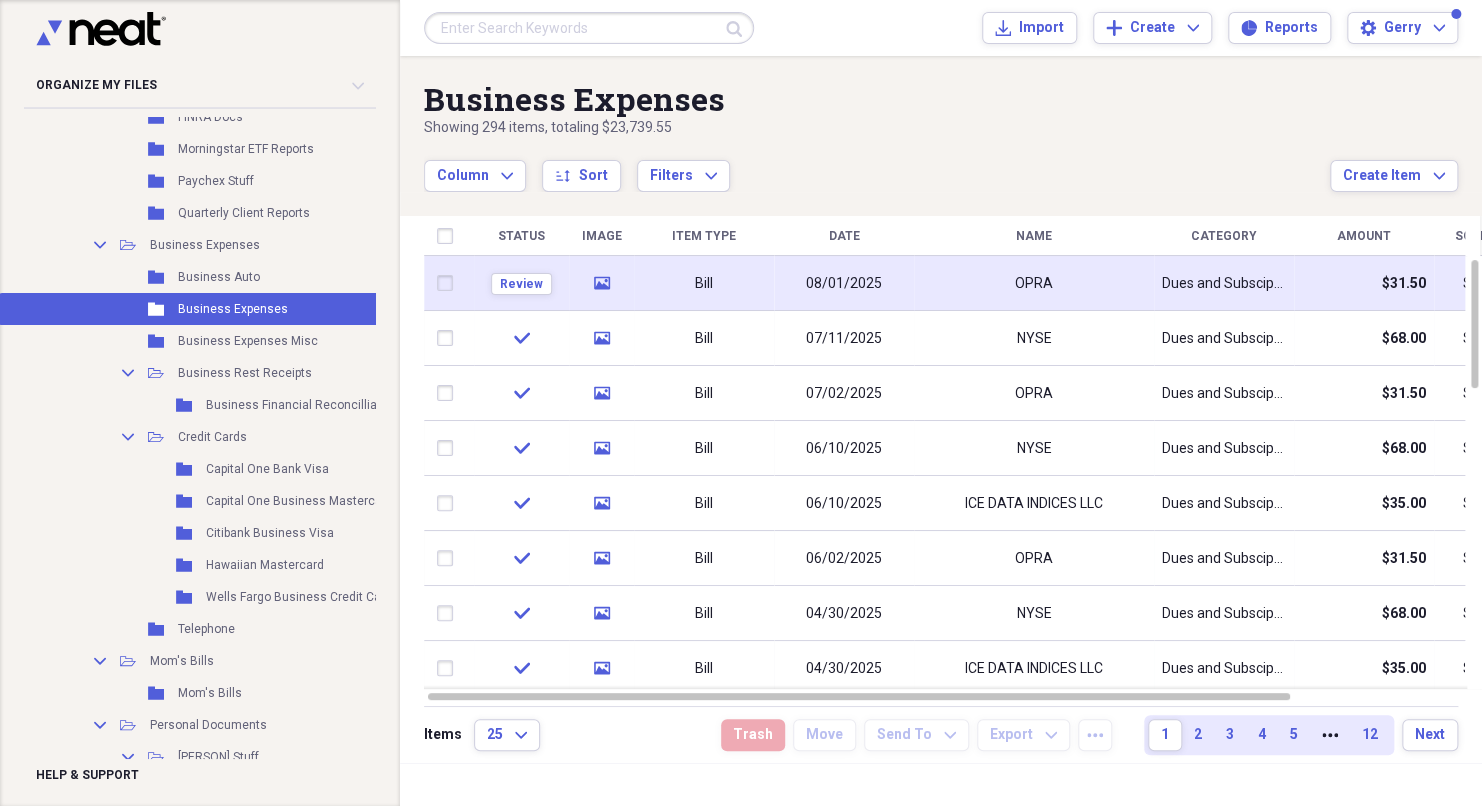 click on "08/01/2025" at bounding box center (844, 284) 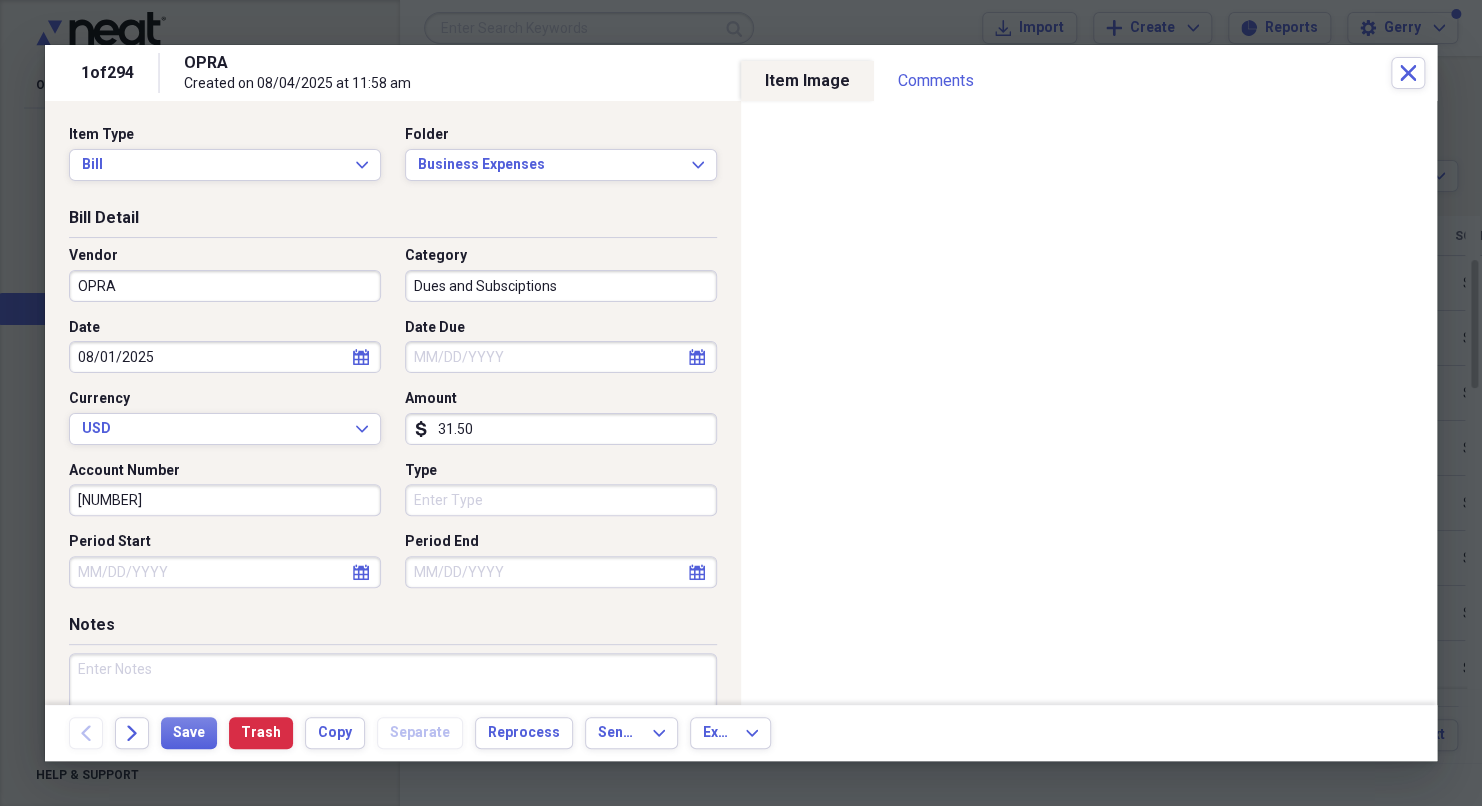 click on "calendar" 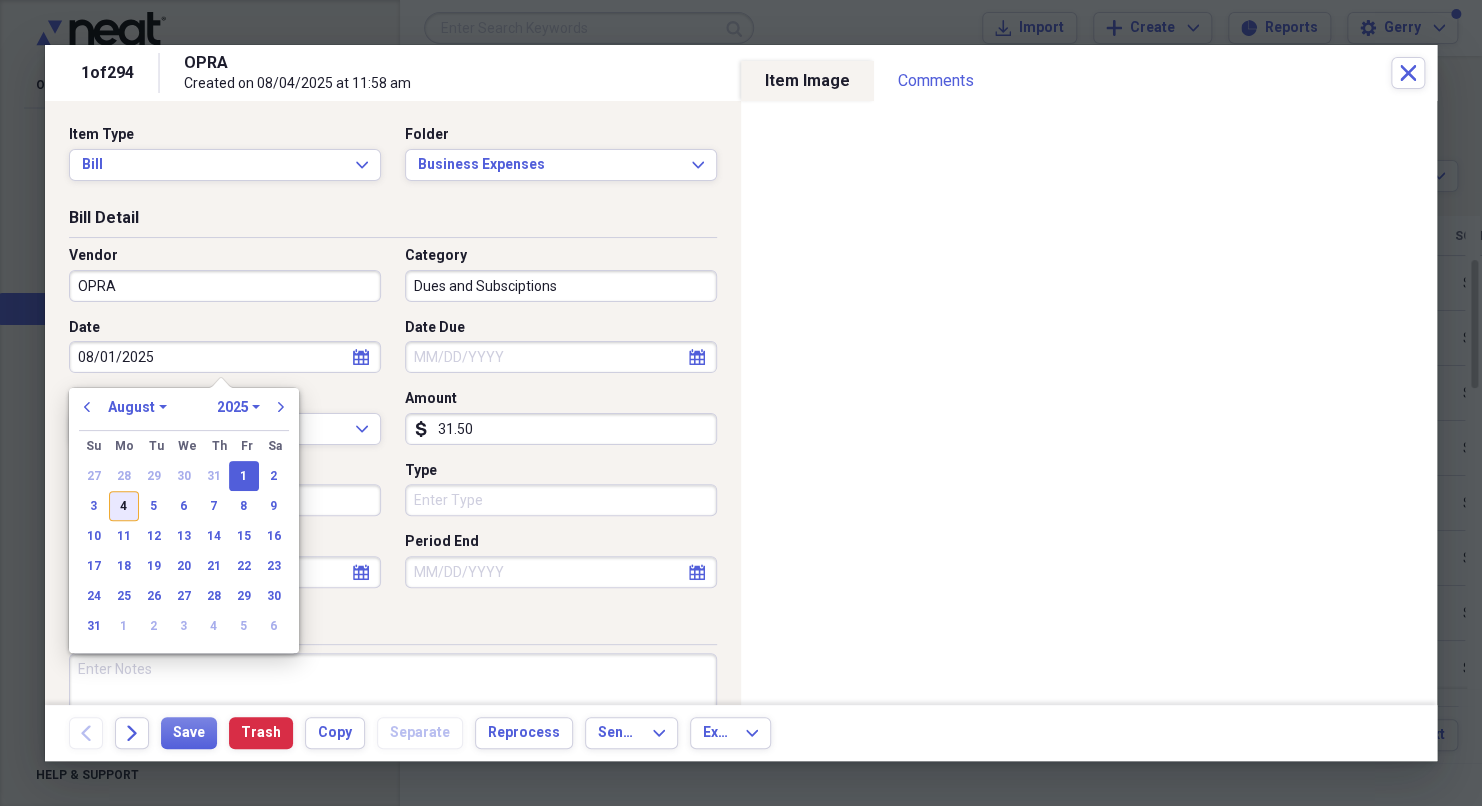 click on "4" at bounding box center (124, 506) 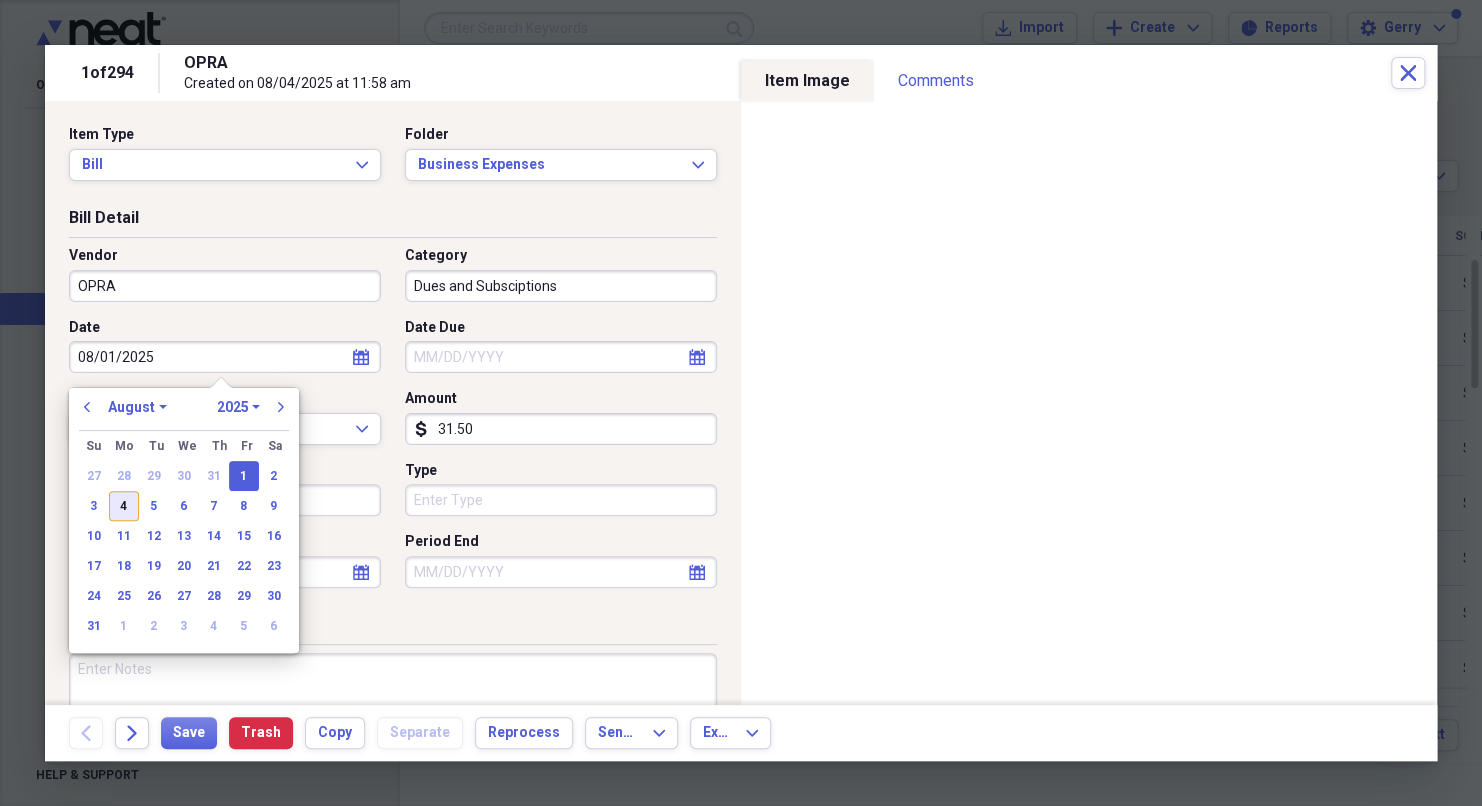 type on "08/04/2025" 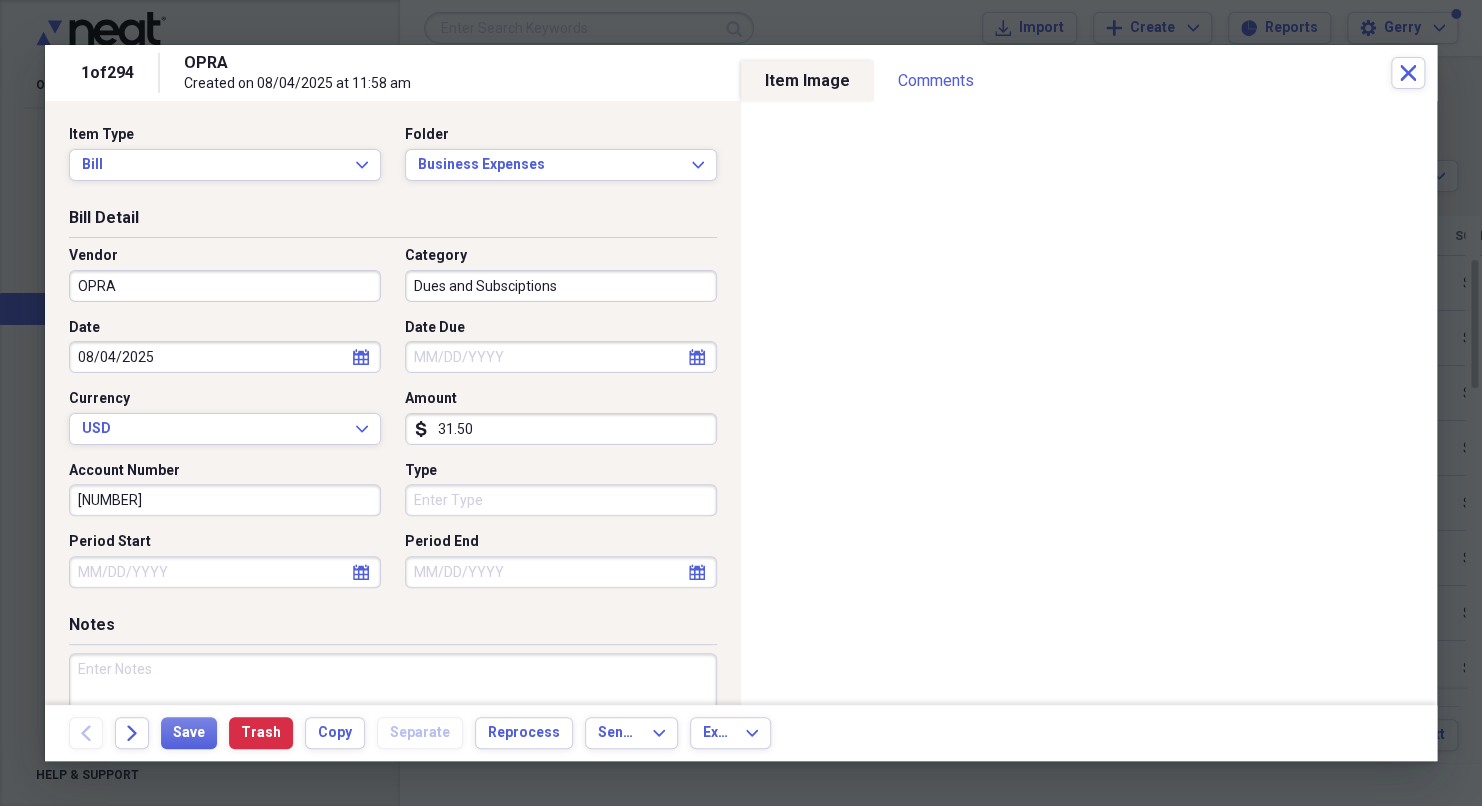 click 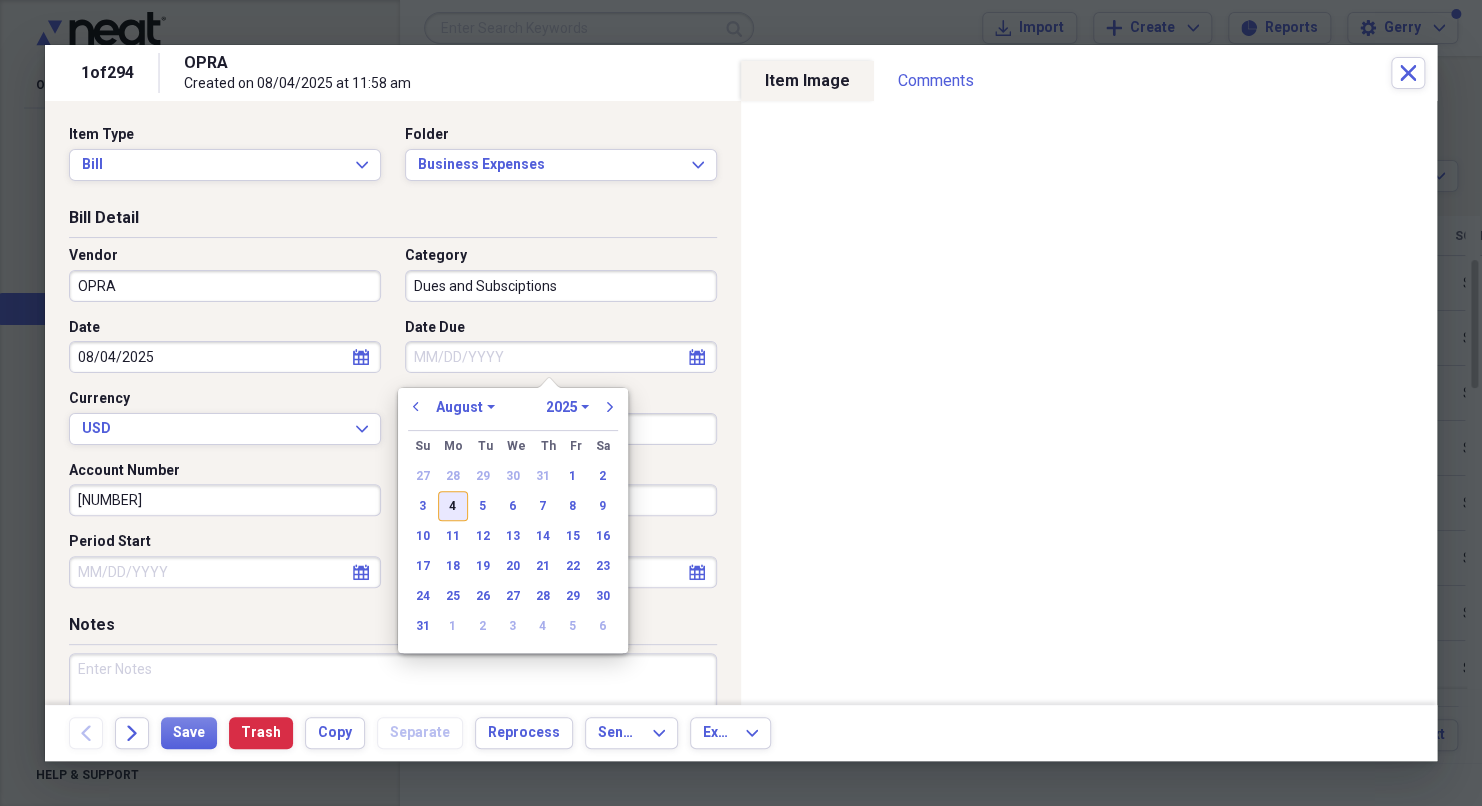 click on "4" at bounding box center [453, 506] 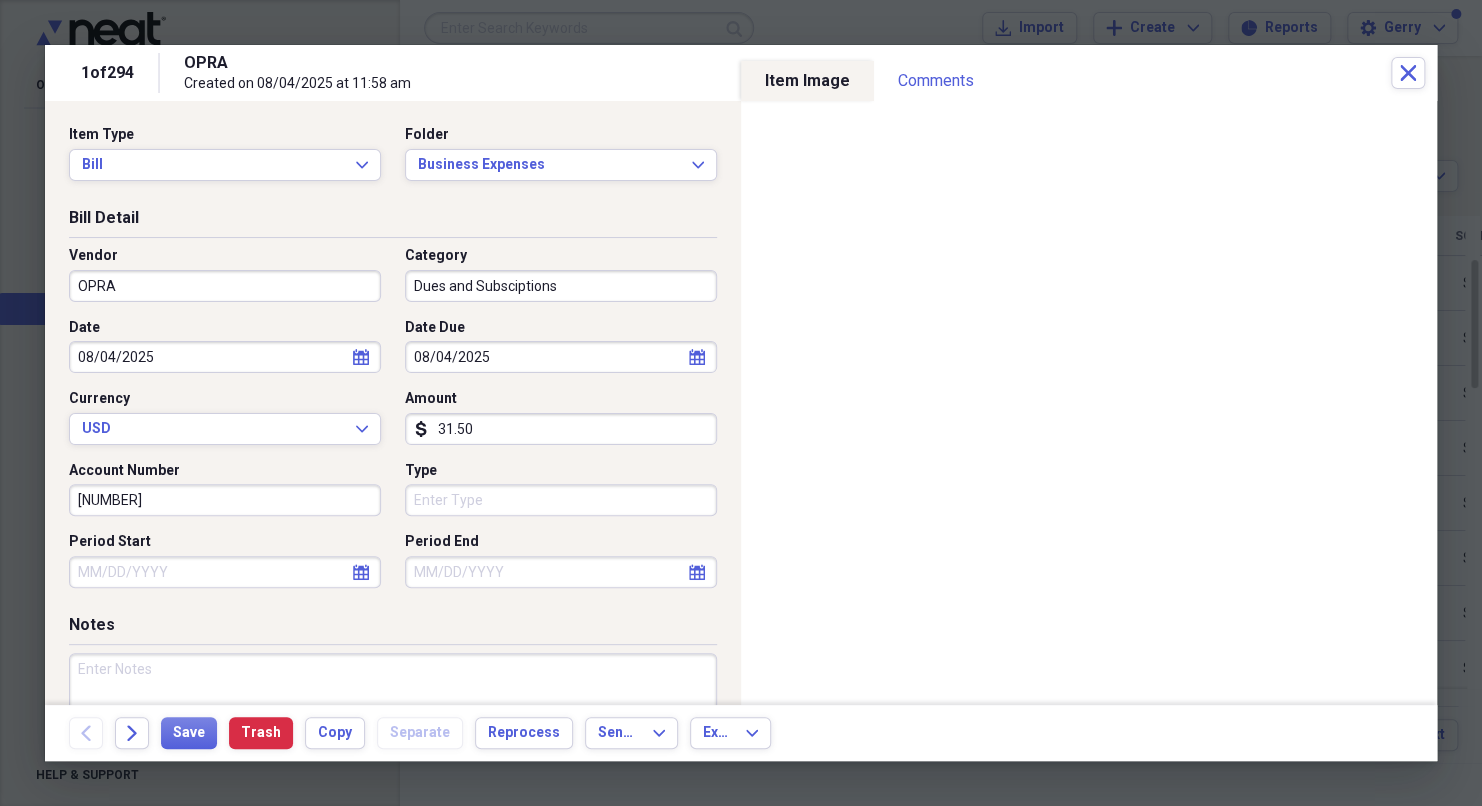 click on "Type" at bounding box center [561, 500] 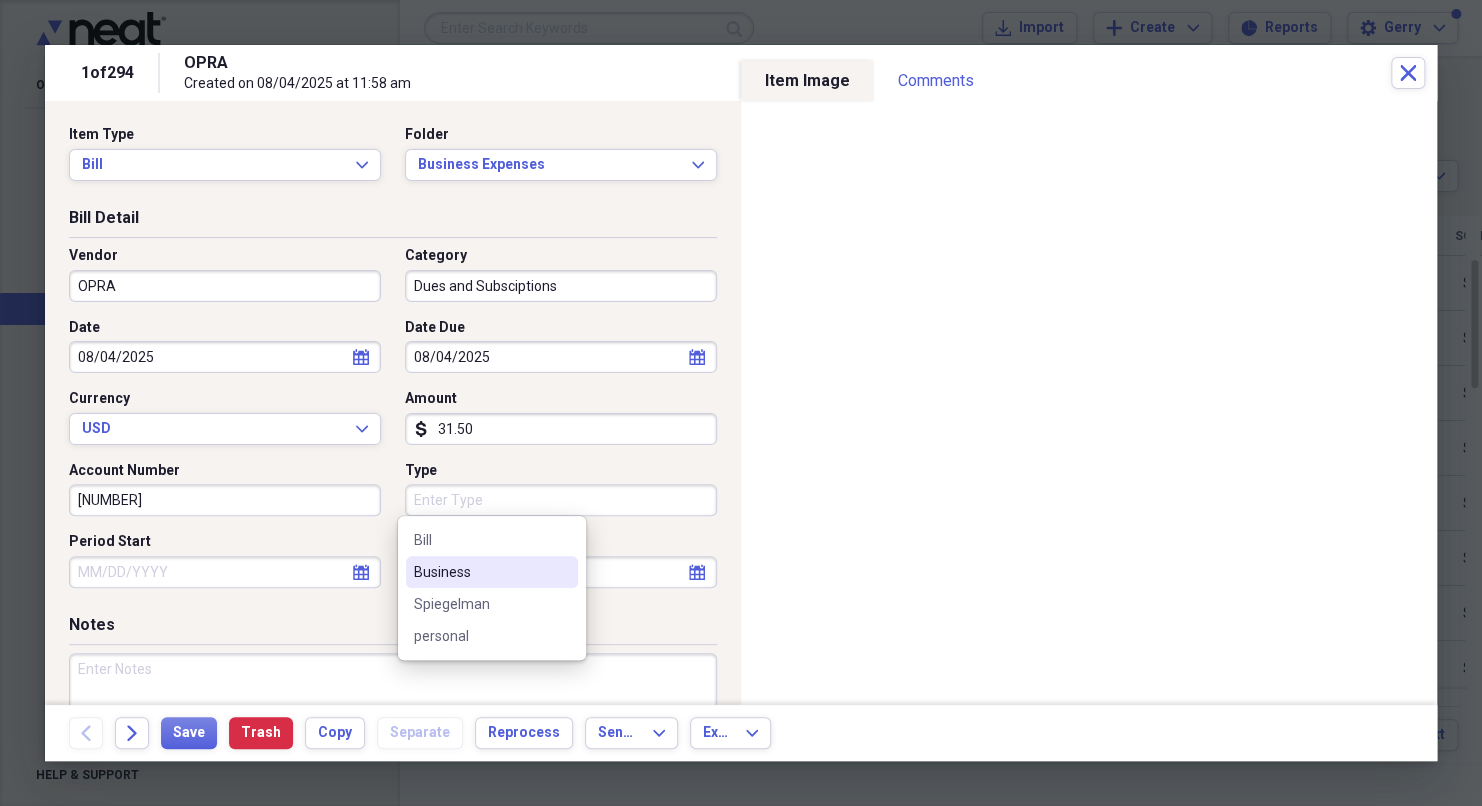 click on "Business" at bounding box center (480, 572) 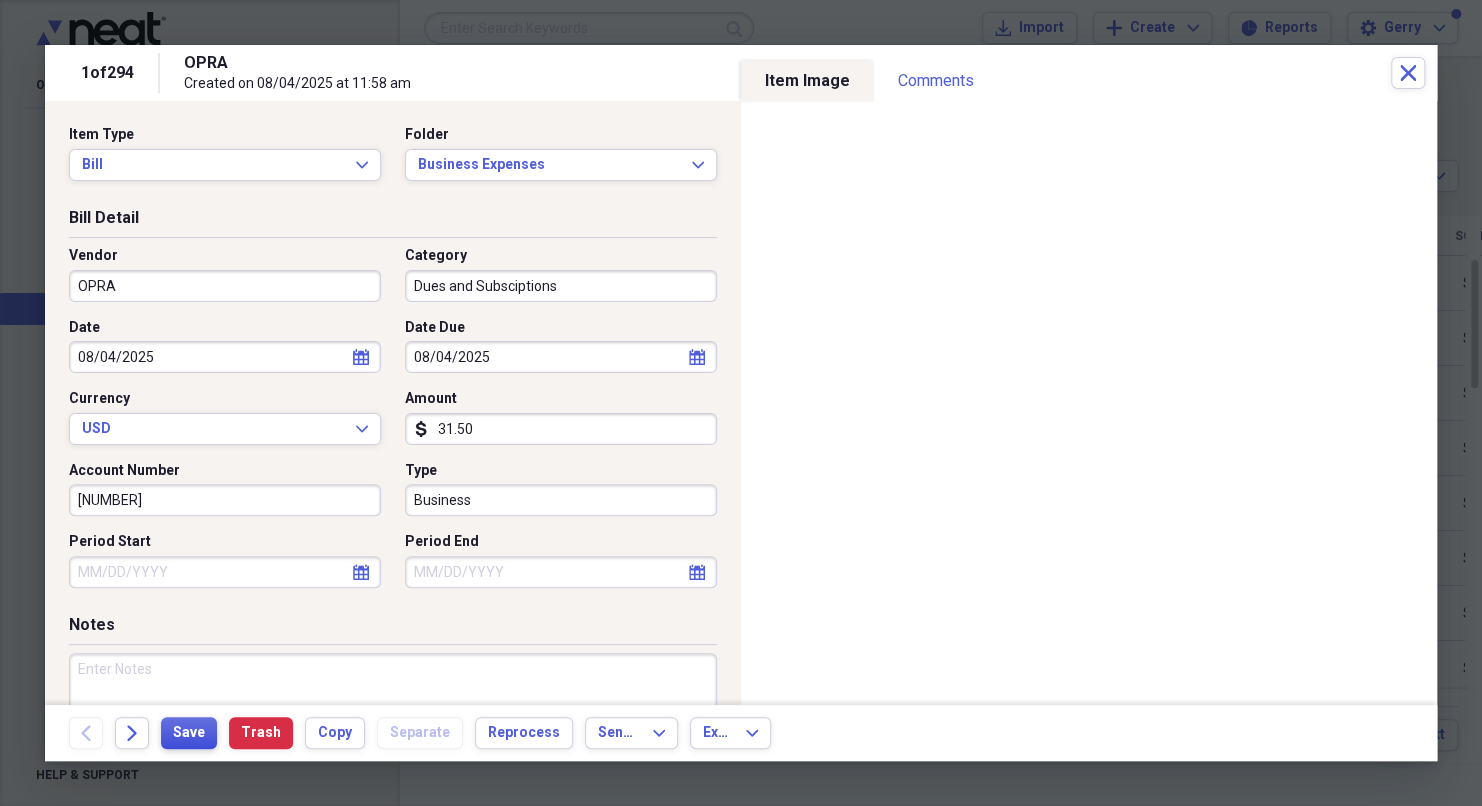 click on "Save" at bounding box center (189, 733) 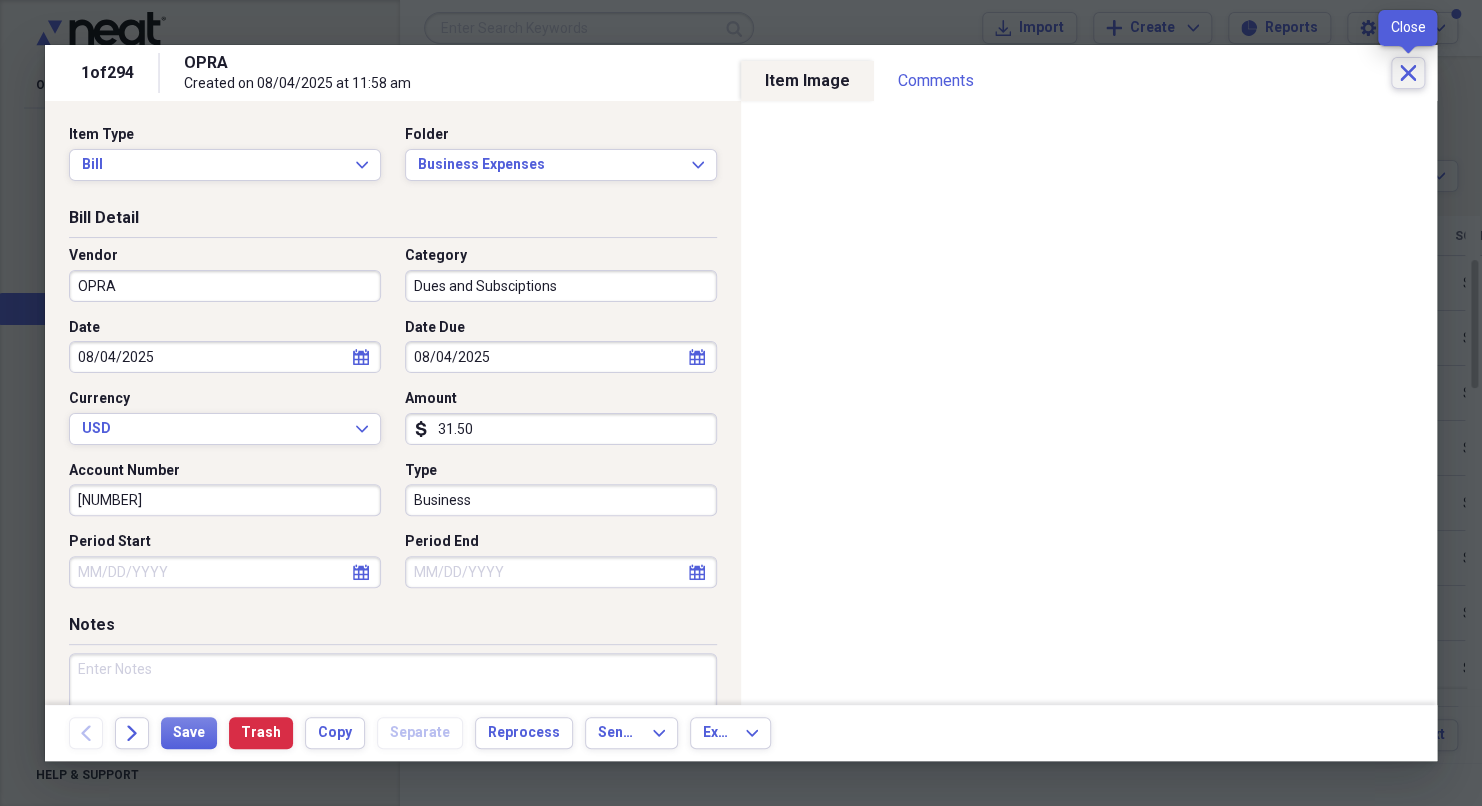 click on "Close" 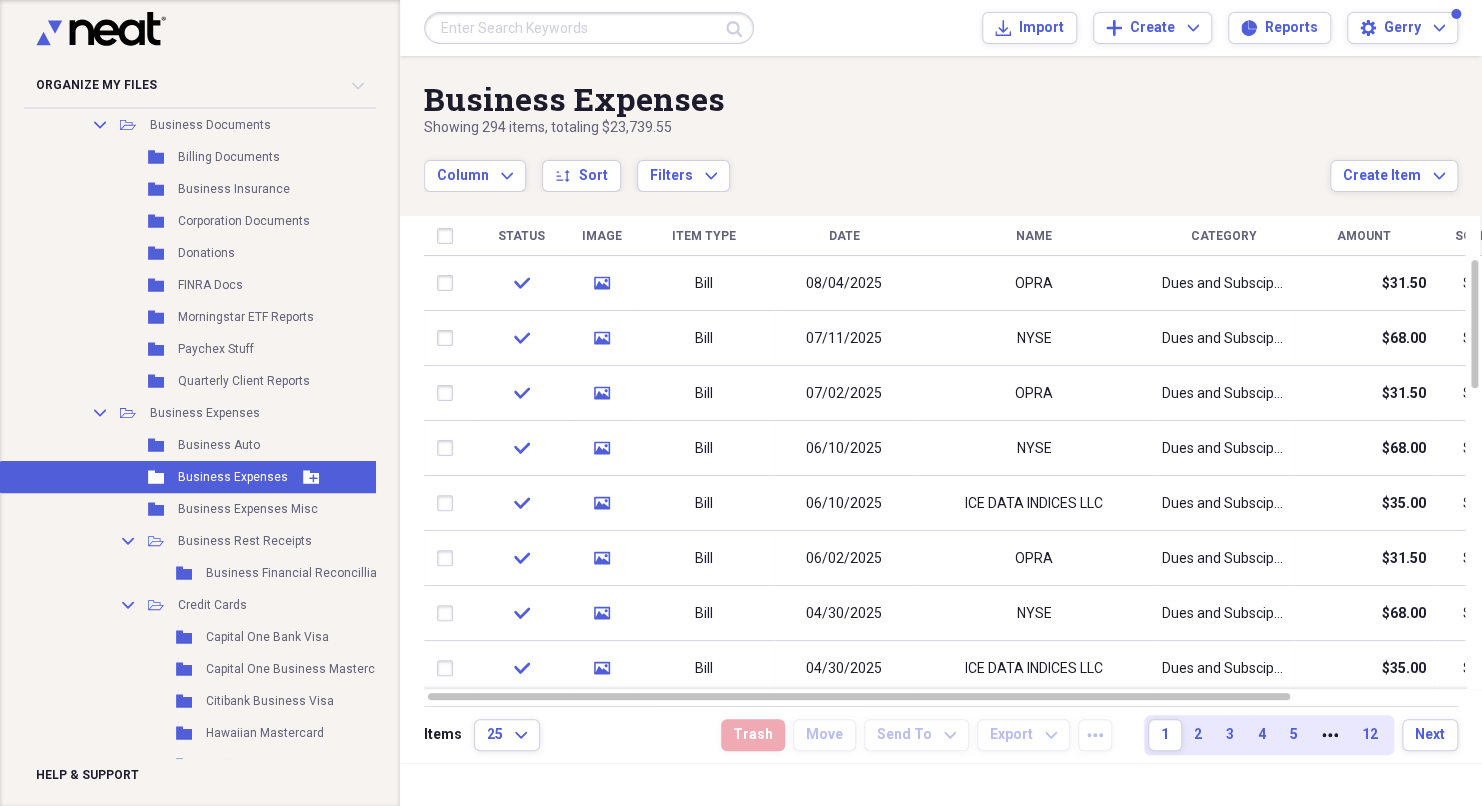 scroll, scrollTop: 4200, scrollLeft: 0, axis: vertical 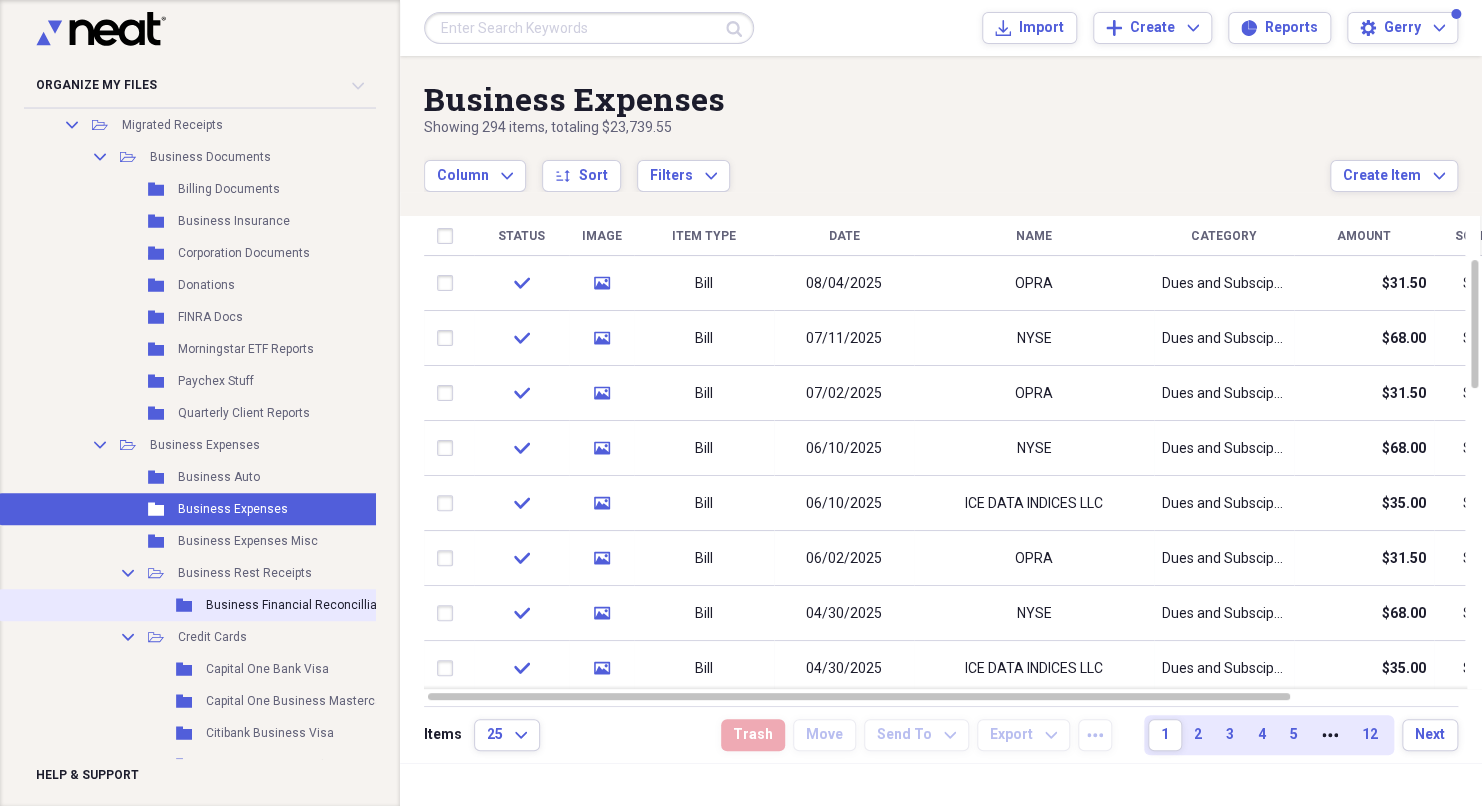 click on "Business Financial Reconcilliations" at bounding box center [305, 605] 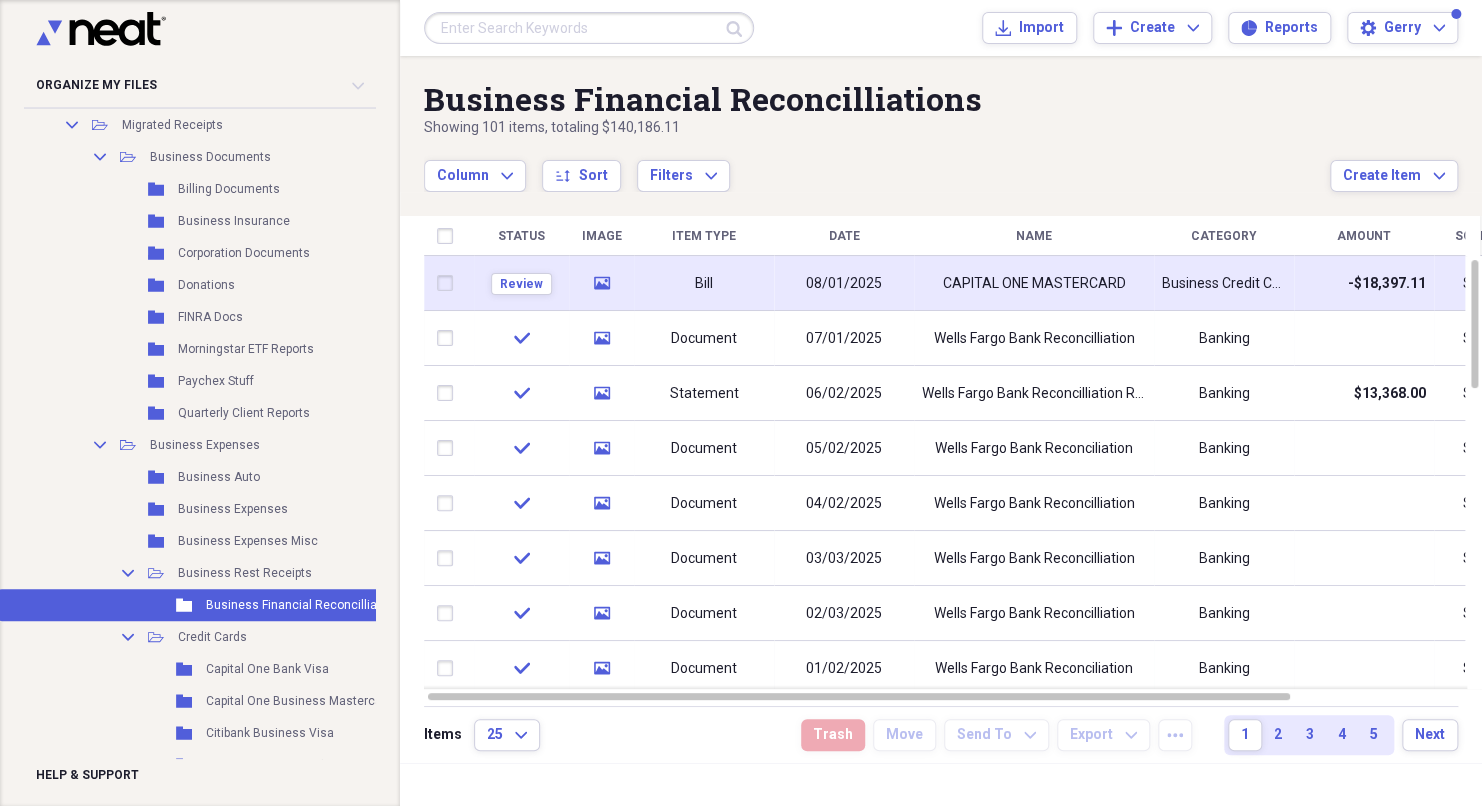 click on "CAPITAL ONE MASTERCARD" at bounding box center (1034, 284) 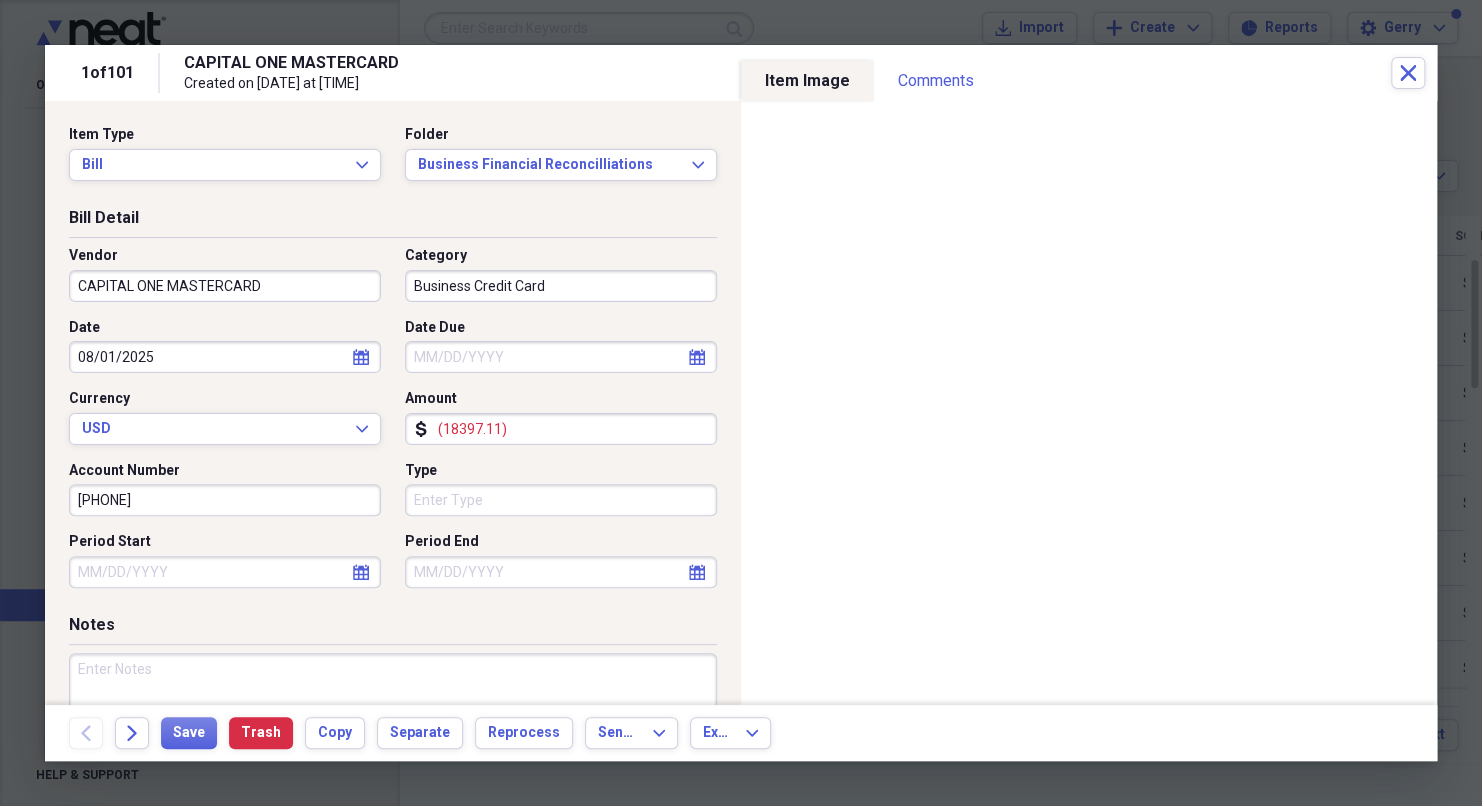 click on "CAPITAL ONE MASTERCARD" at bounding box center [225, 286] 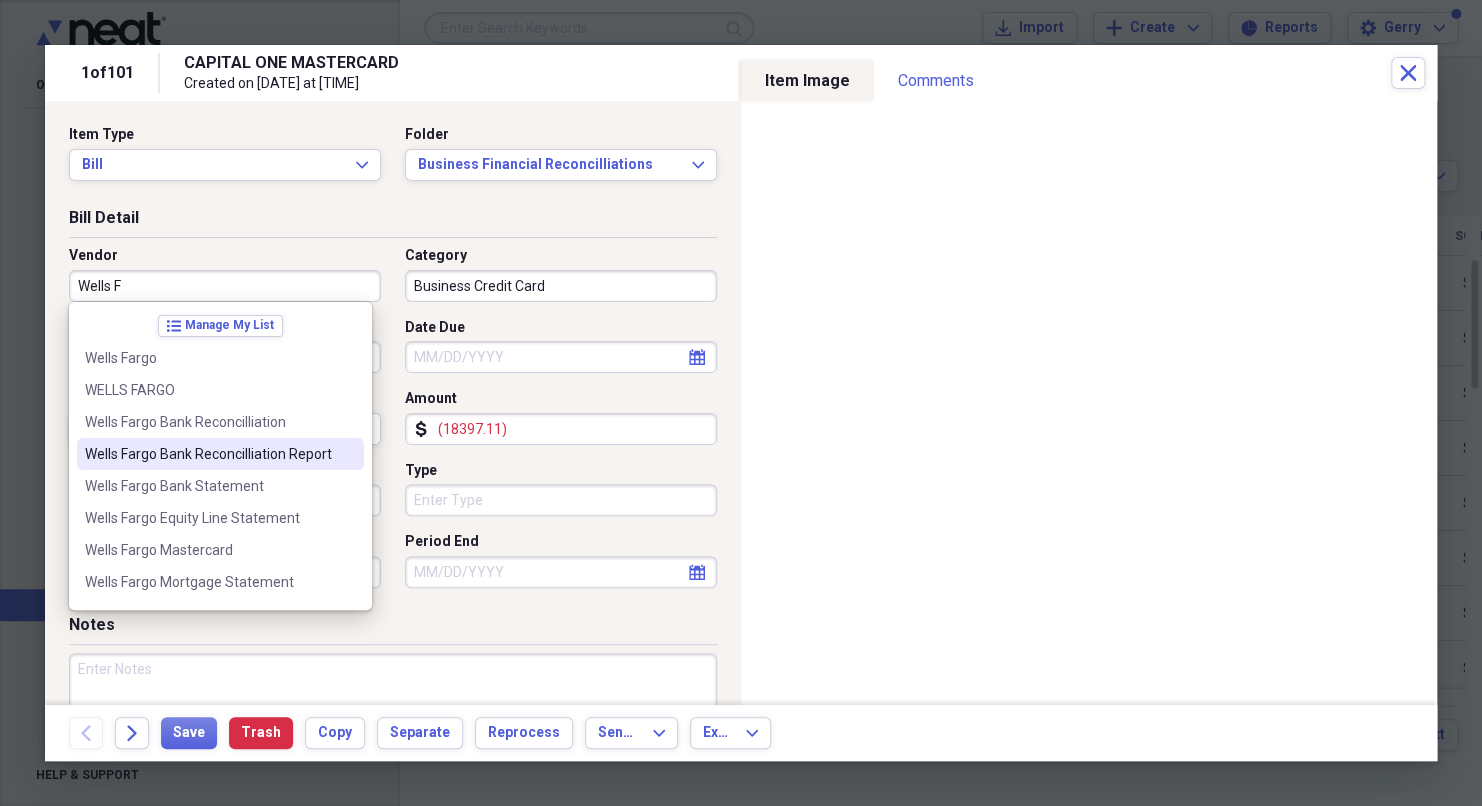click on "Wells Fargo Bank Reconcilliation Report" at bounding box center [208, 454] 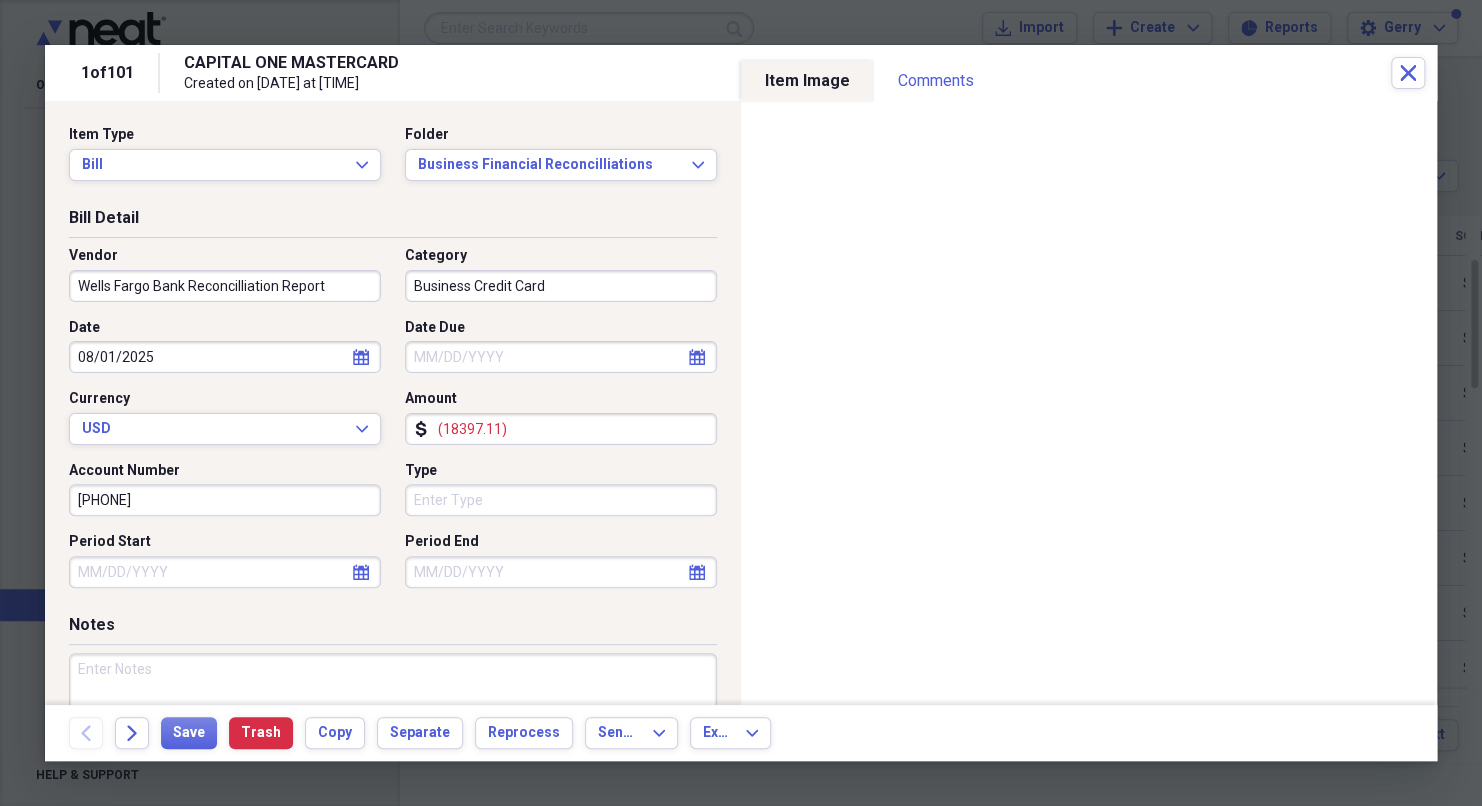 click on "Business Credit Card" at bounding box center (561, 286) 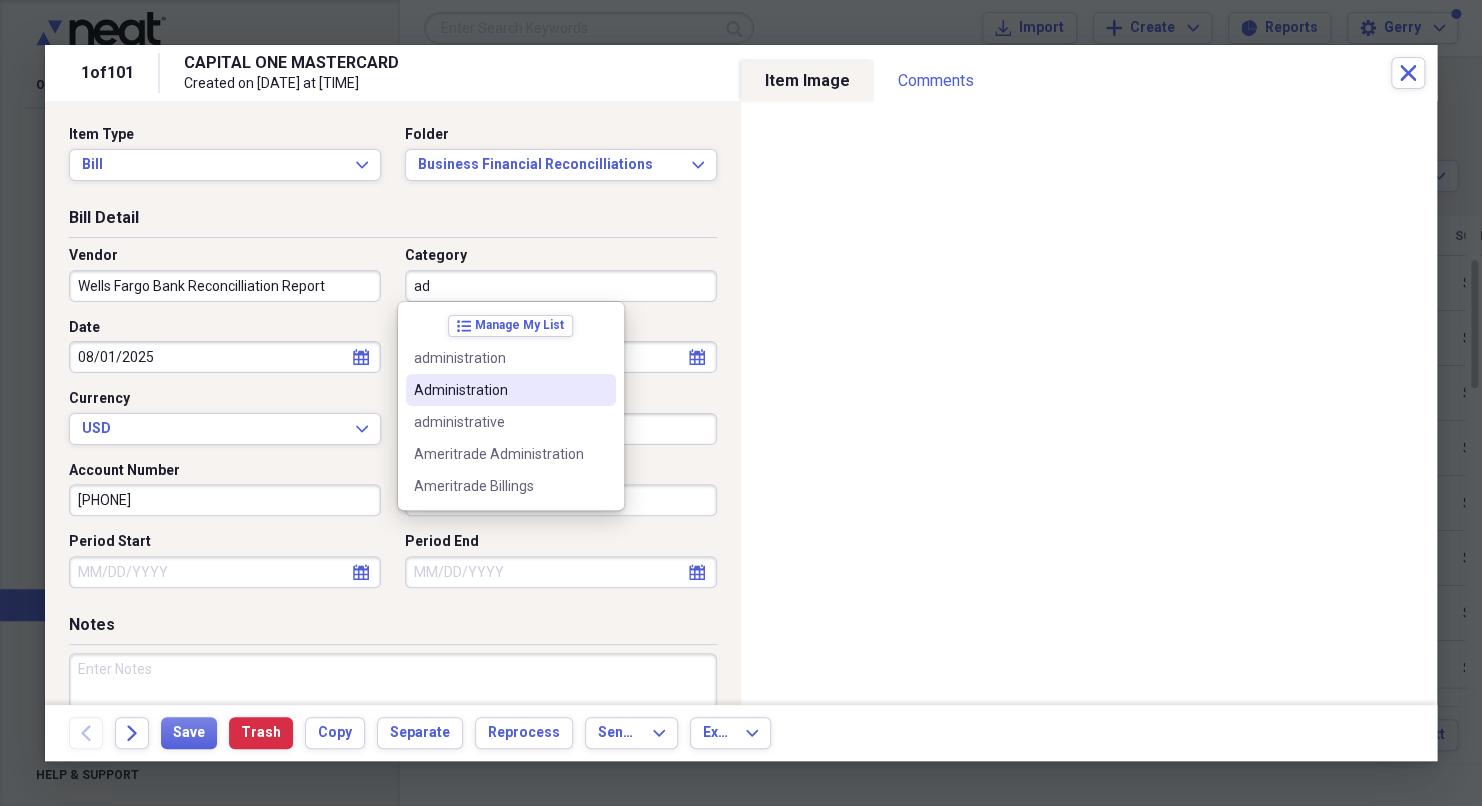 click on "Administration" at bounding box center (499, 390) 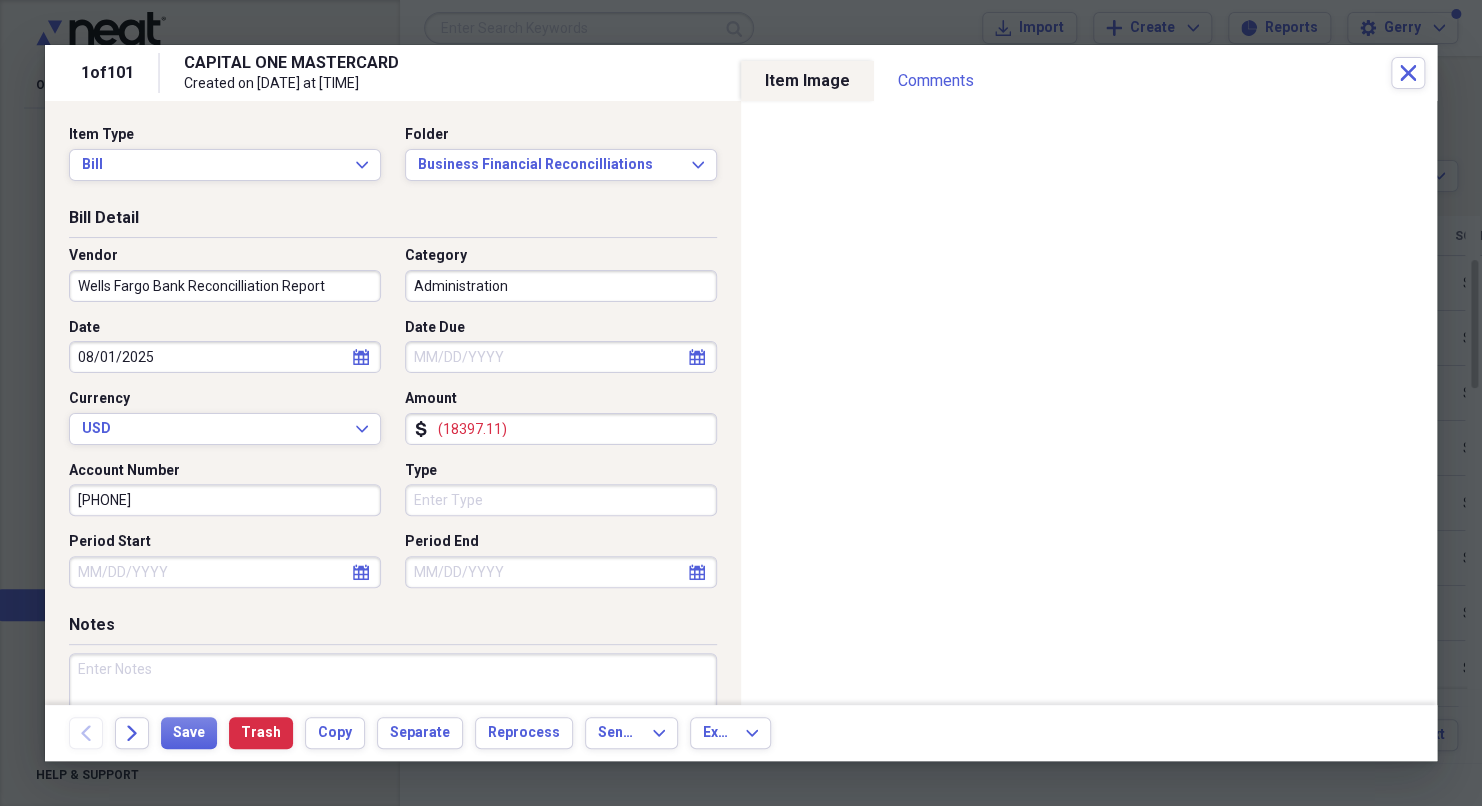 click on "calendar" 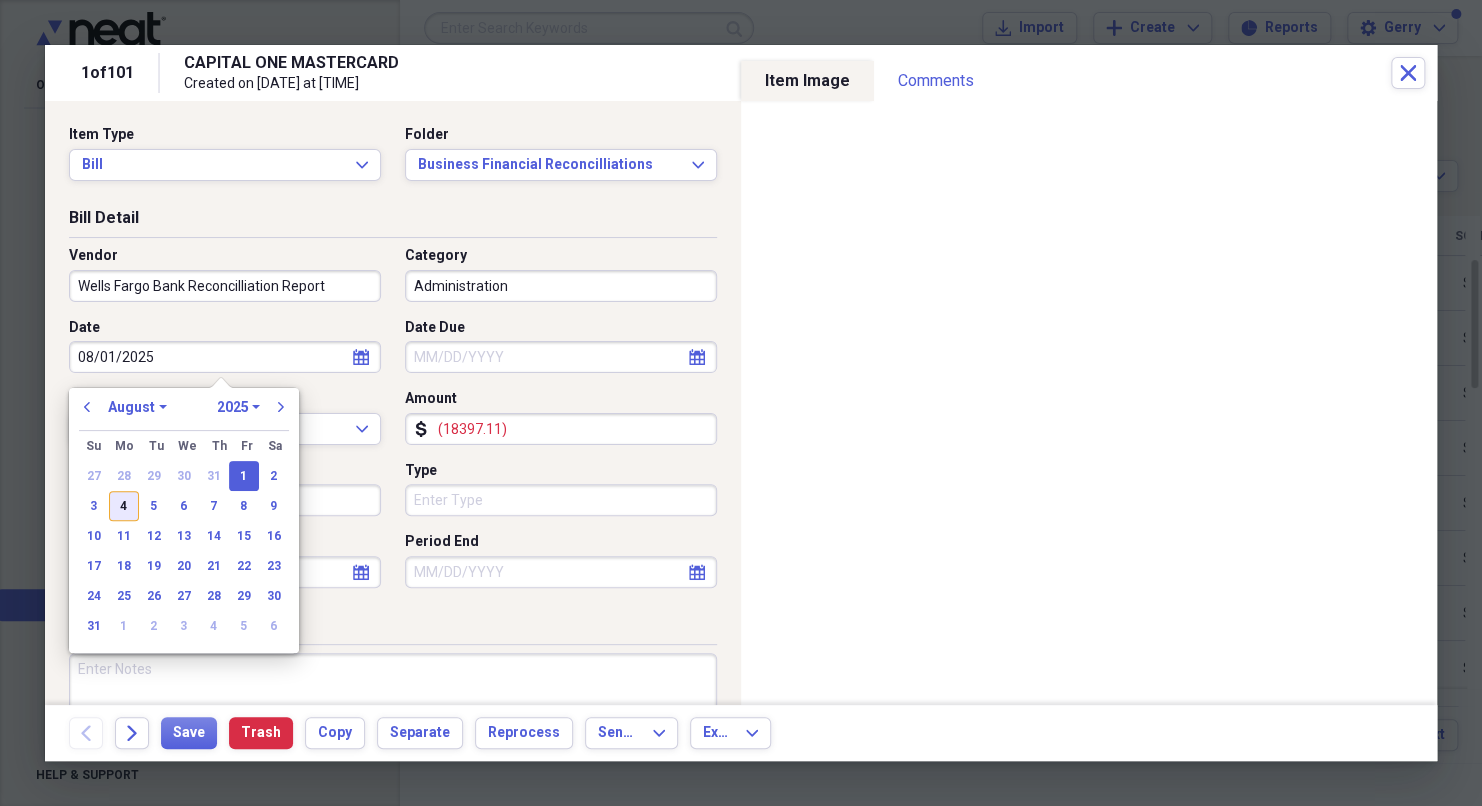 click on "4" at bounding box center (124, 506) 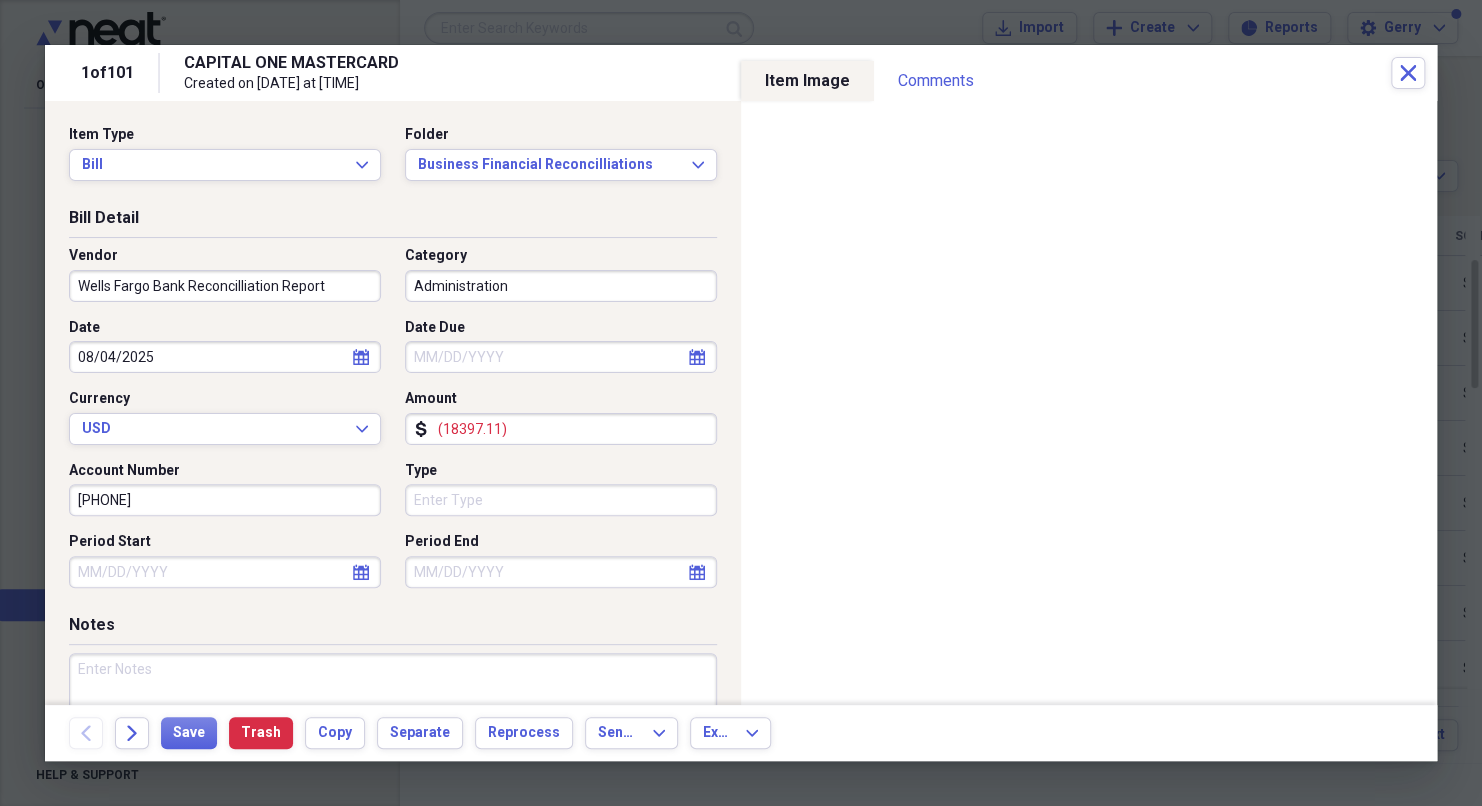 click on "calendar" 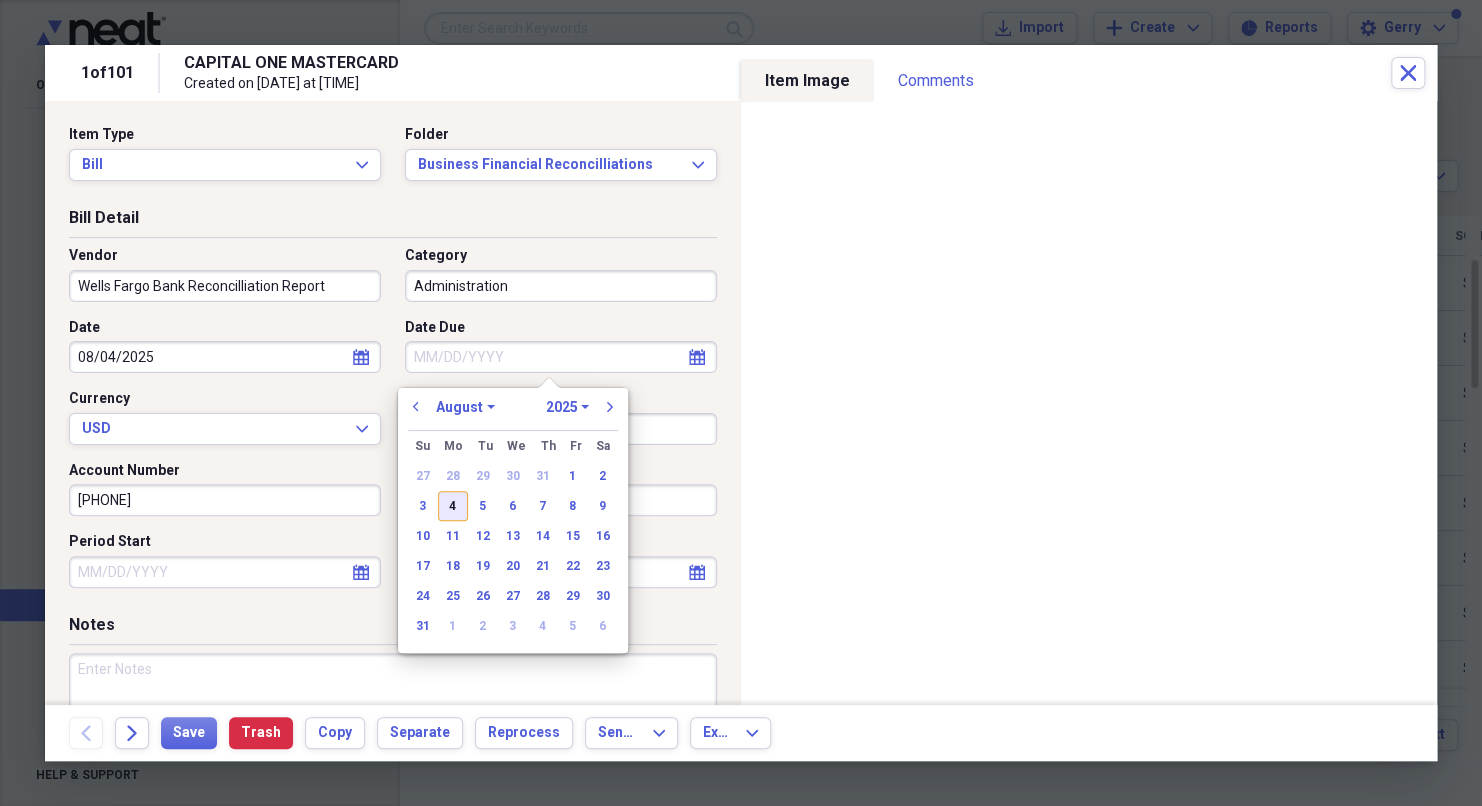 click on "4" at bounding box center (453, 506) 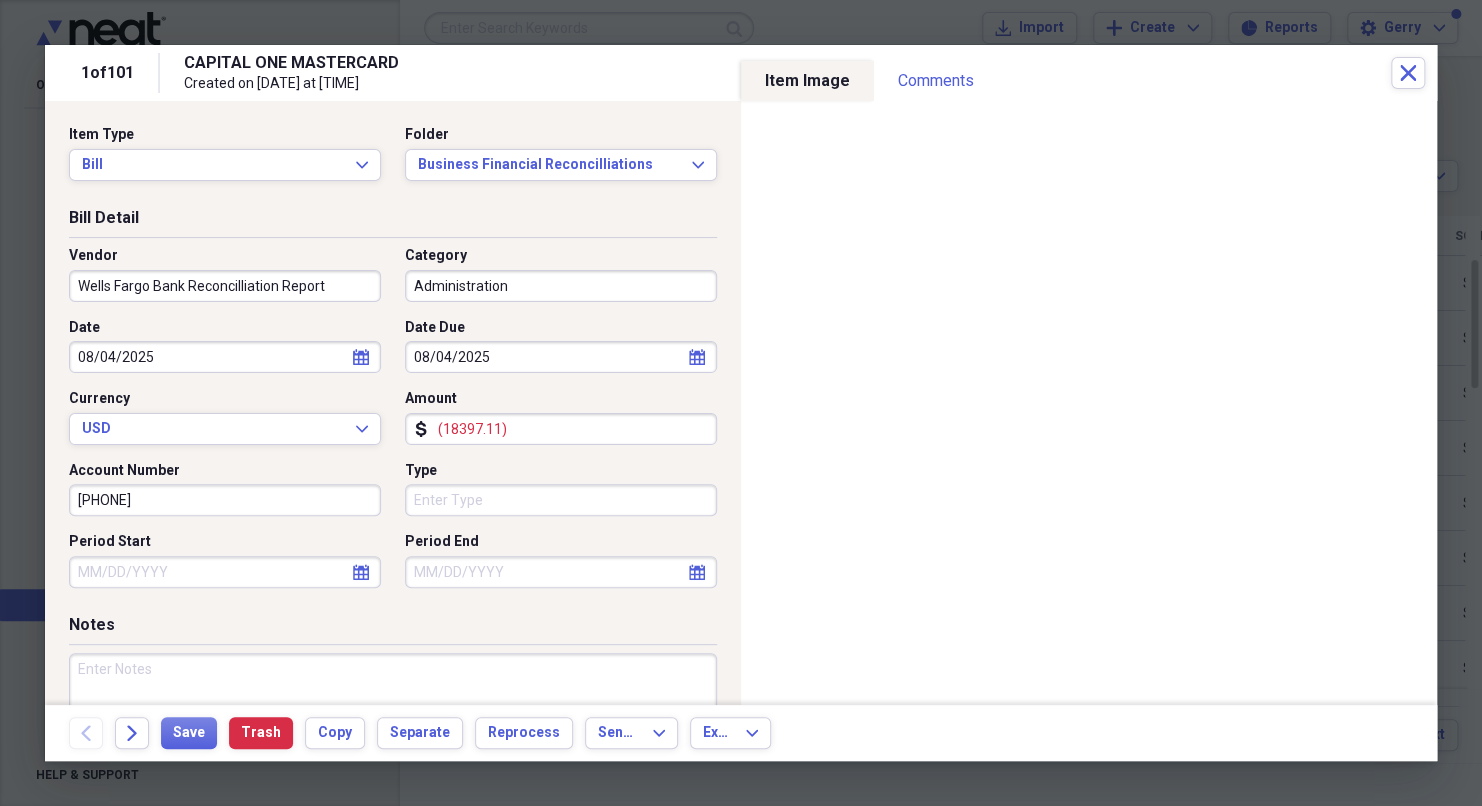 click on "(18397.11)" at bounding box center (561, 429) 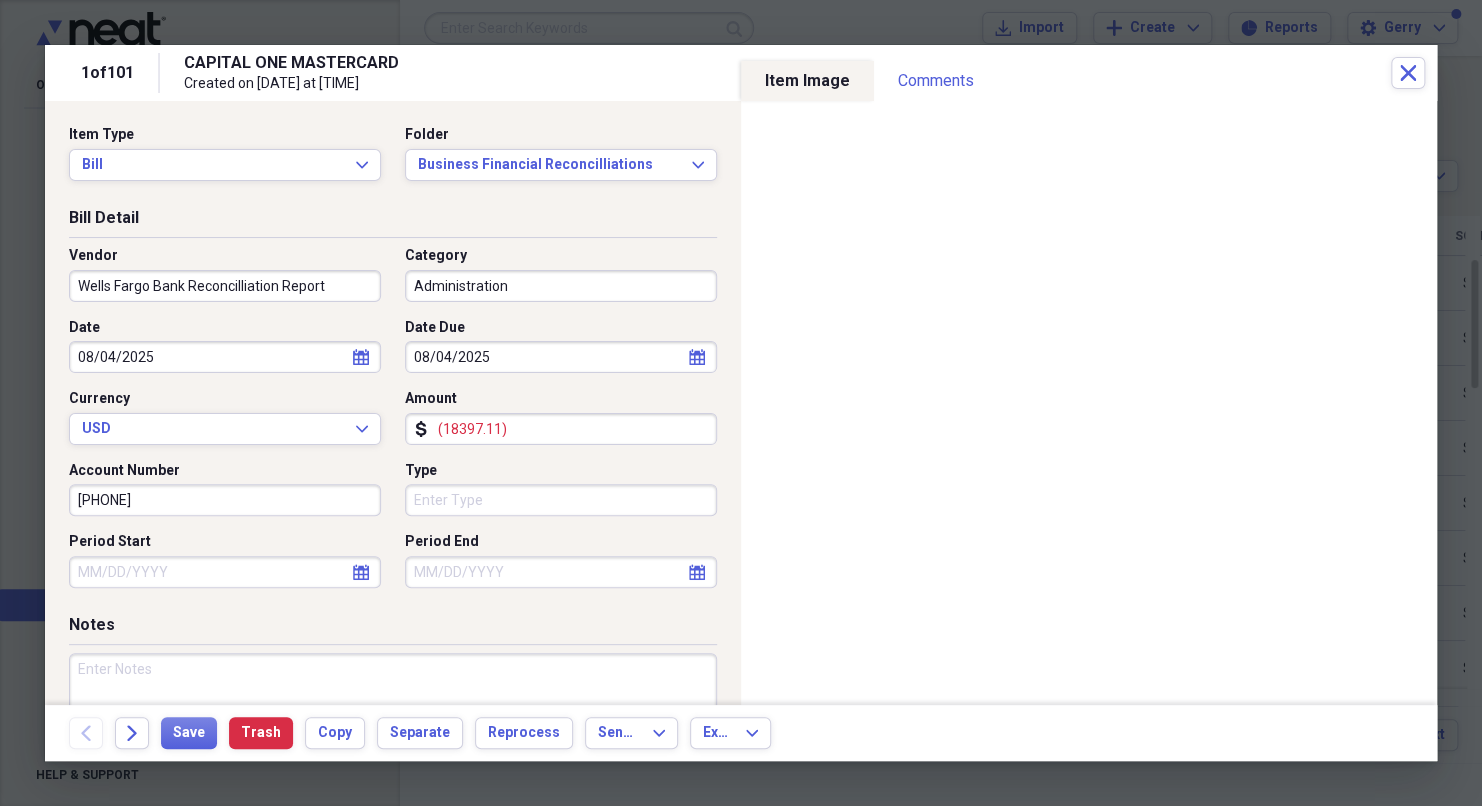 type on "(18397.11)" 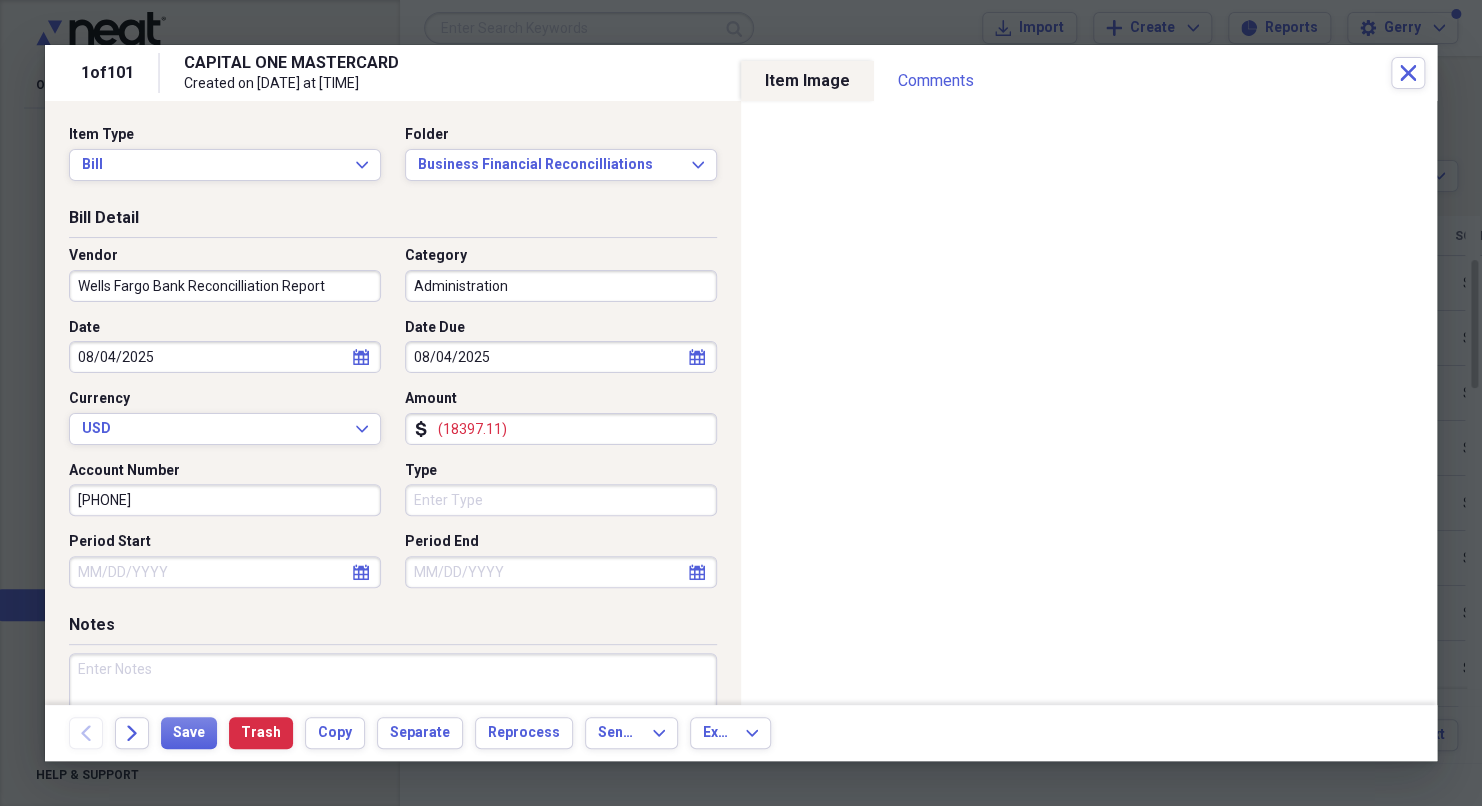 click on "(18397.11)" at bounding box center [561, 429] 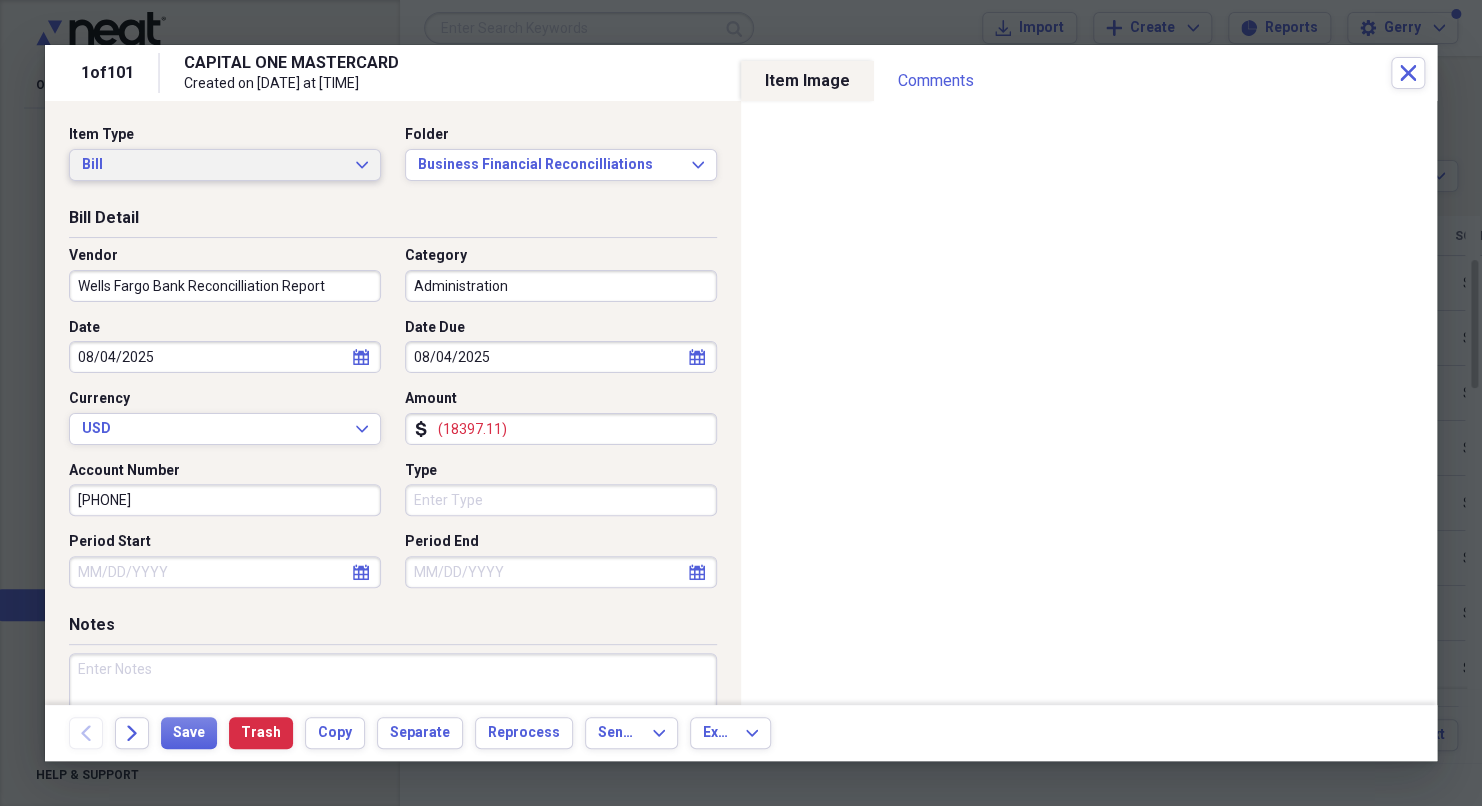 click on "Expand" 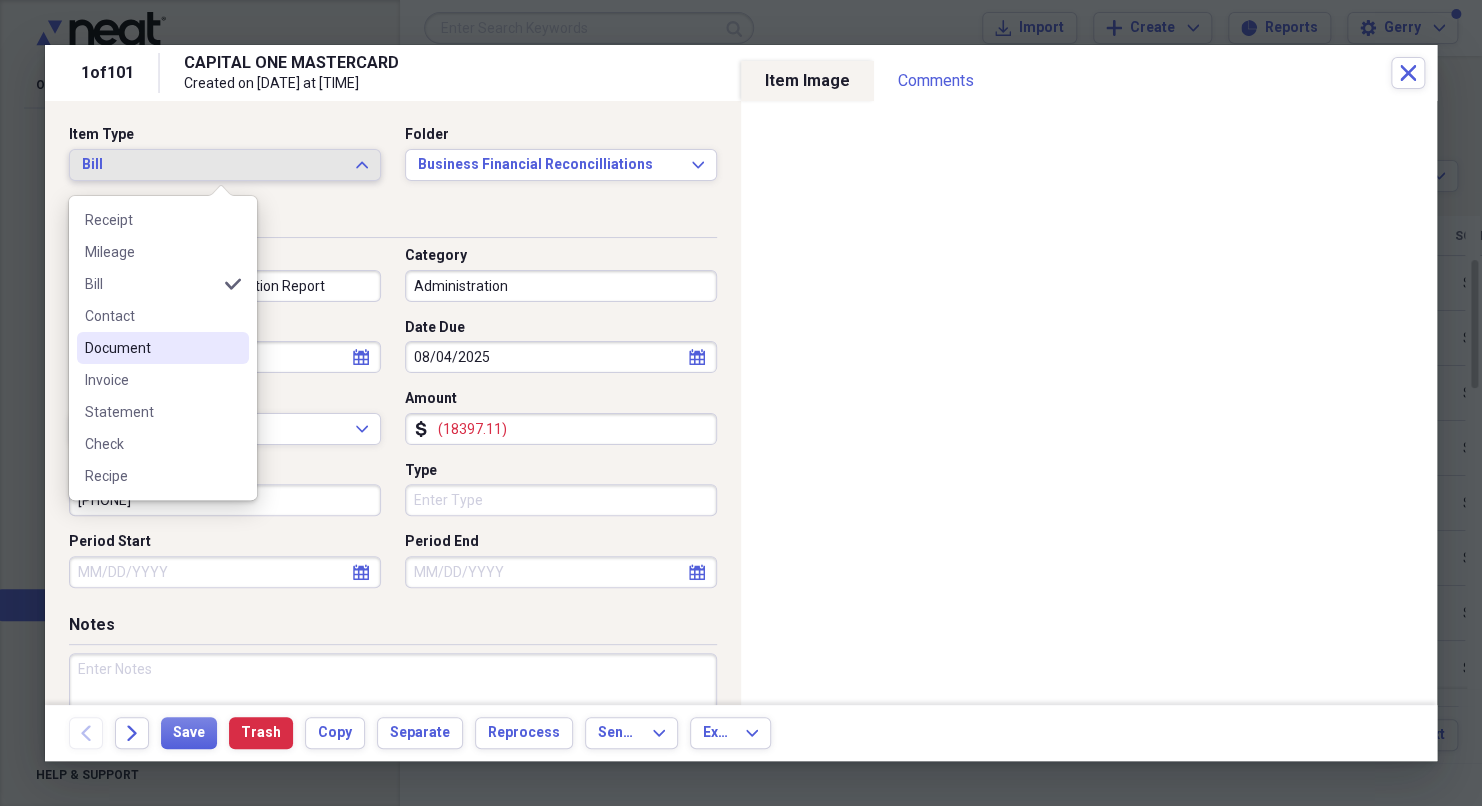 click on "Document" at bounding box center [151, 348] 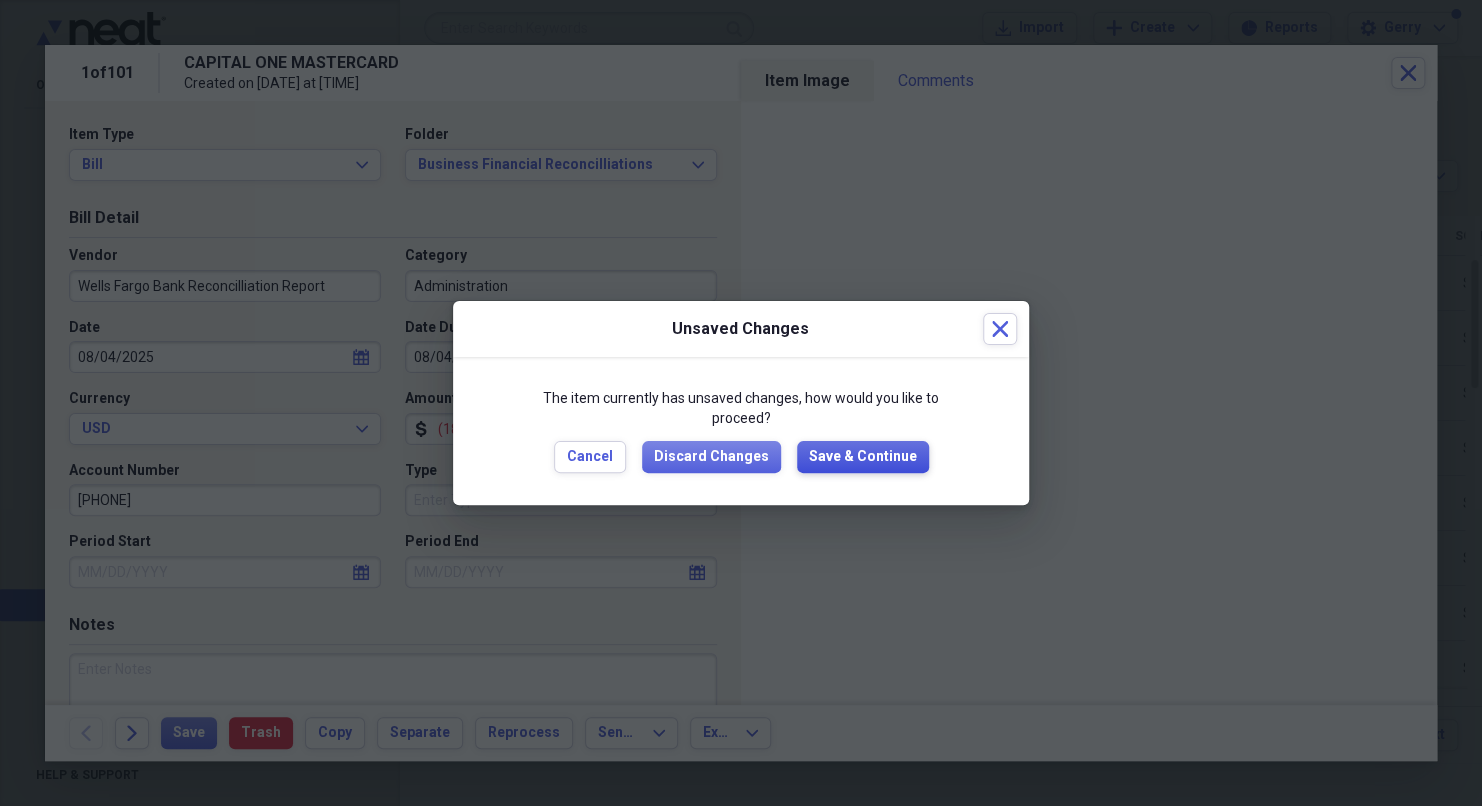 click on "Save & Continue" at bounding box center (863, 457) 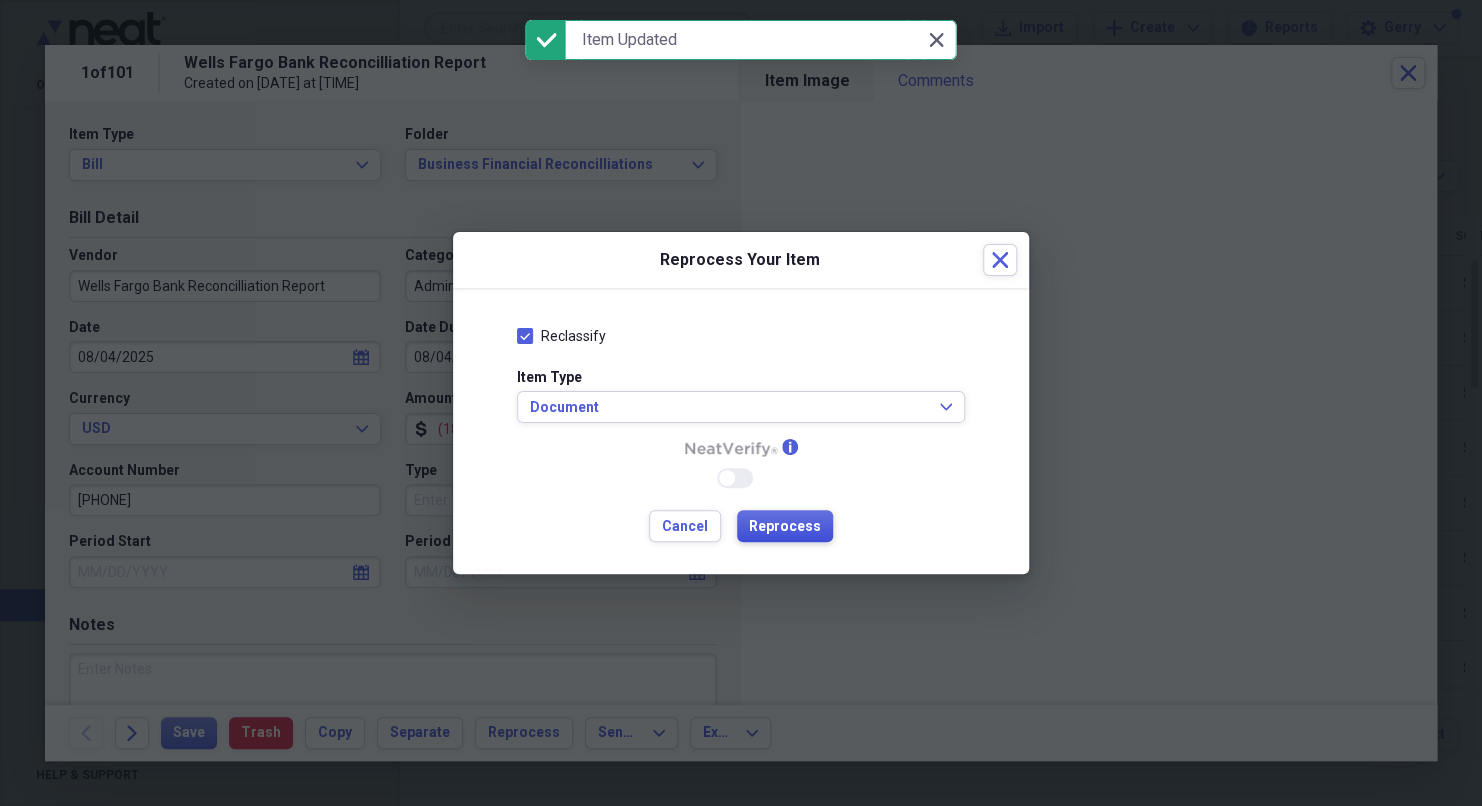 click on "Reprocess" at bounding box center (785, 527) 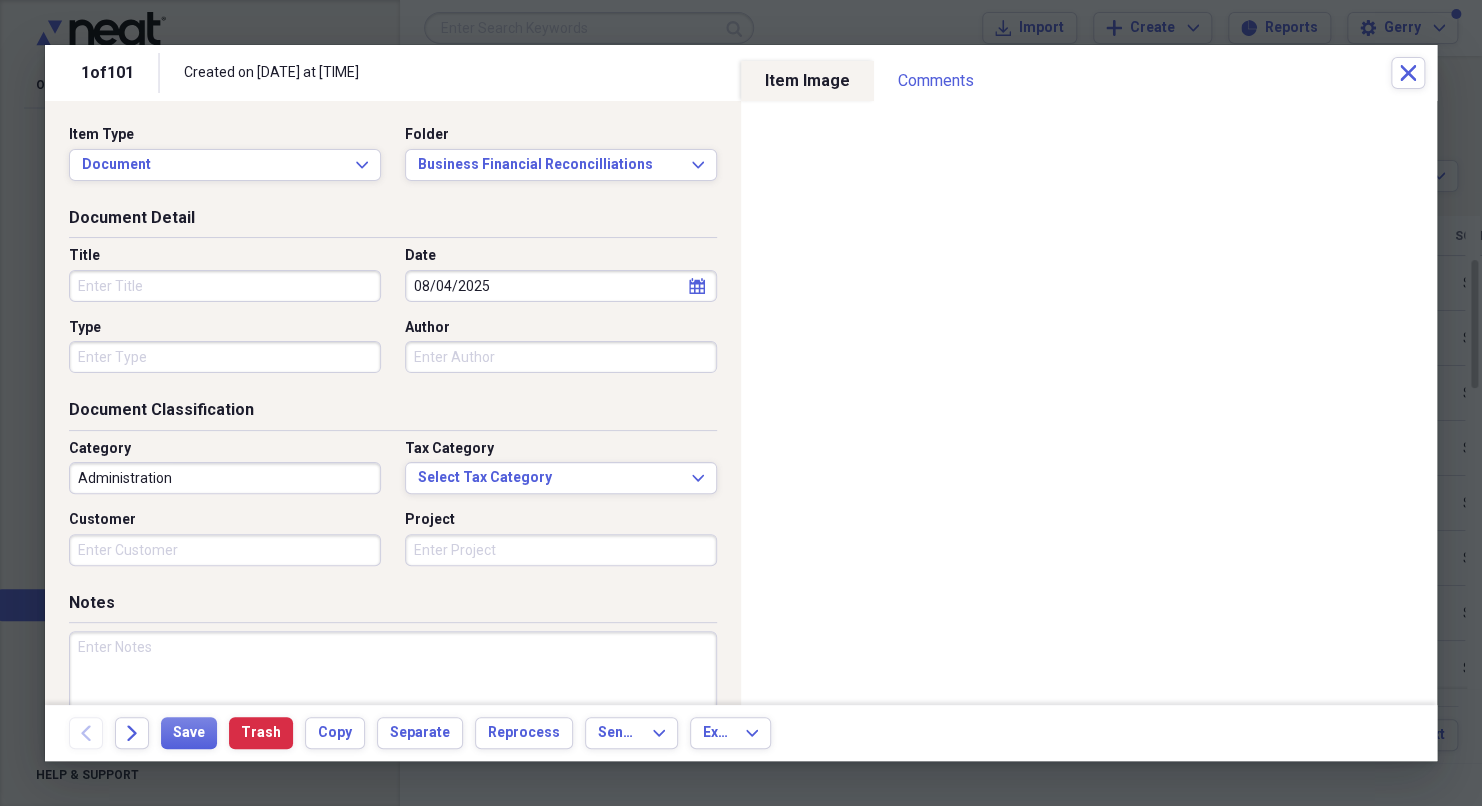 click on "Title" at bounding box center (225, 286) 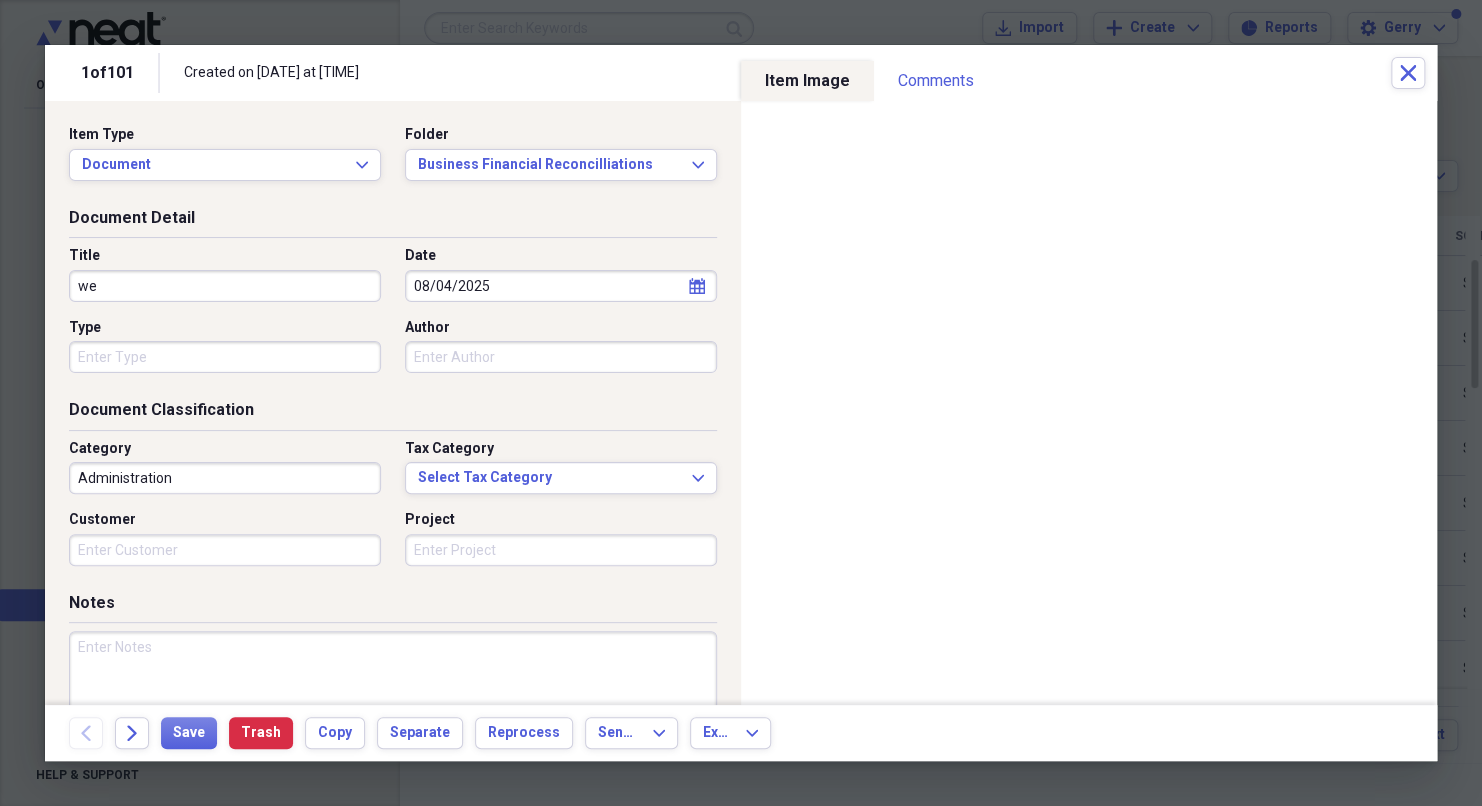 type on "w" 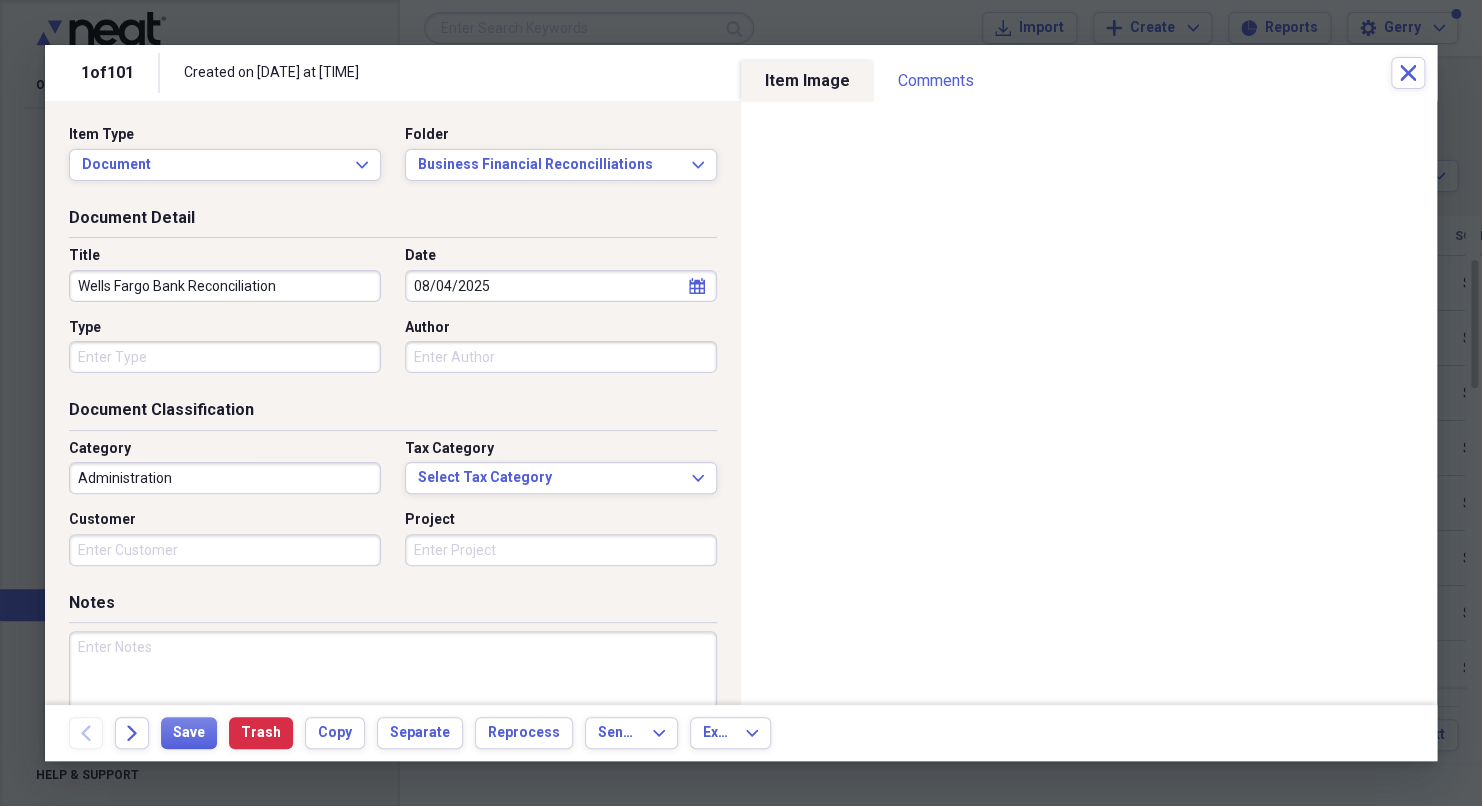 type on "Wells Fargo Bank Reconciliation" 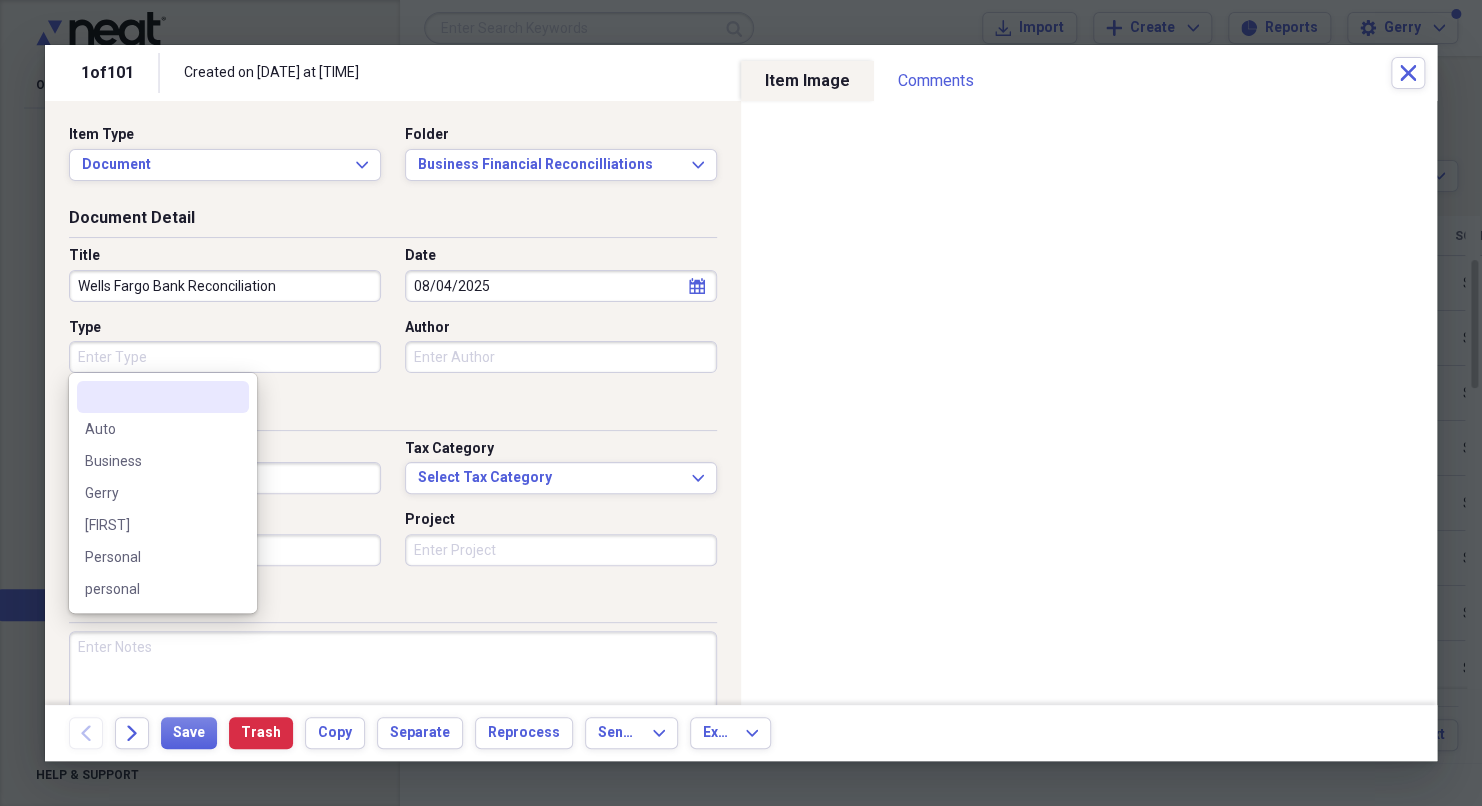click on "Type" at bounding box center (225, 357) 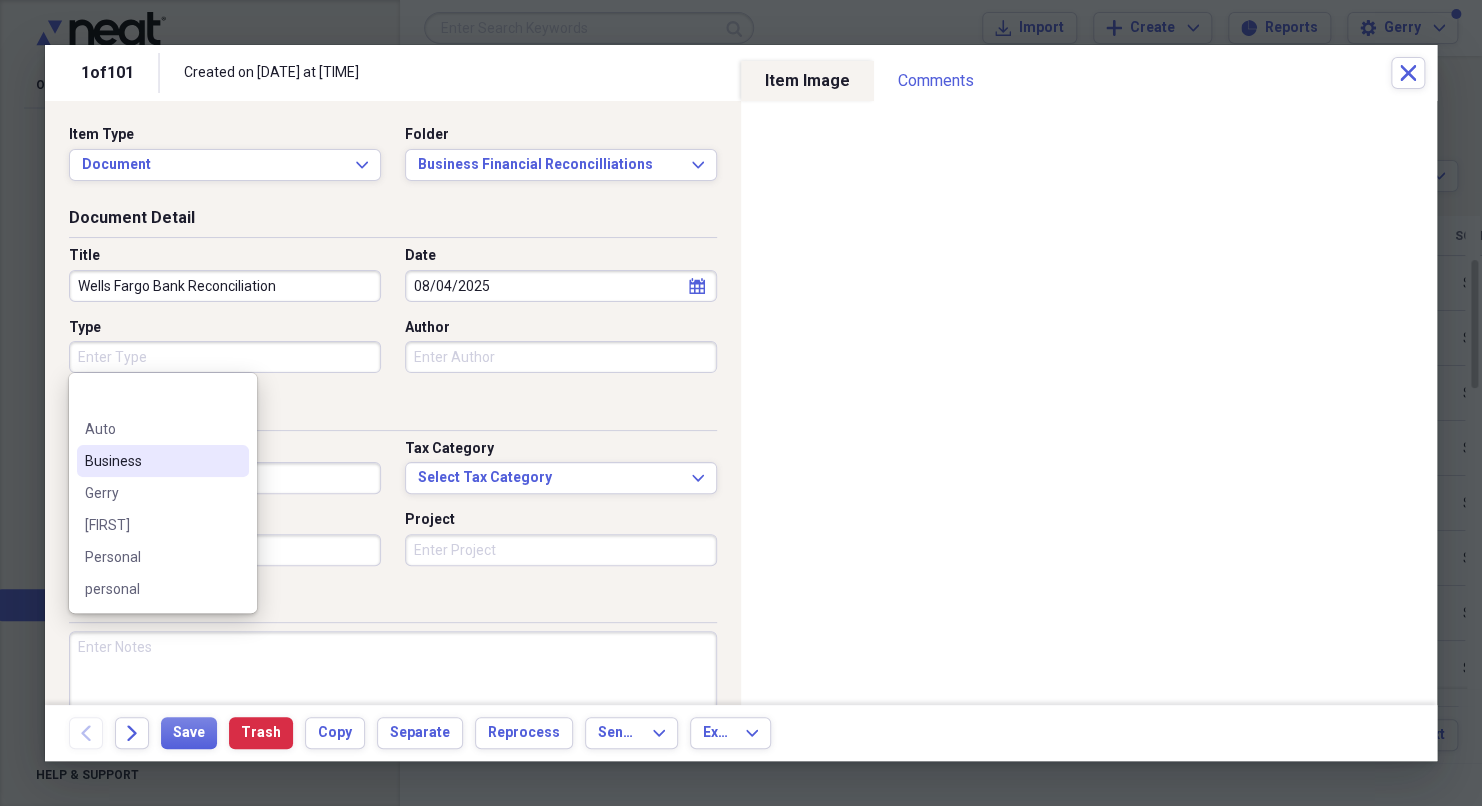 click on "Business" at bounding box center (151, 461) 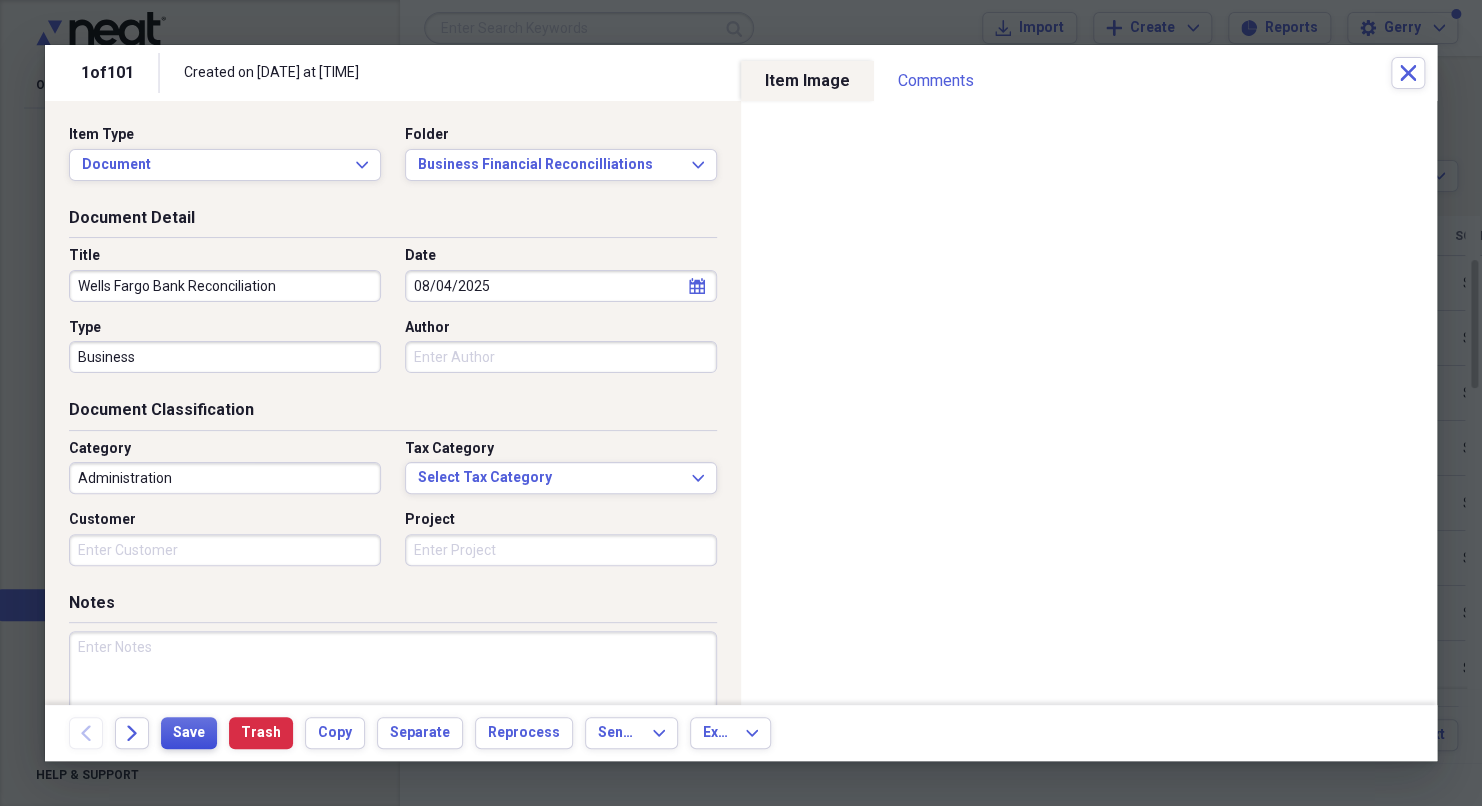 click on "Save" at bounding box center [189, 733] 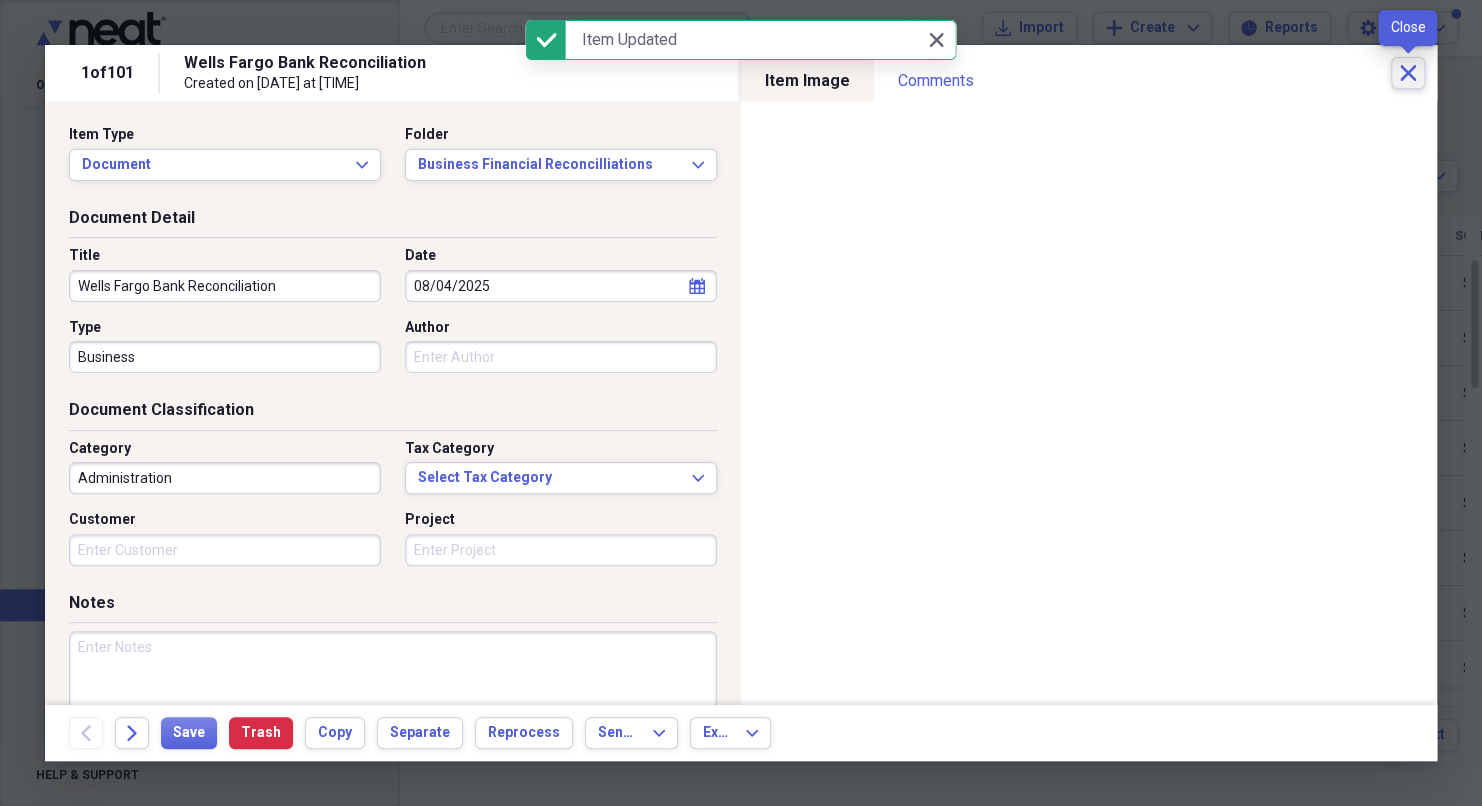 click 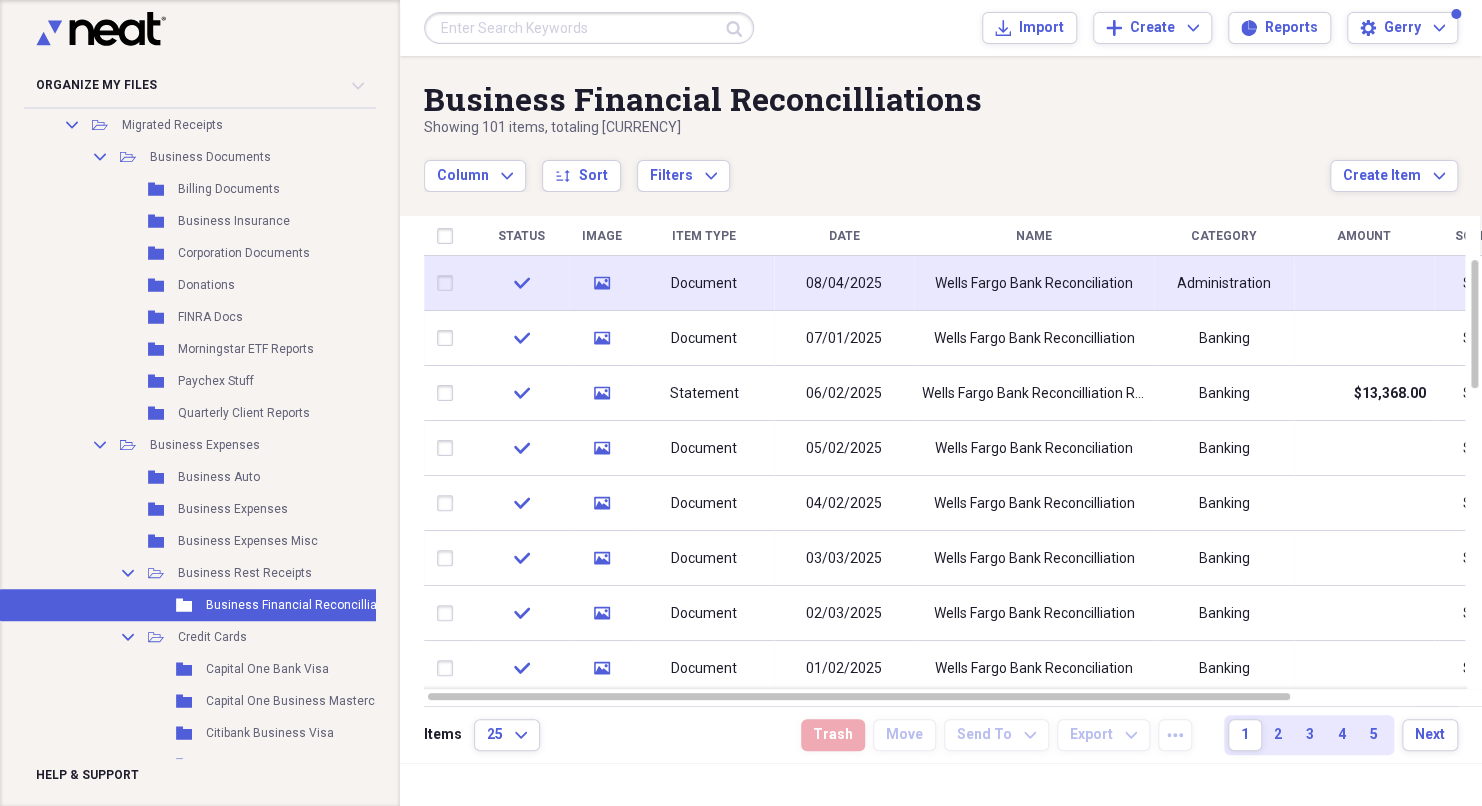 click on "Wells Fargo Bank Reconciliation" at bounding box center [1034, 284] 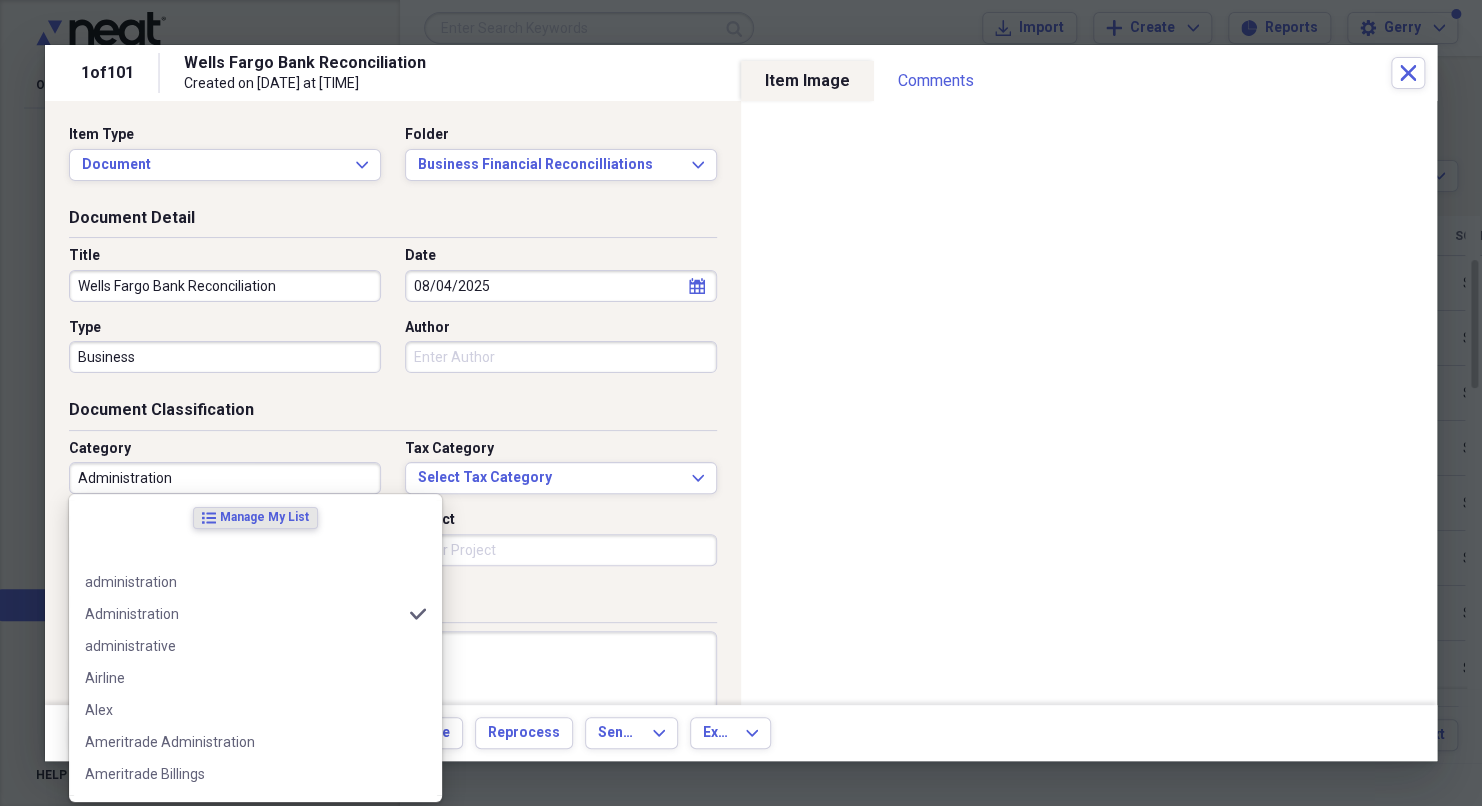 click on "Administration" at bounding box center [225, 478] 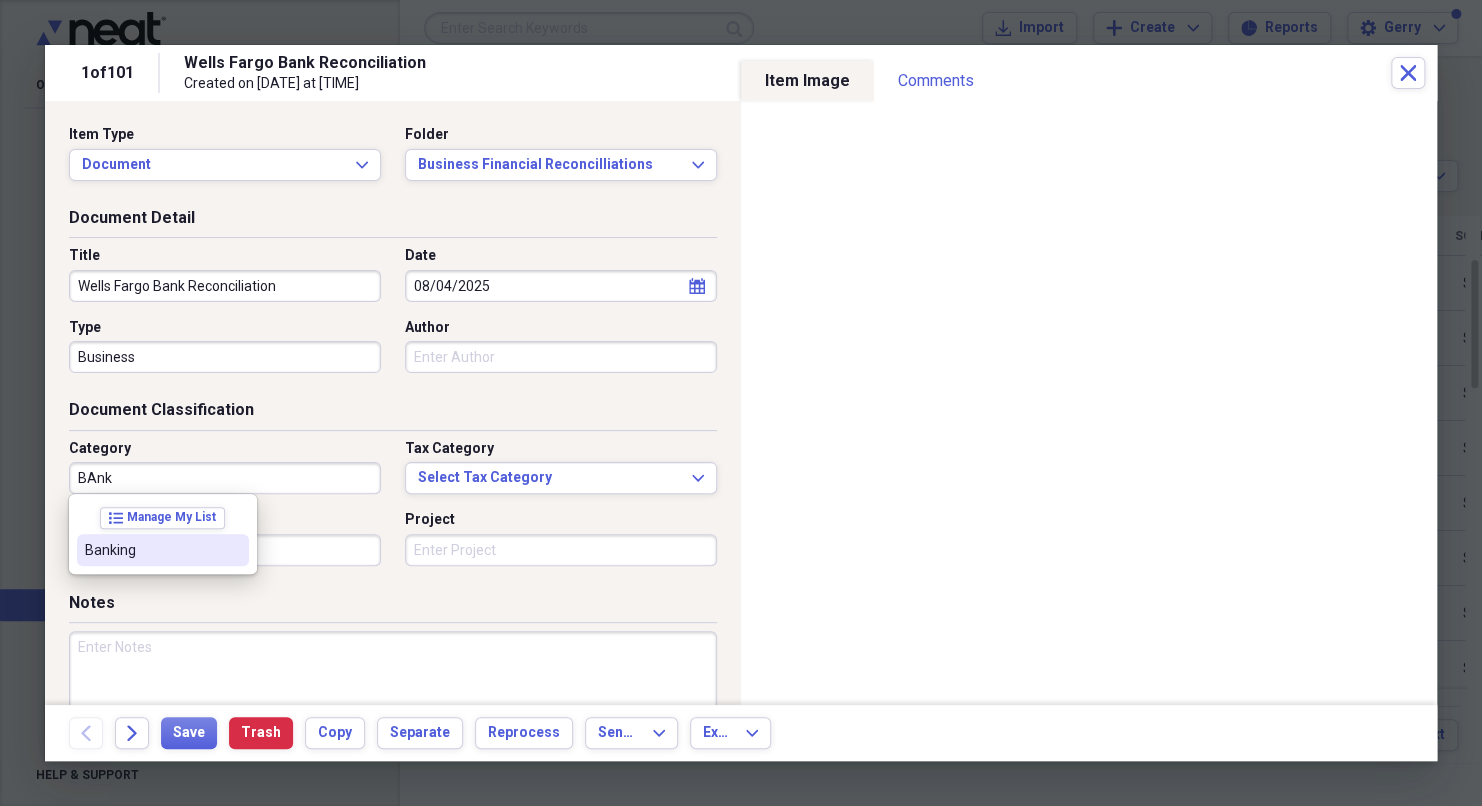 click on "Banking" at bounding box center (151, 550) 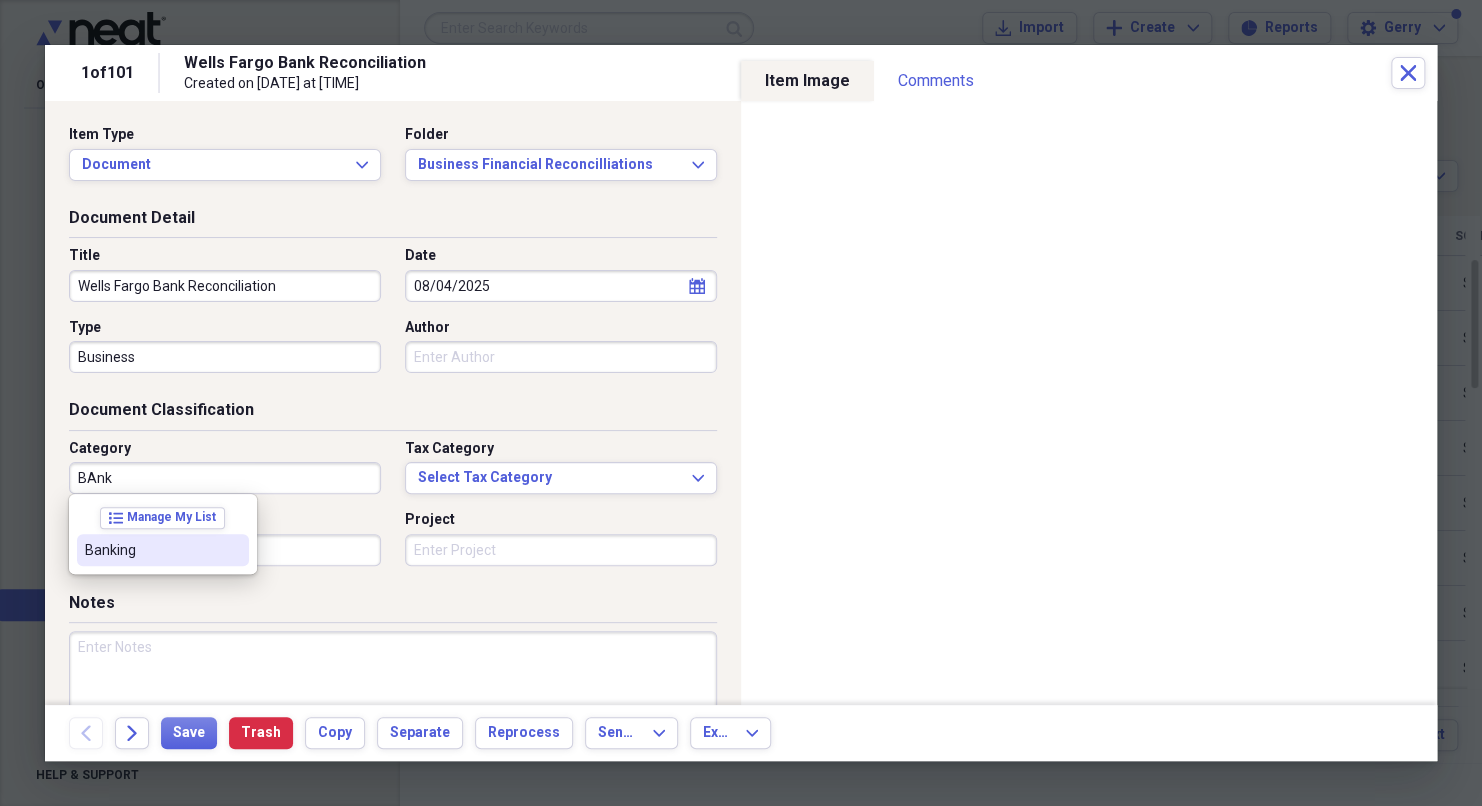 type on "Banking" 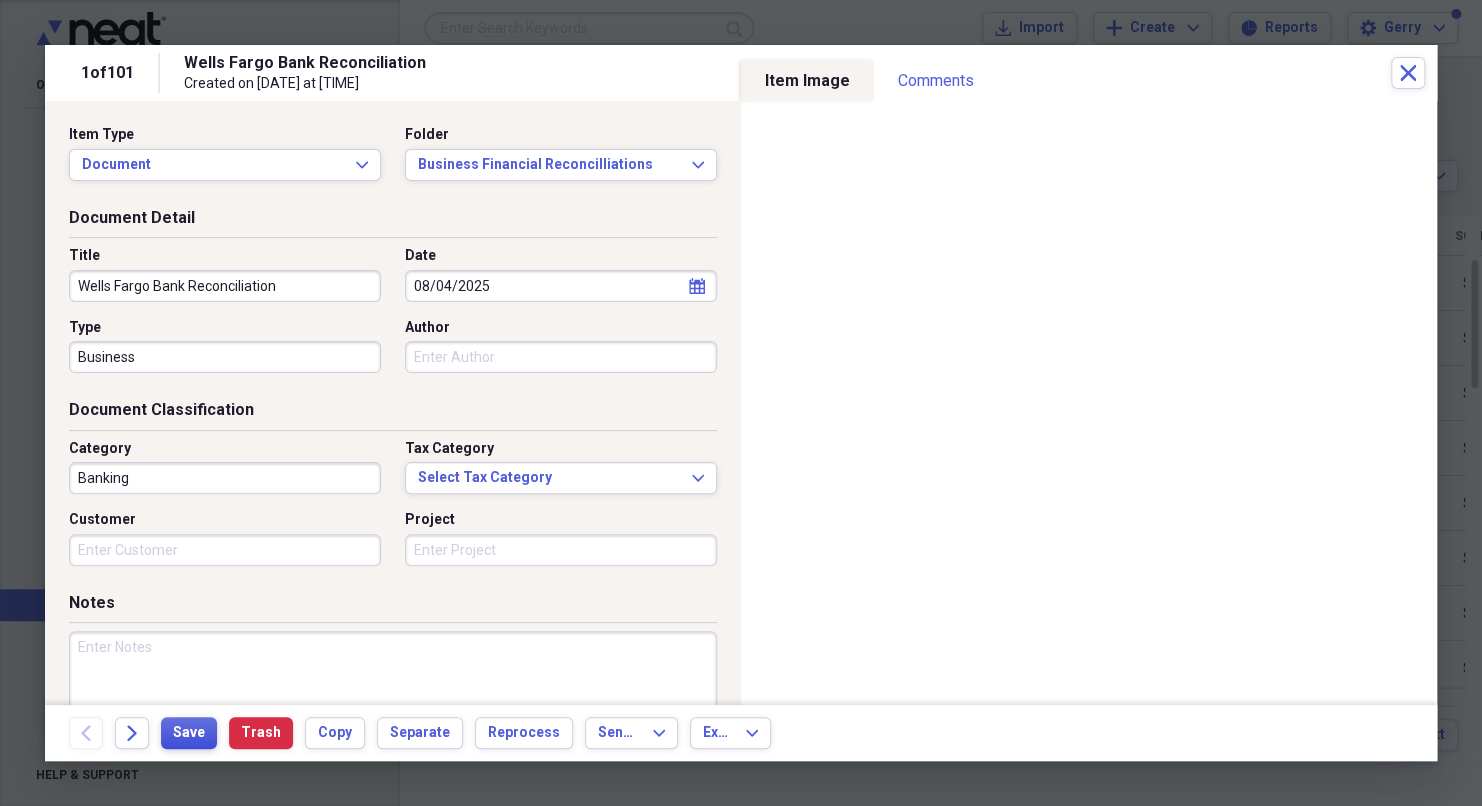 click on "Save" at bounding box center (189, 733) 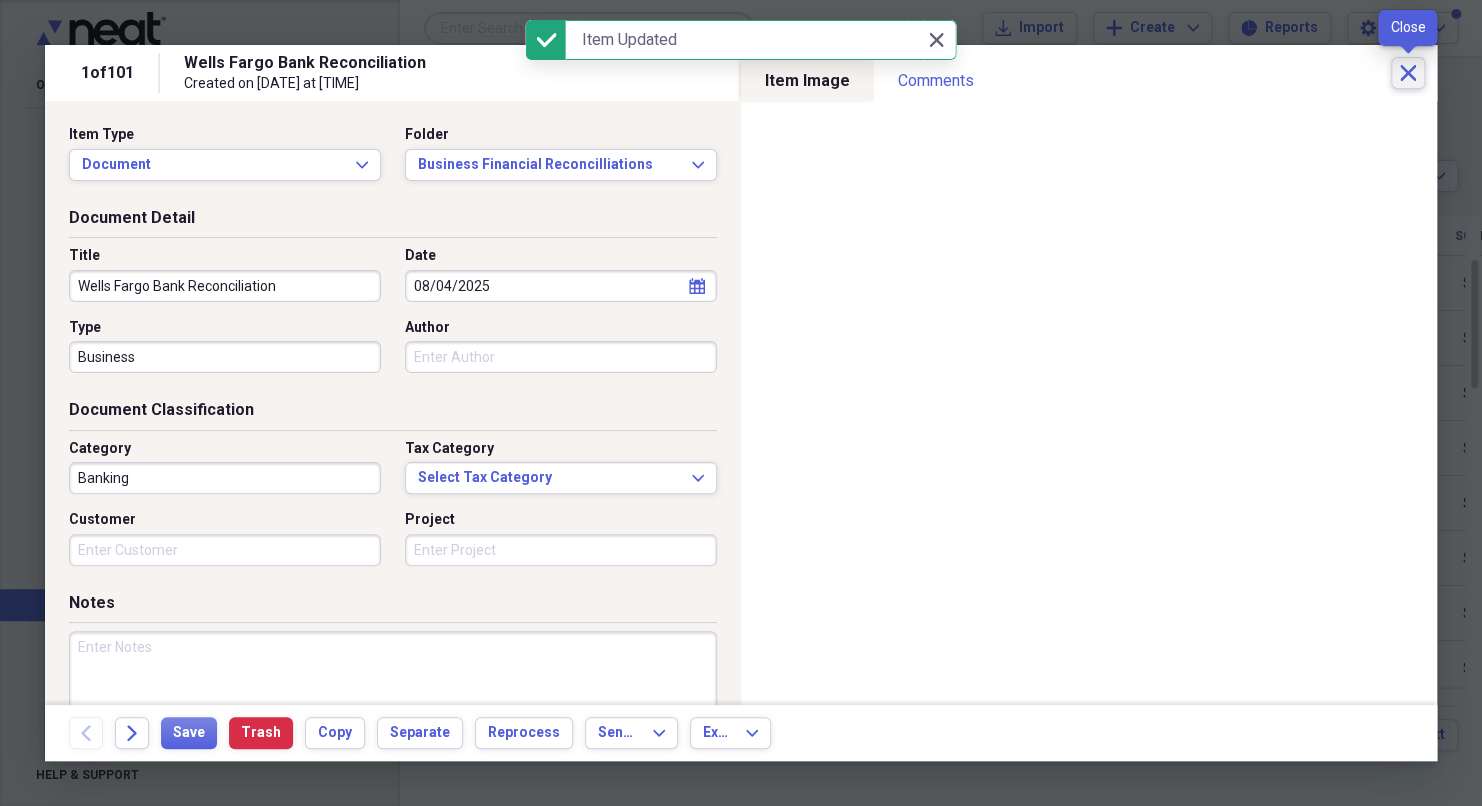 click 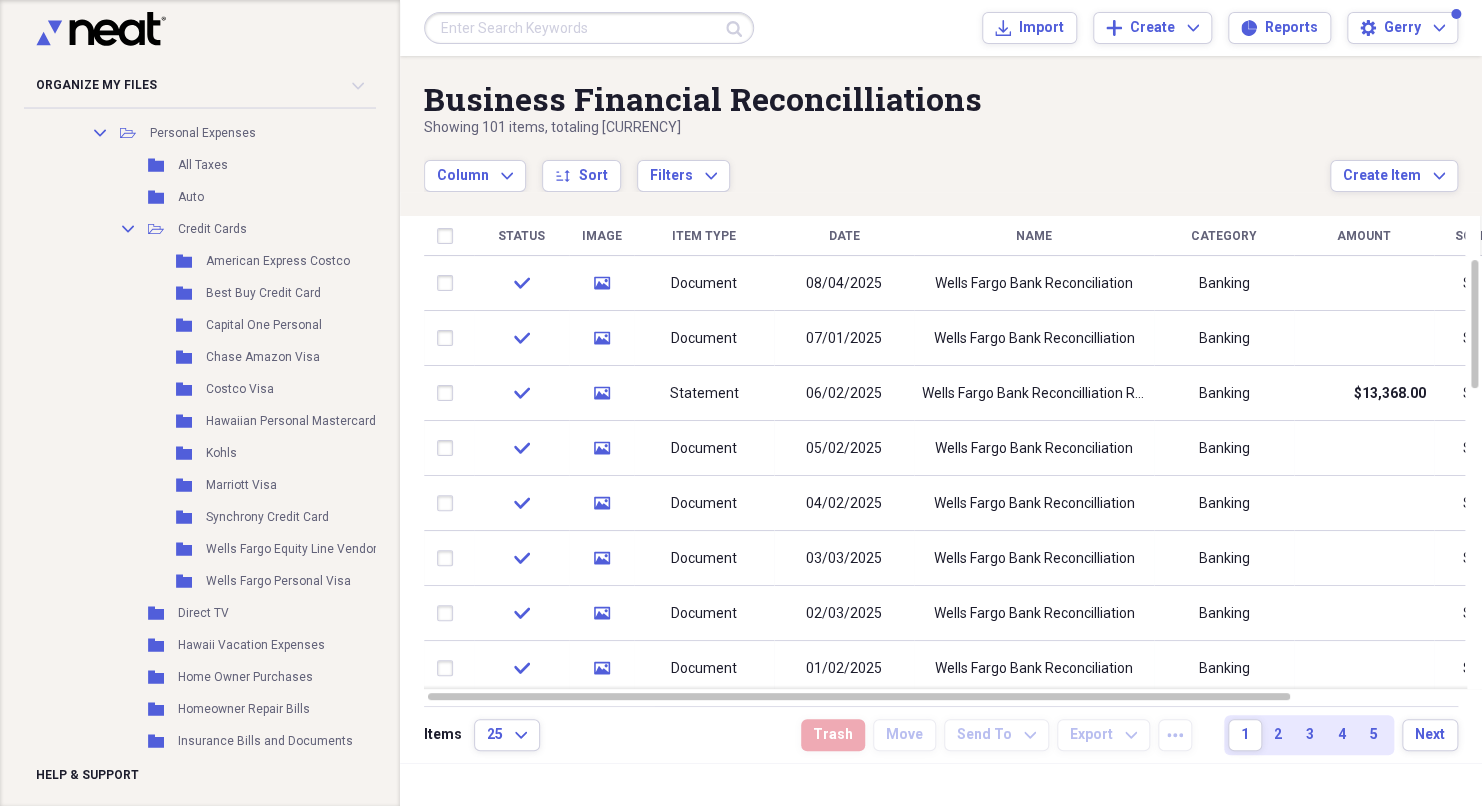scroll, scrollTop: 5800, scrollLeft: 0, axis: vertical 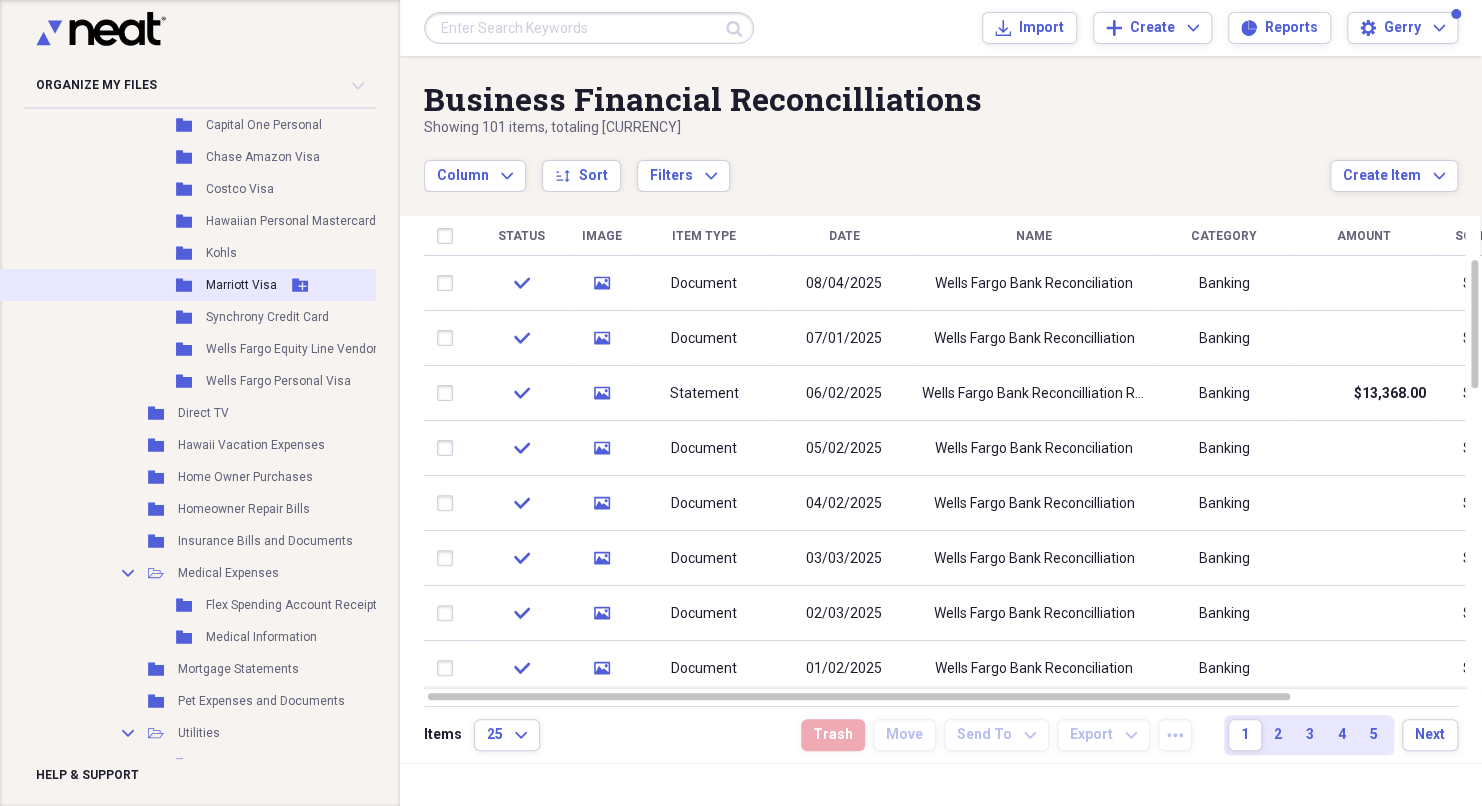click on "Marriott Visa" at bounding box center (241, 285) 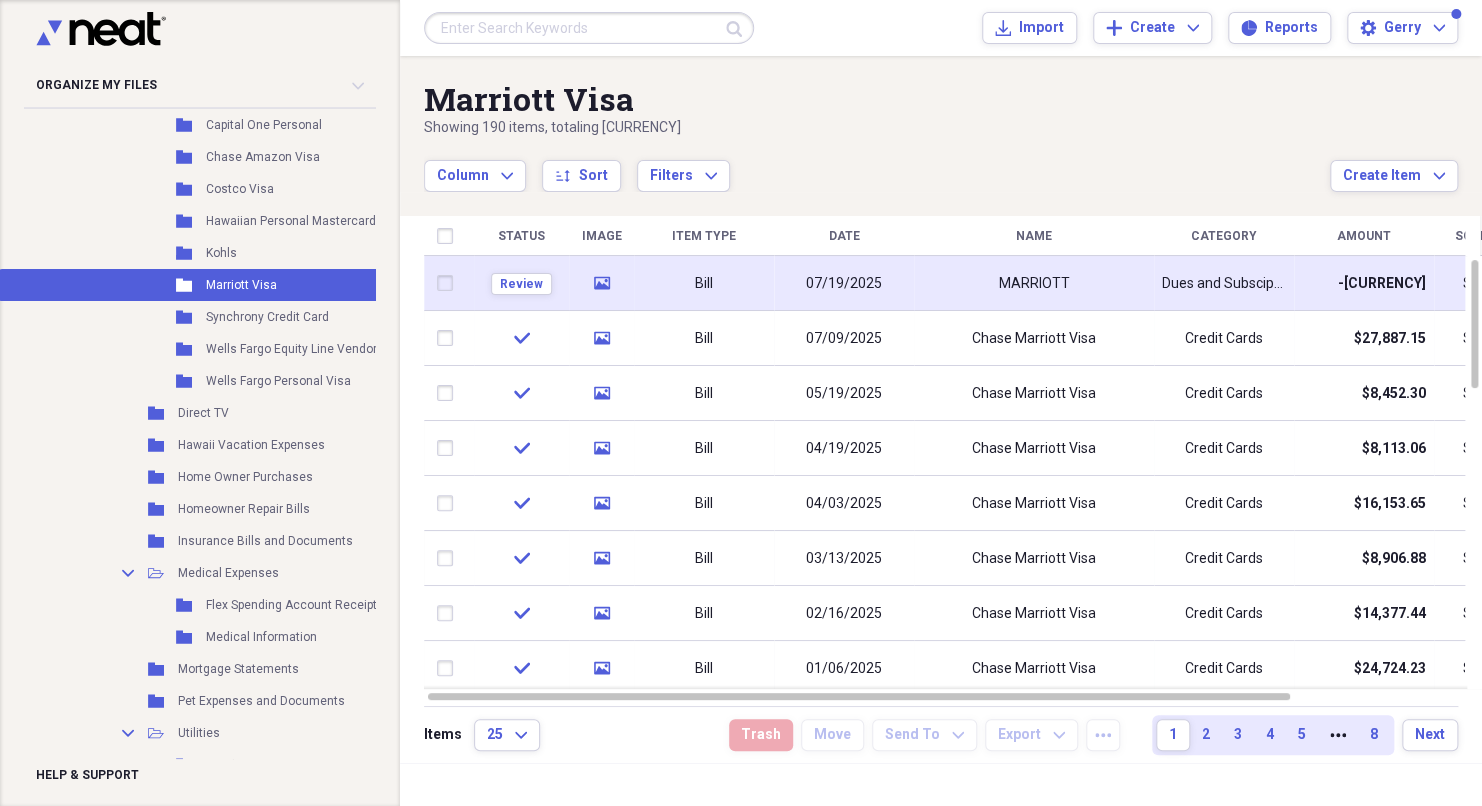 click on "MARRIOTT" at bounding box center [1034, 283] 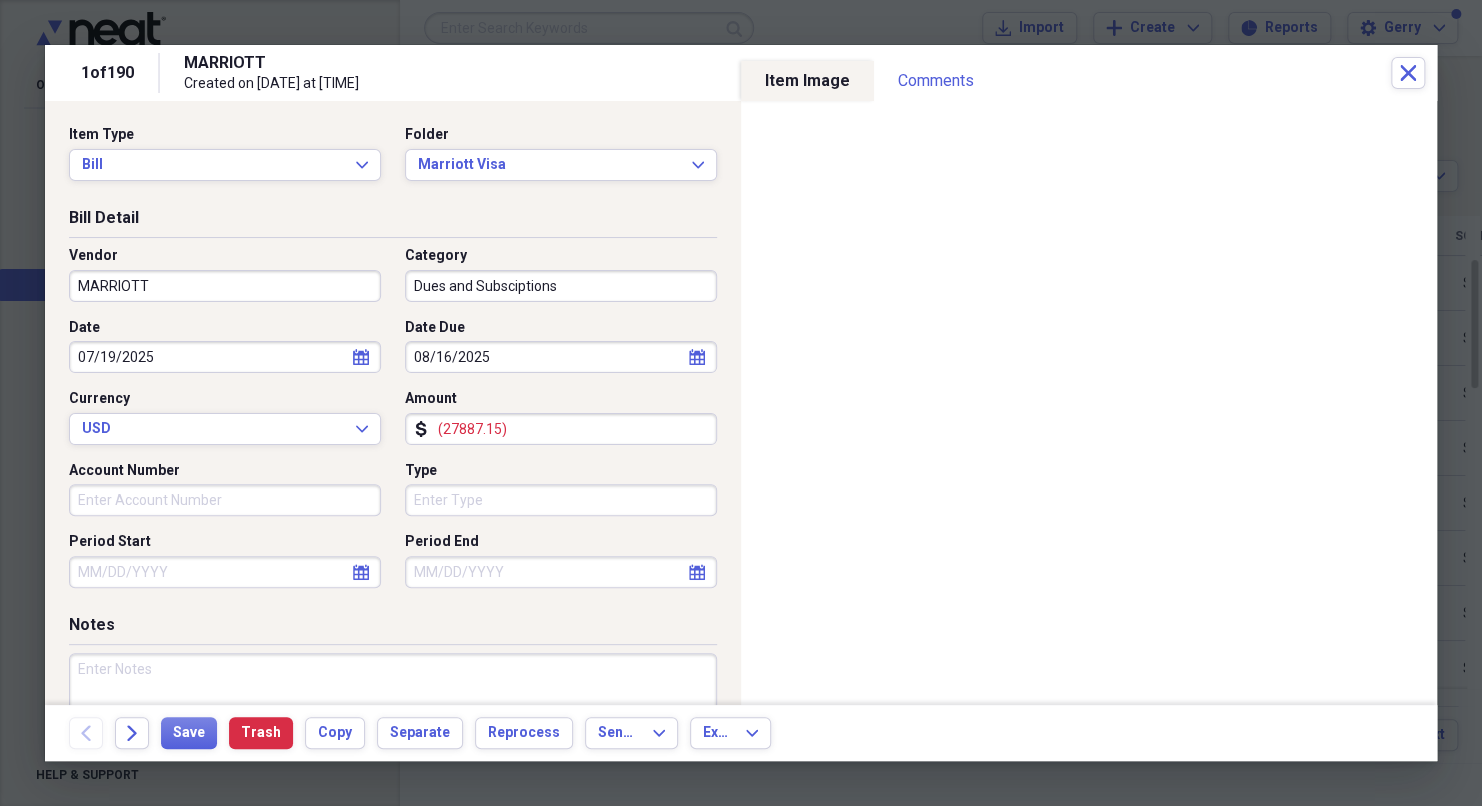 click on "MARRIOTT" at bounding box center (225, 286) 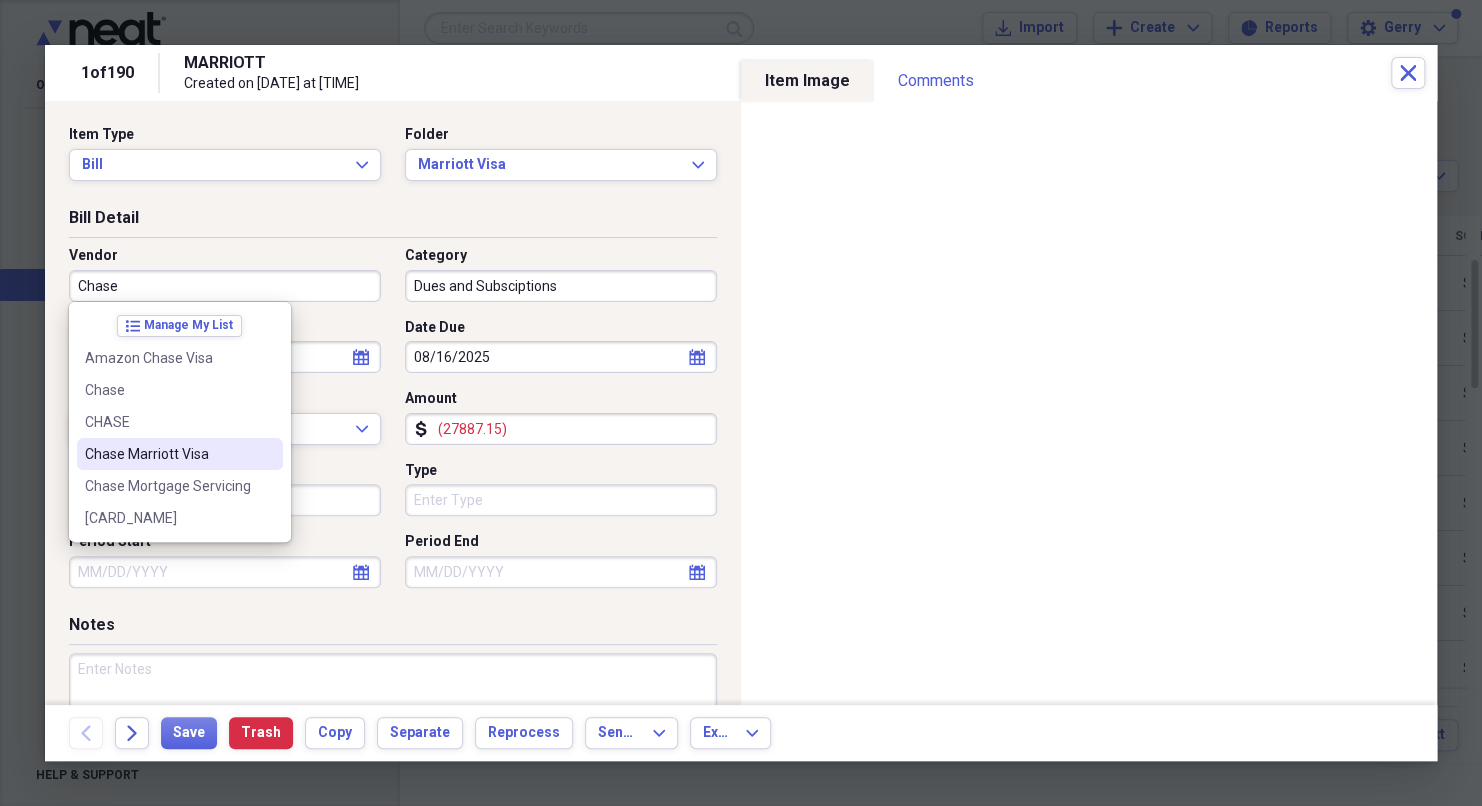 click on "Chase Marriott Visa" at bounding box center [168, 454] 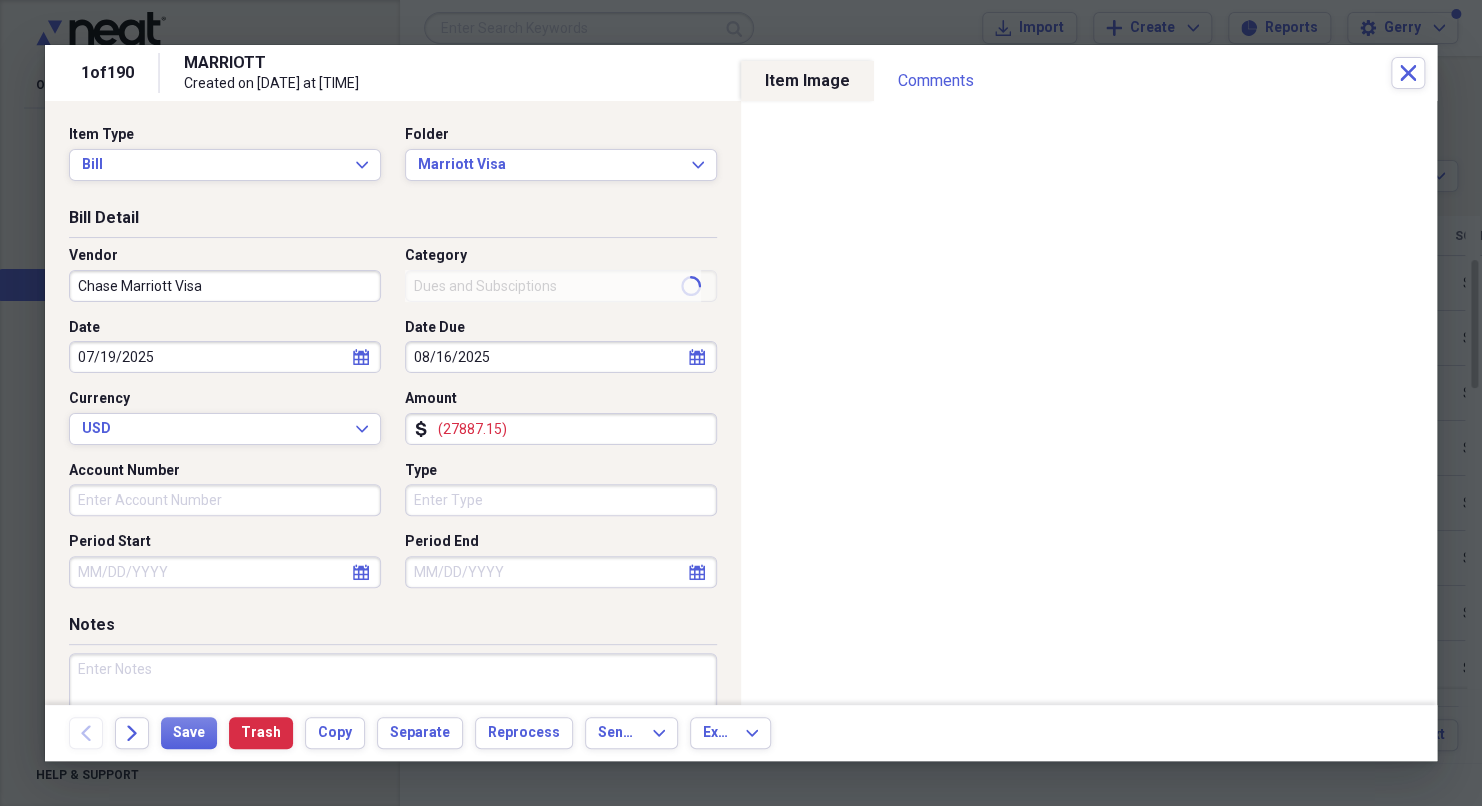 type on "Credit Cards" 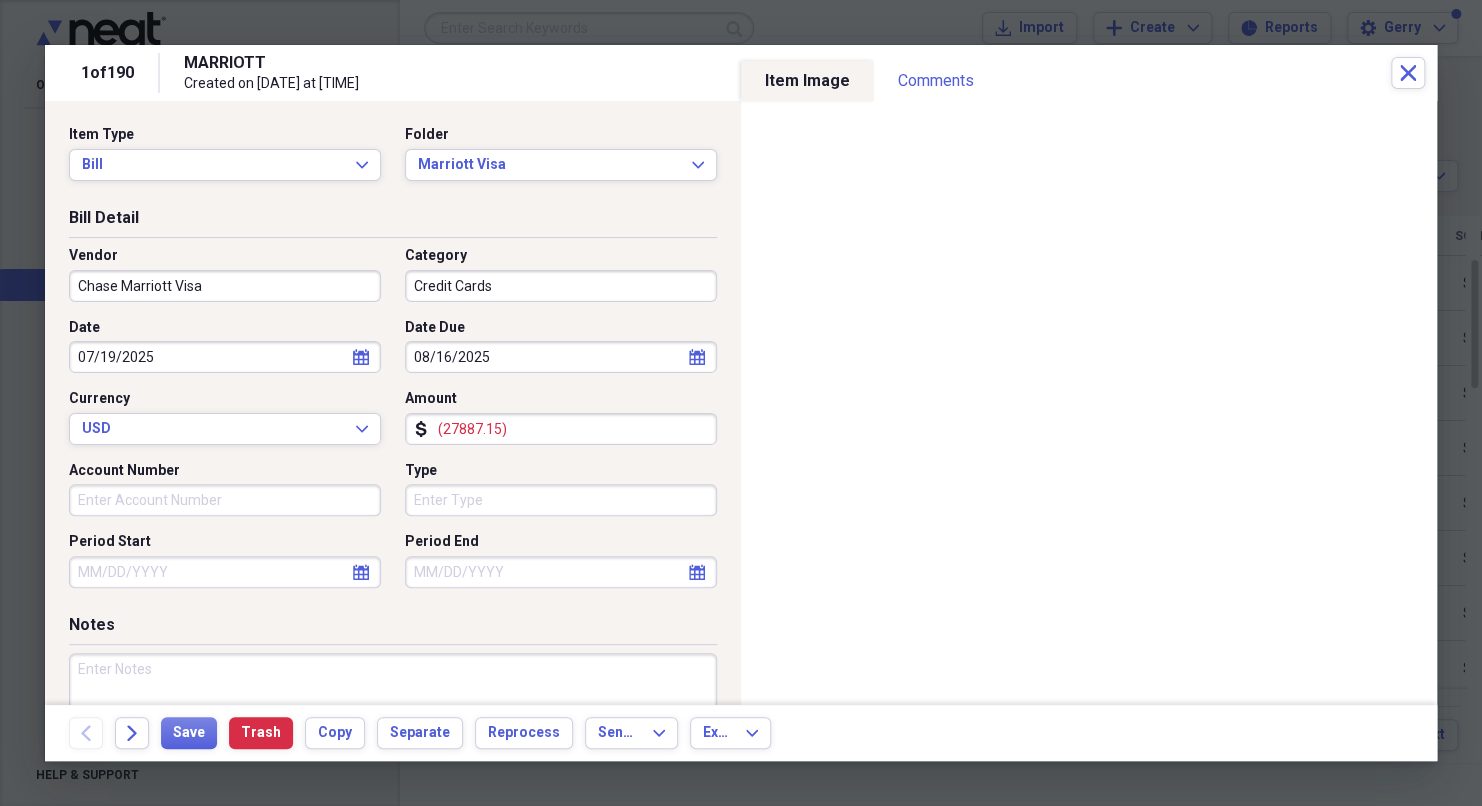 click 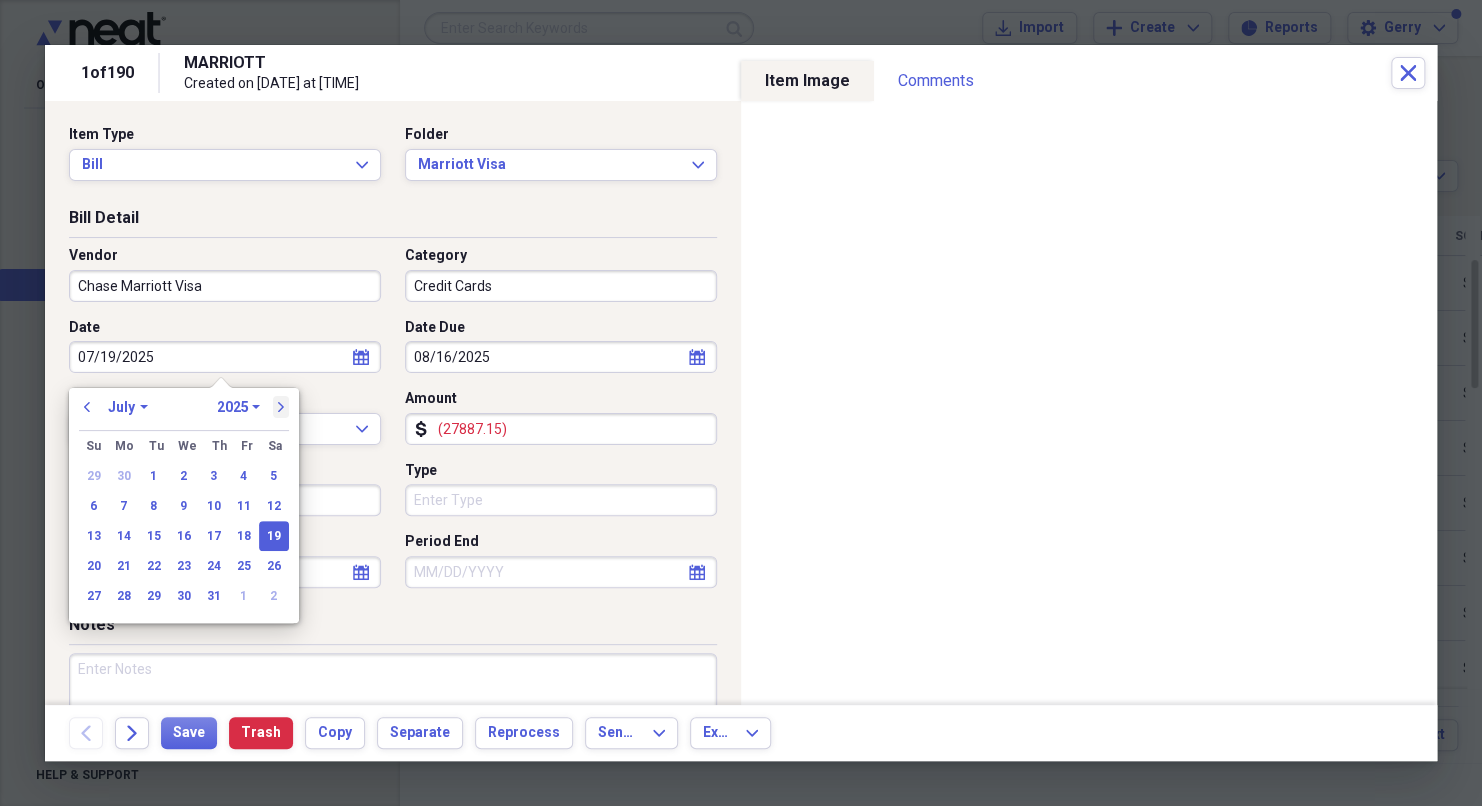 click on "next" at bounding box center (281, 407) 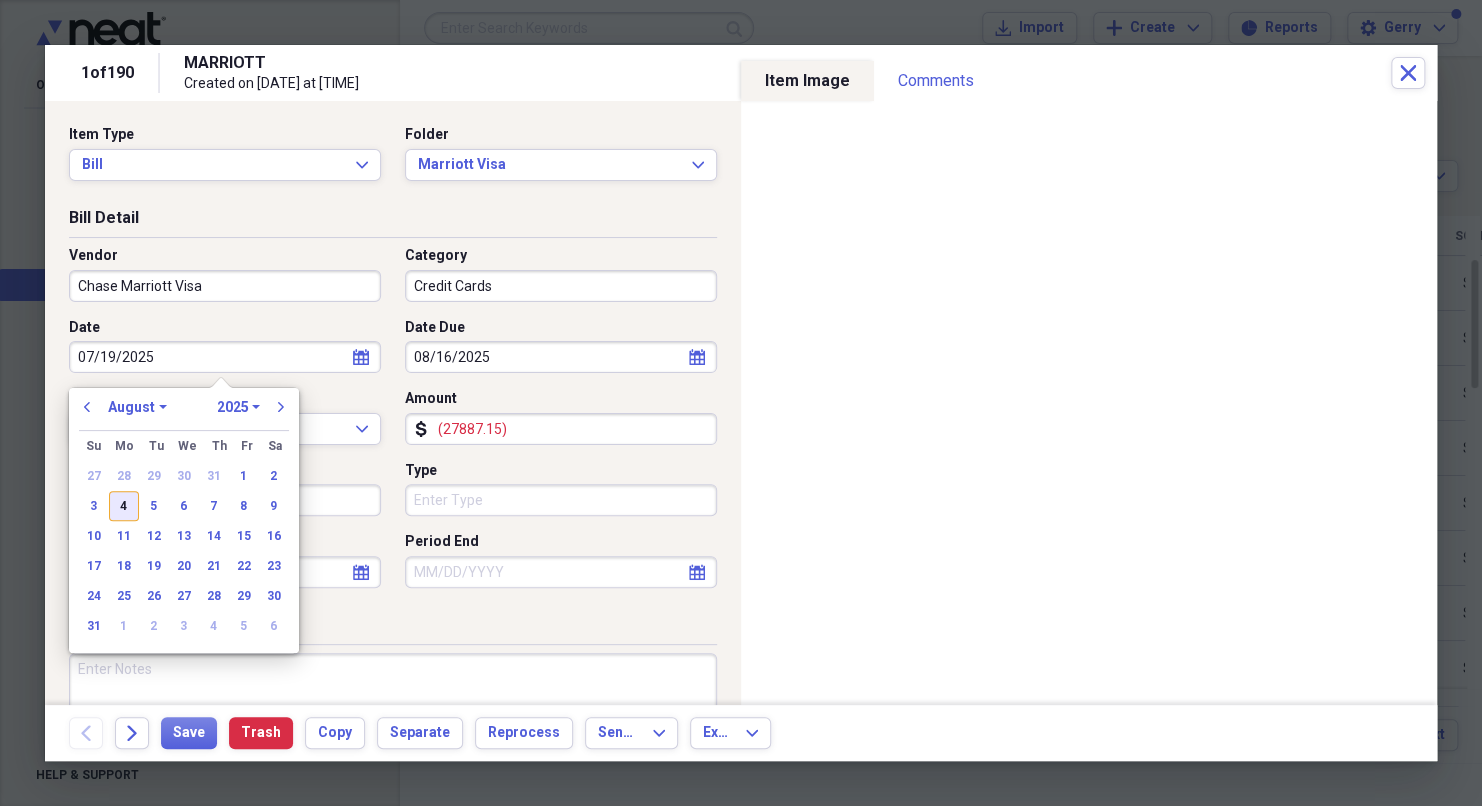 click on "4" at bounding box center (124, 506) 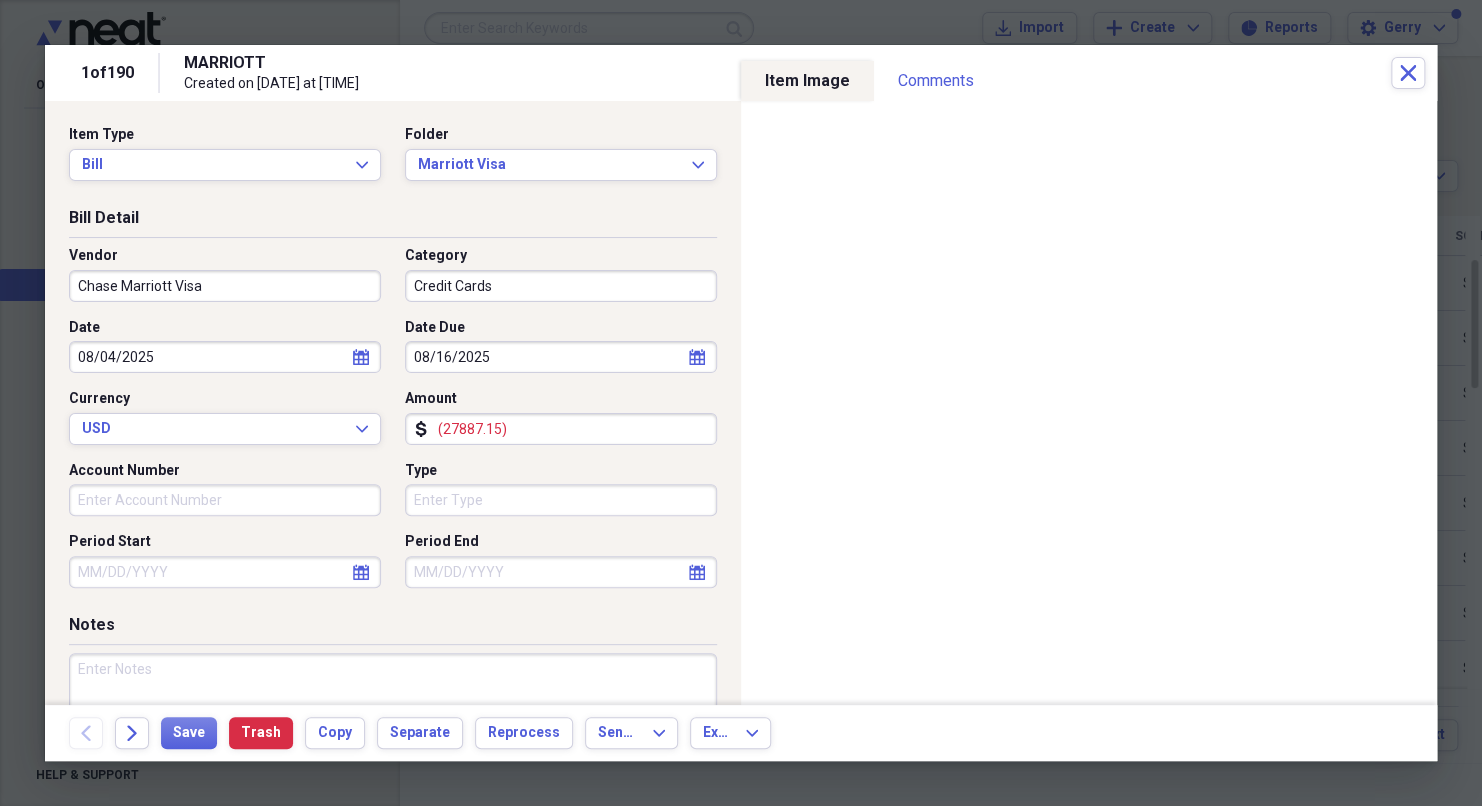 click 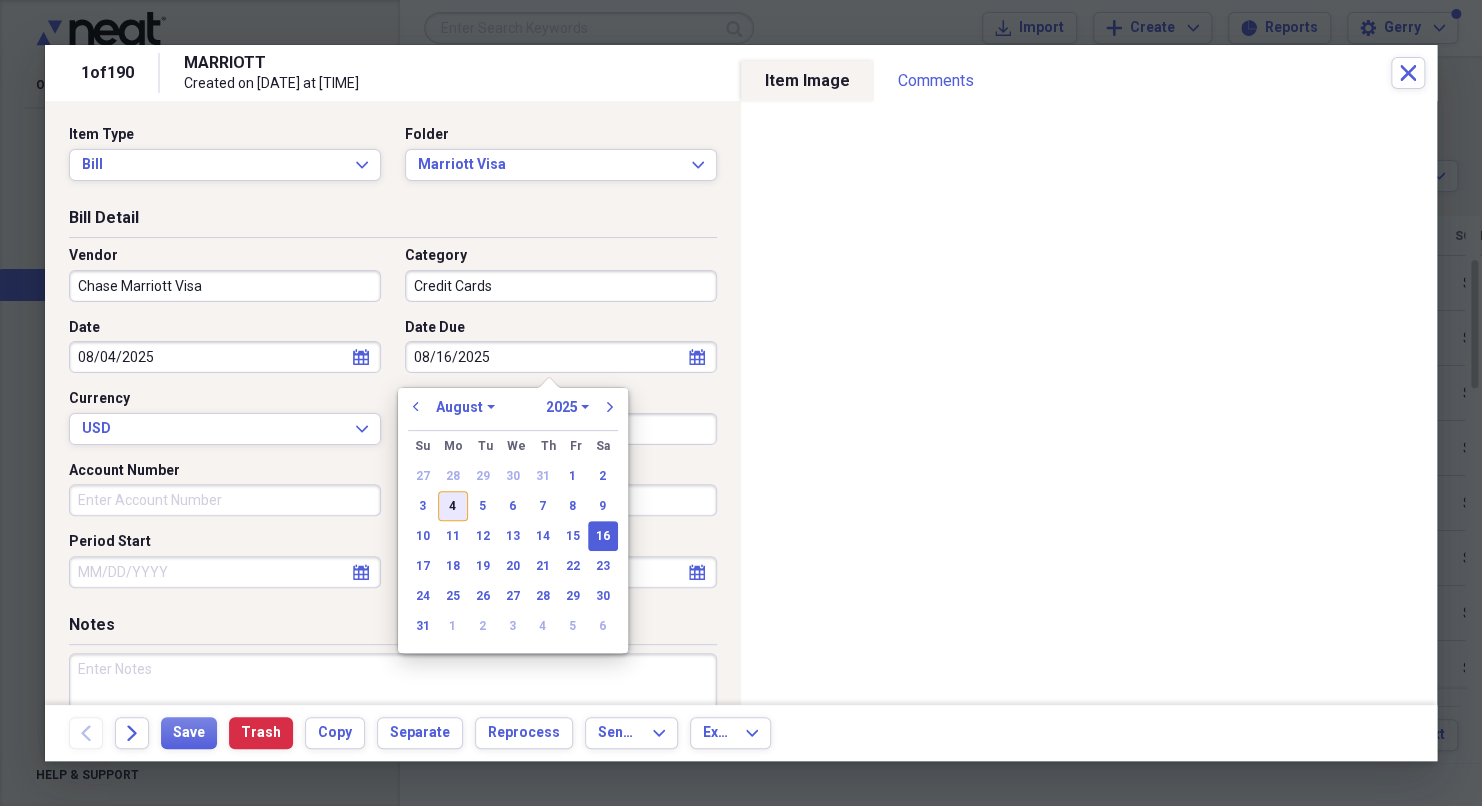 click on "4" at bounding box center (453, 506) 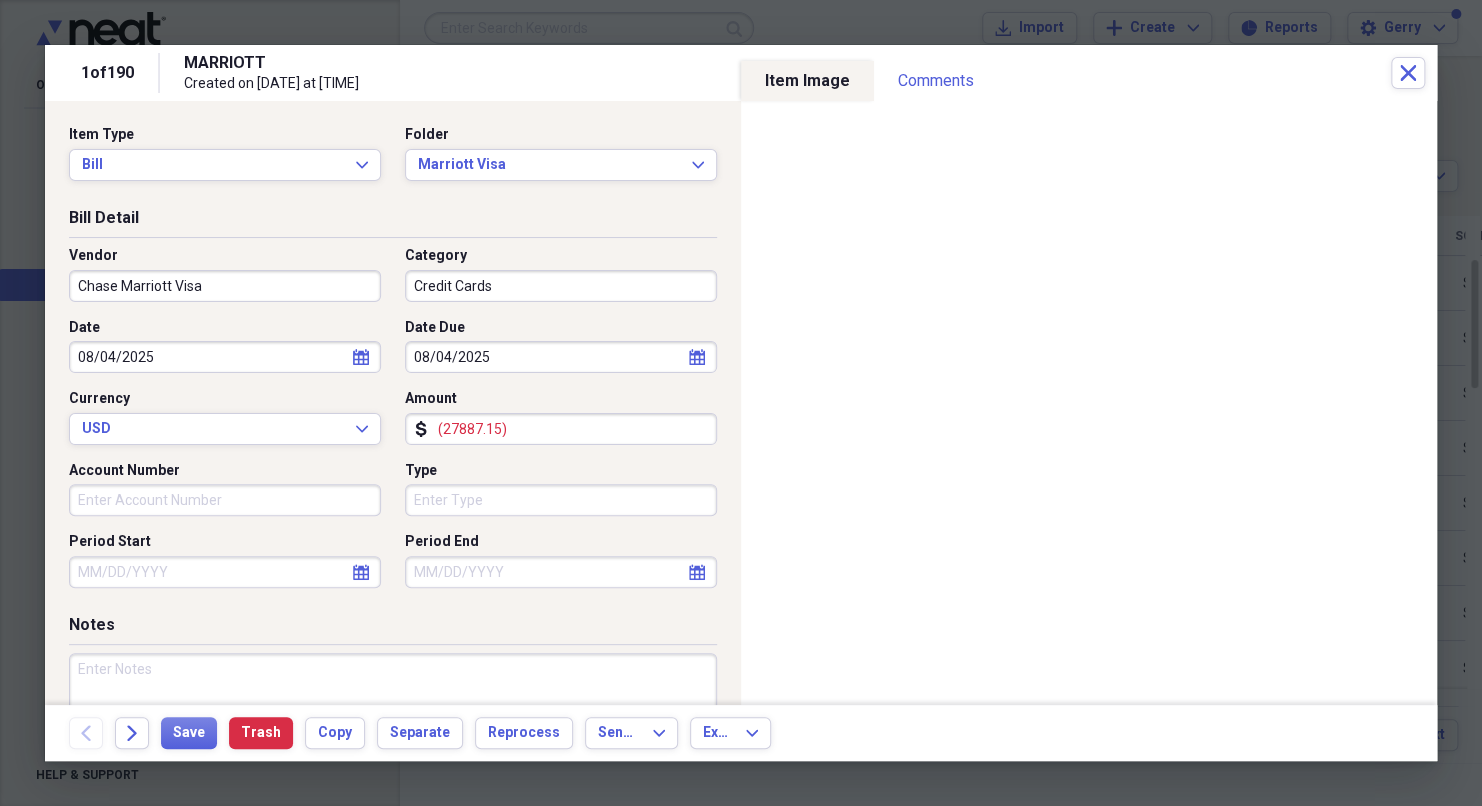 click on "(27887.15)" at bounding box center [561, 429] 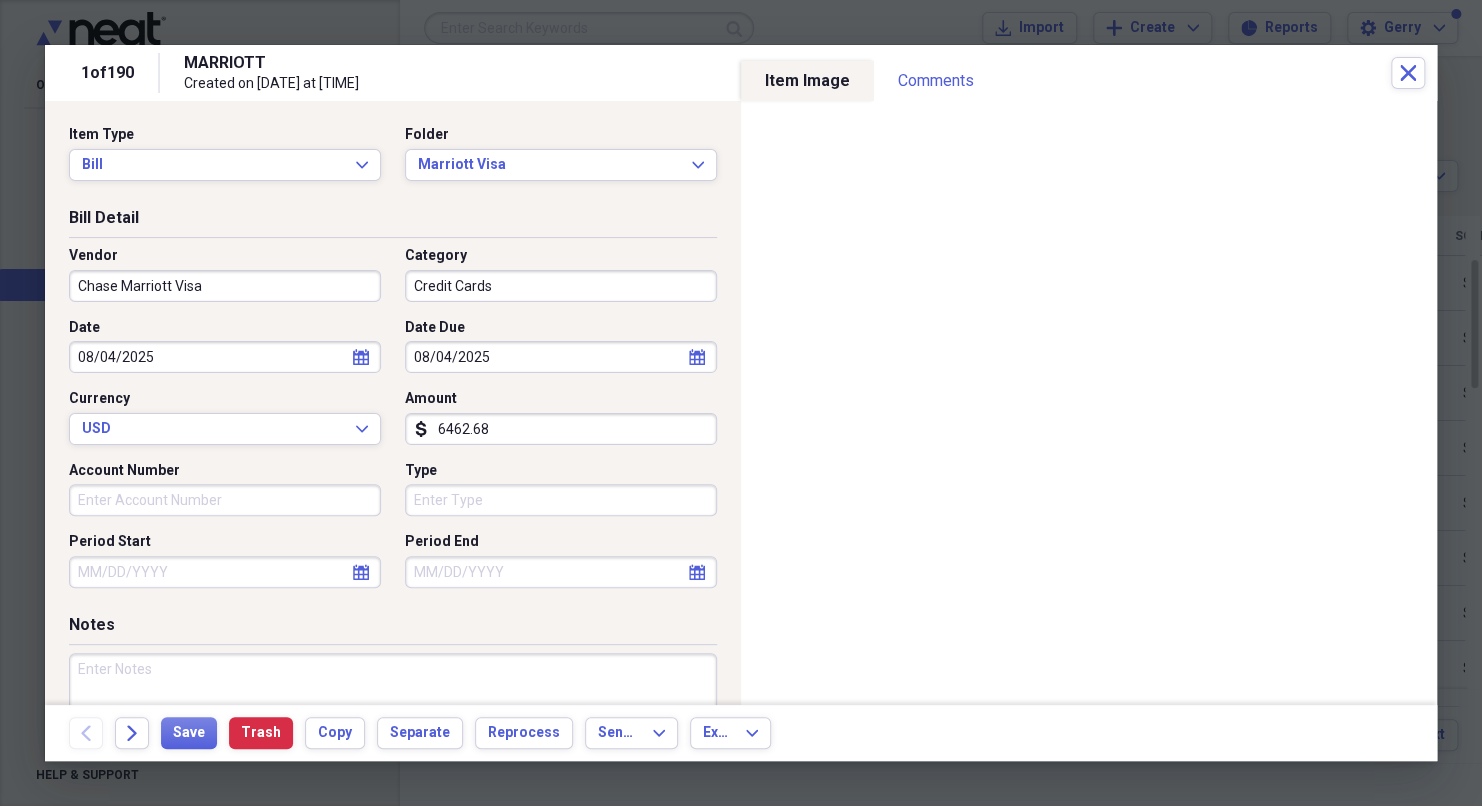 type on "6462.68" 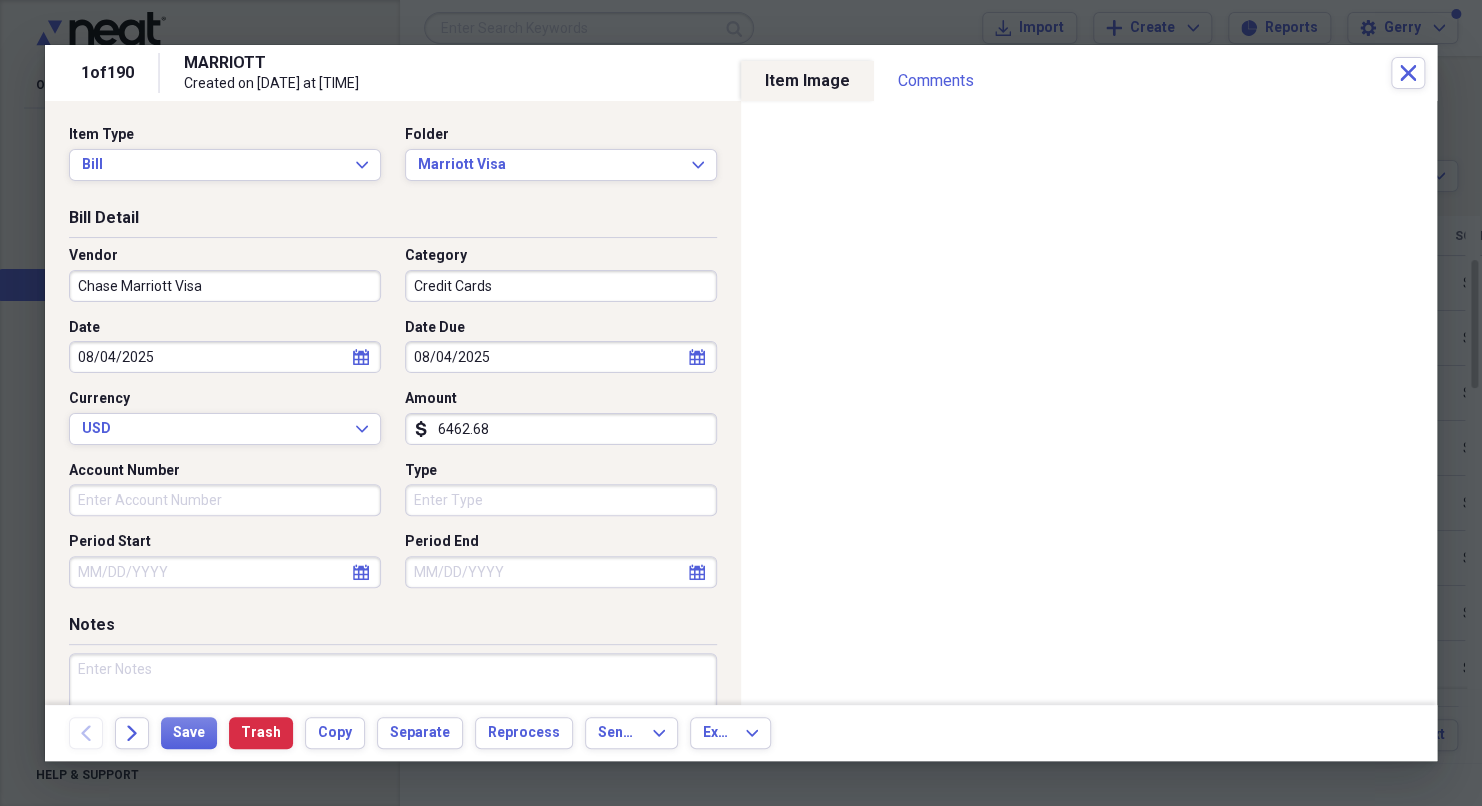 click on "Type" at bounding box center (561, 500) 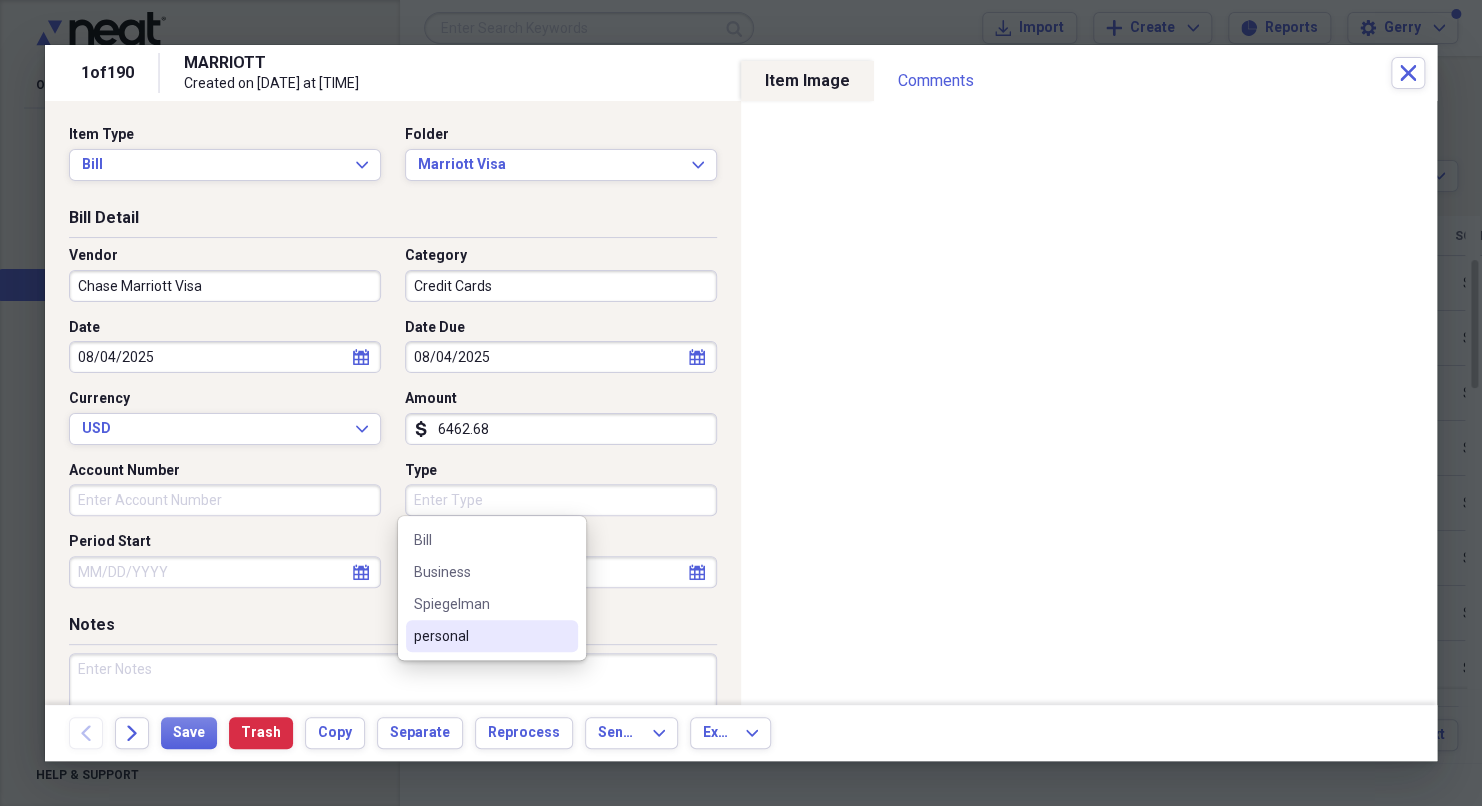 click on "personal" at bounding box center (480, 636) 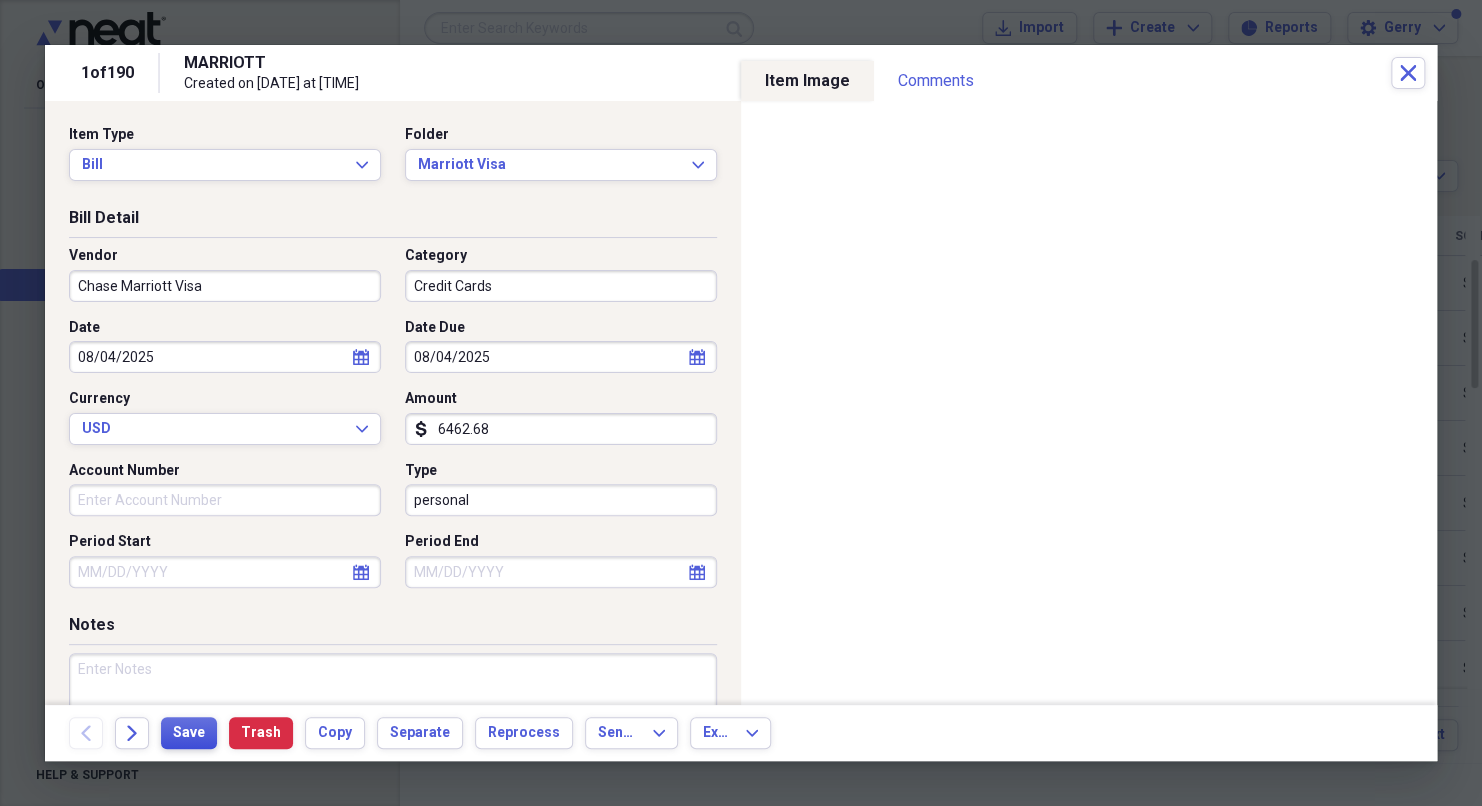 click on "Save" at bounding box center [189, 733] 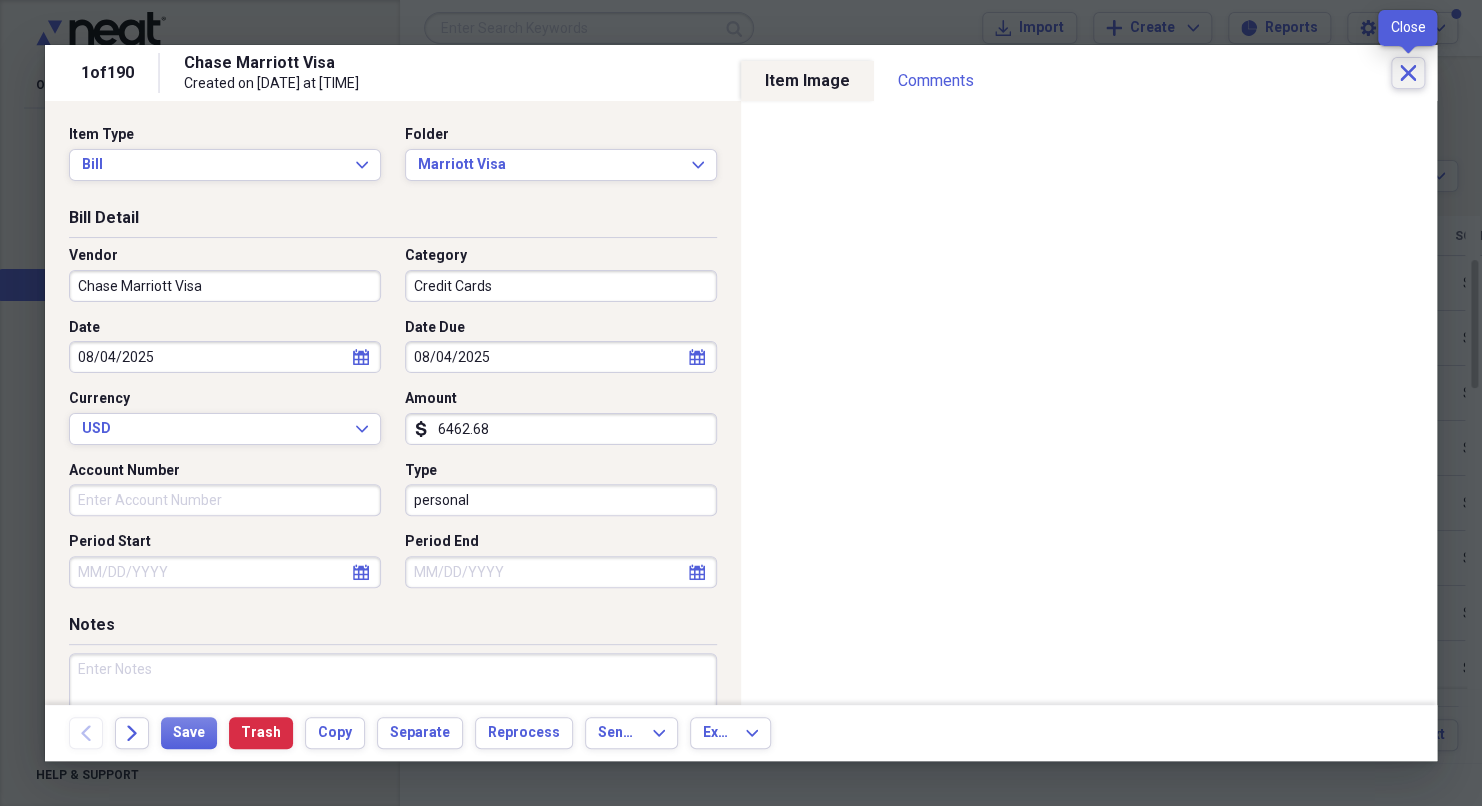 click on "Close" 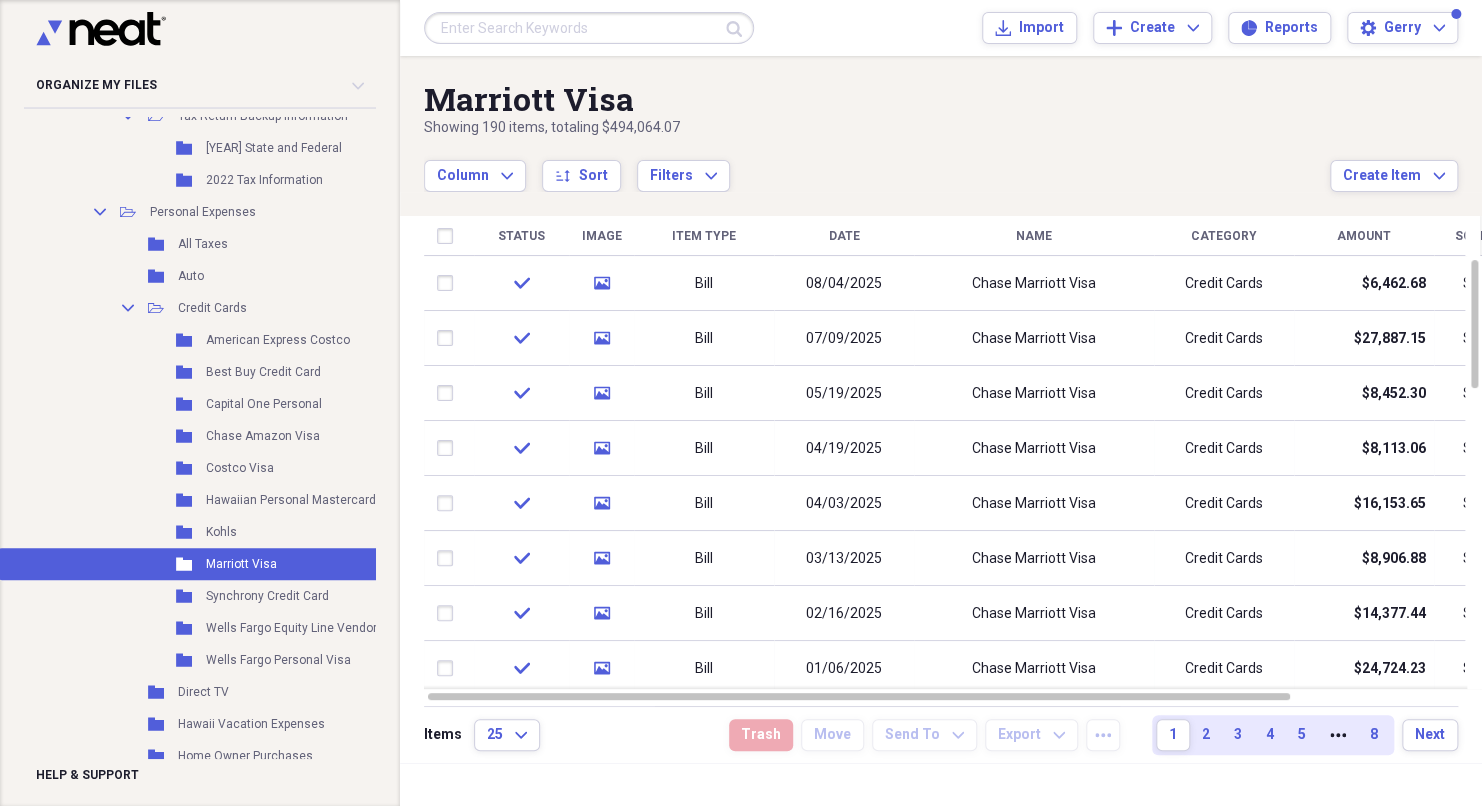 scroll, scrollTop: 5600, scrollLeft: 0, axis: vertical 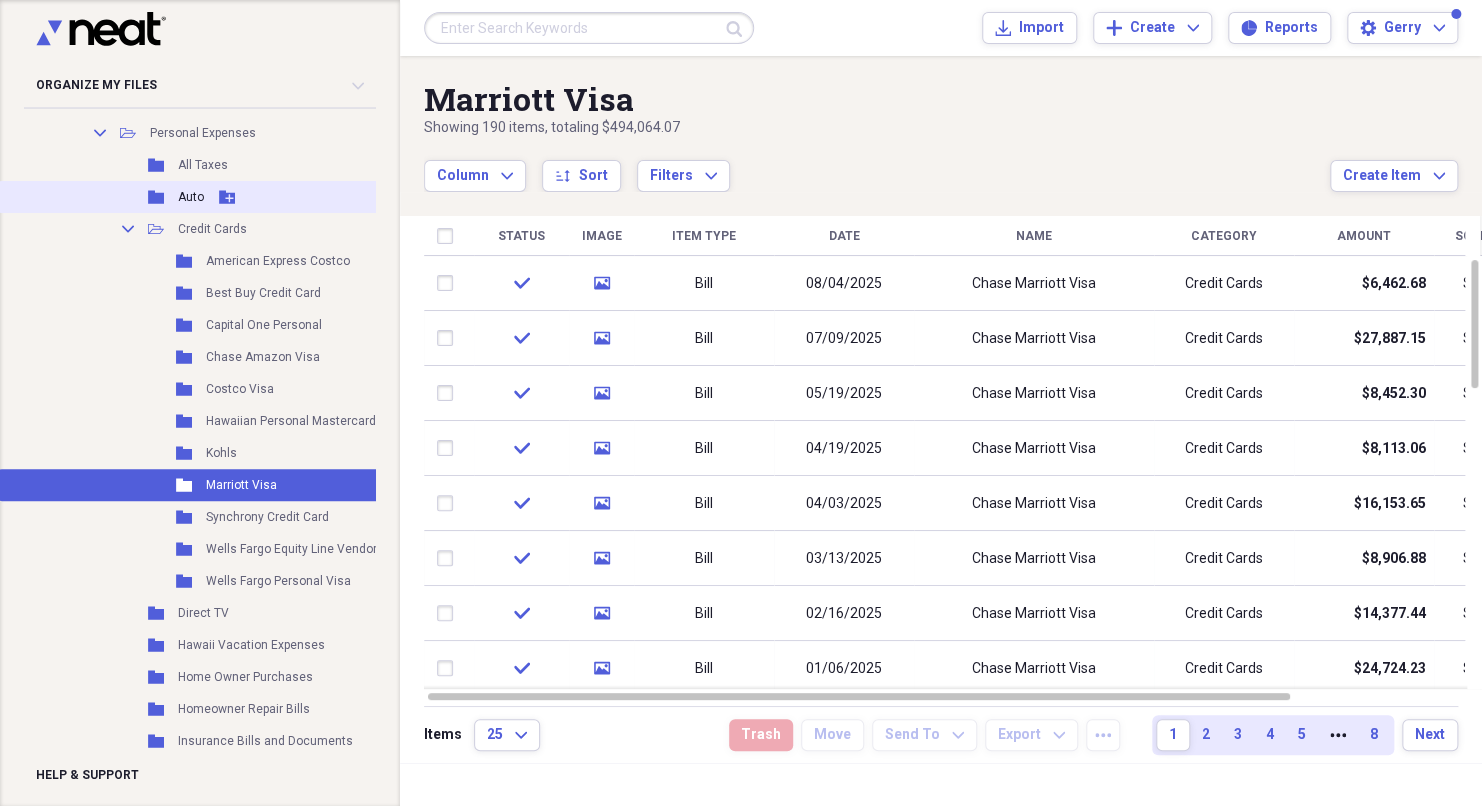 click on "Auto" at bounding box center (191, 197) 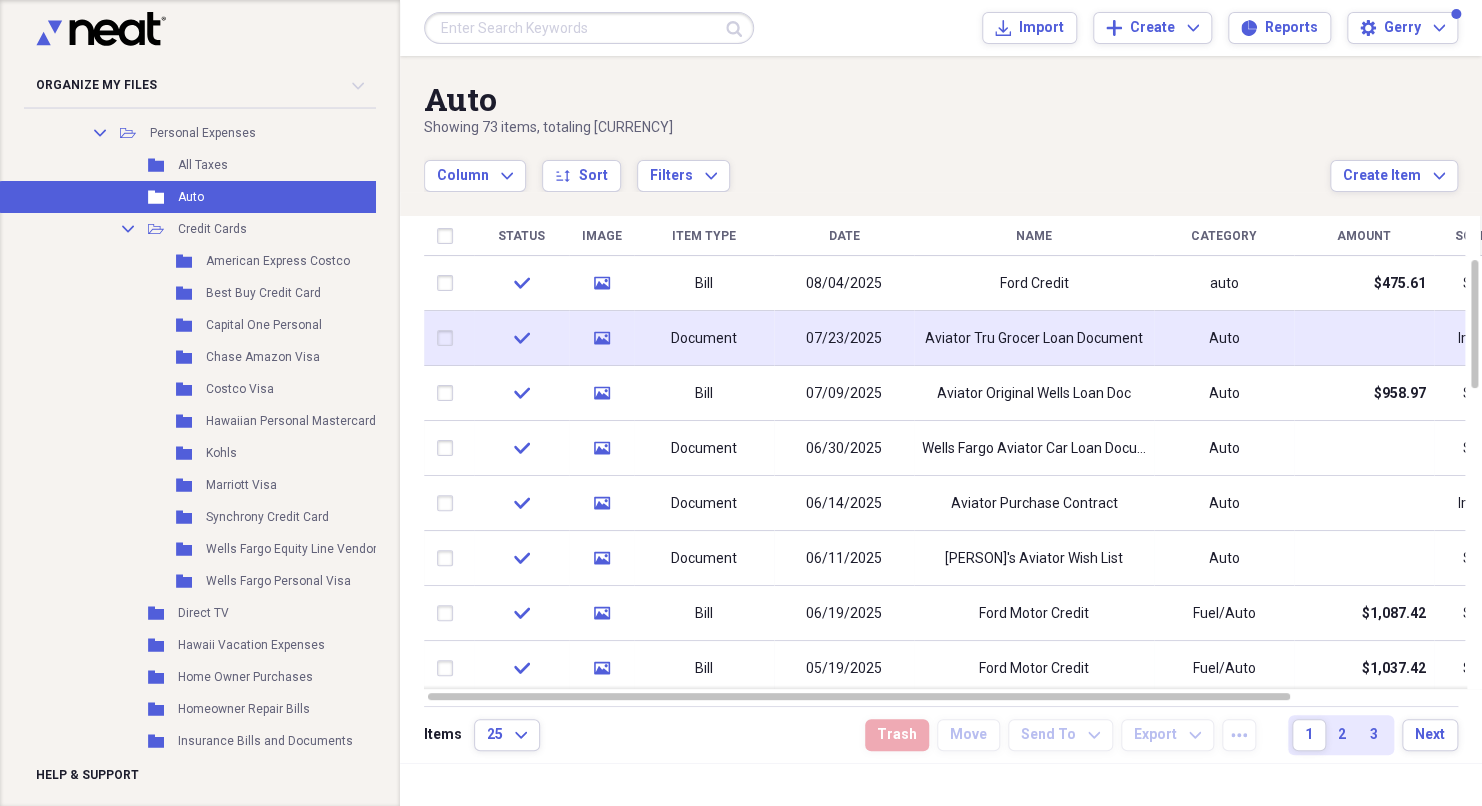 click on "Aviator Tru Grocer Loan Document" at bounding box center [1034, 339] 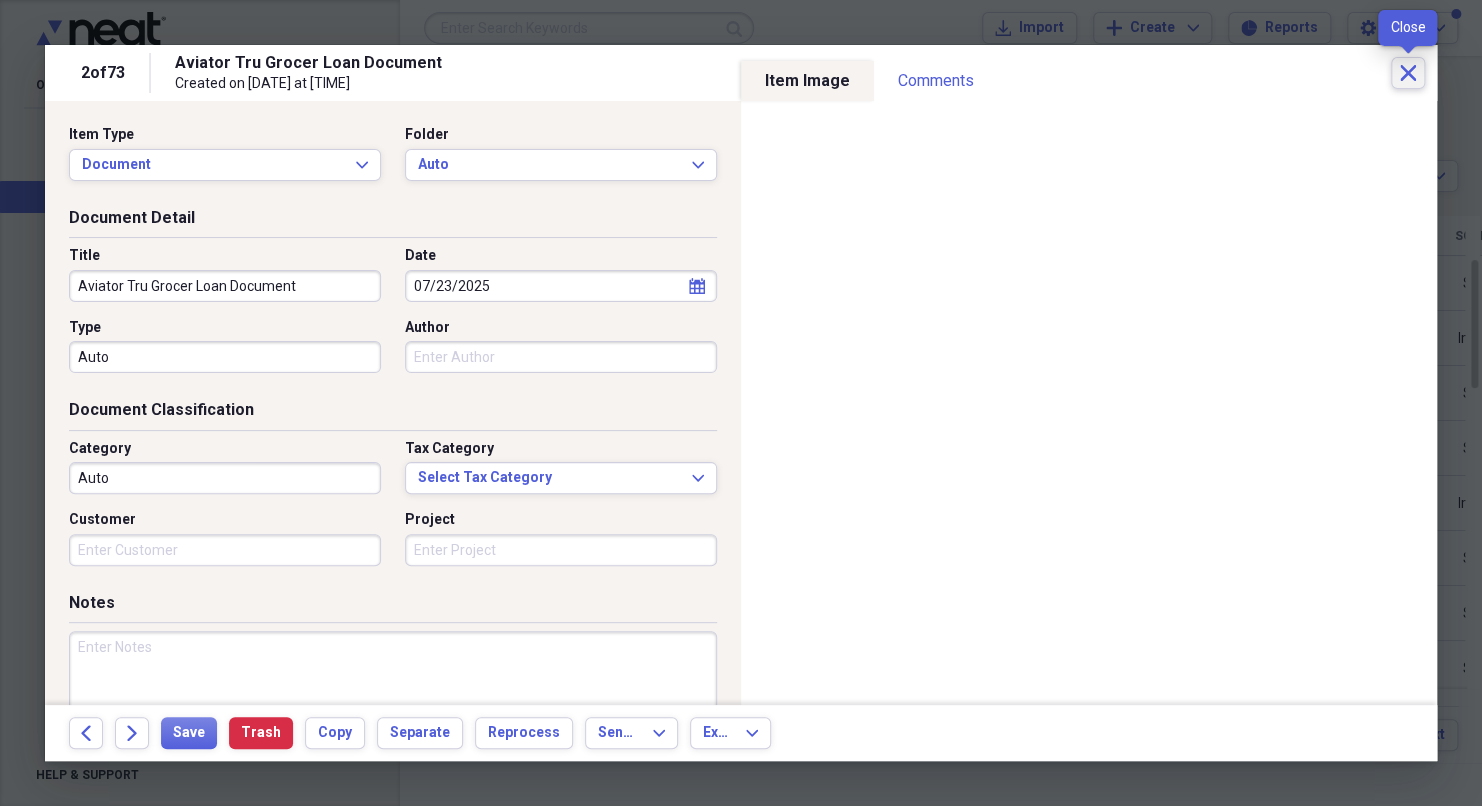 click 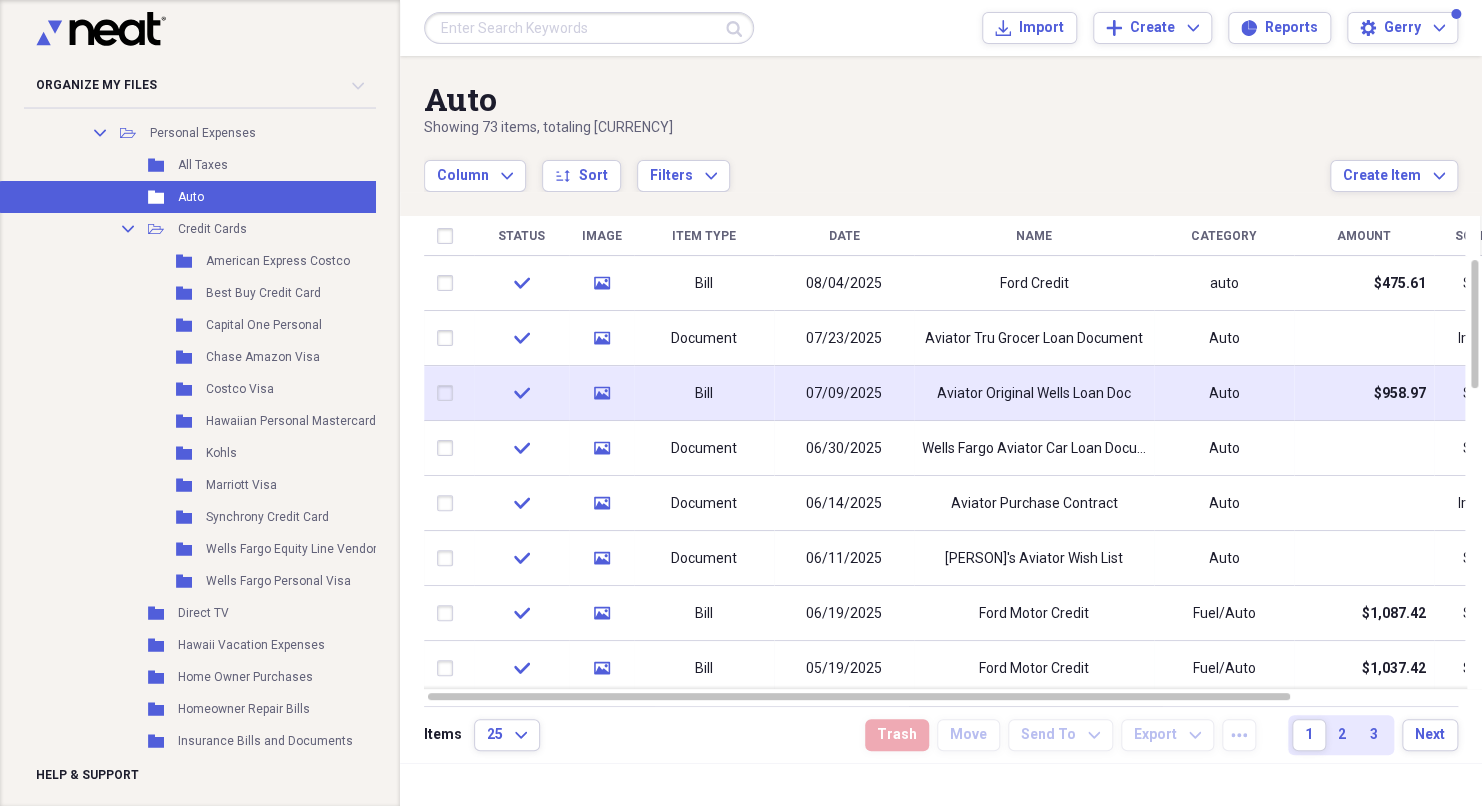 click on "Aviator Original Wells Loan Doc" at bounding box center [1034, 394] 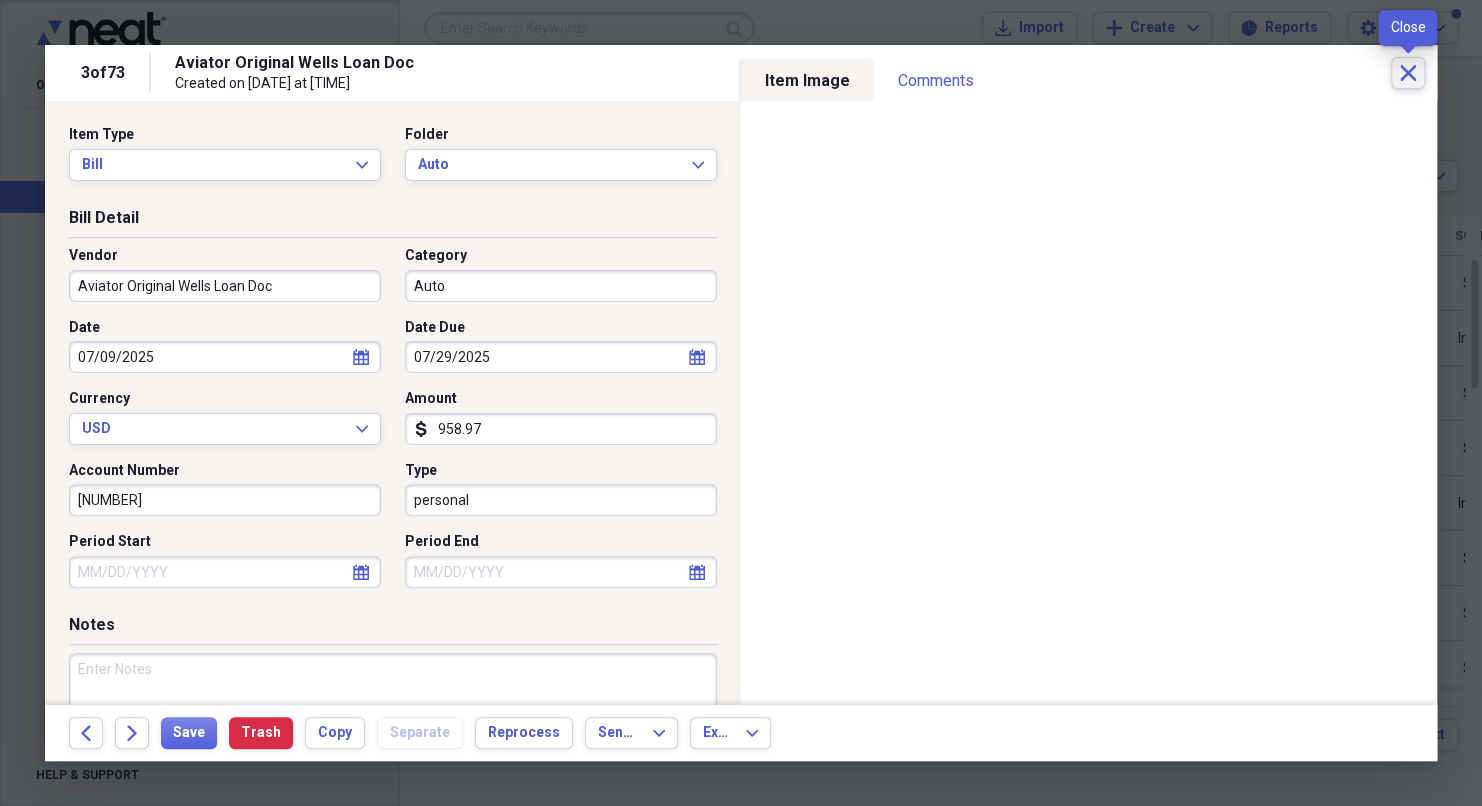 click 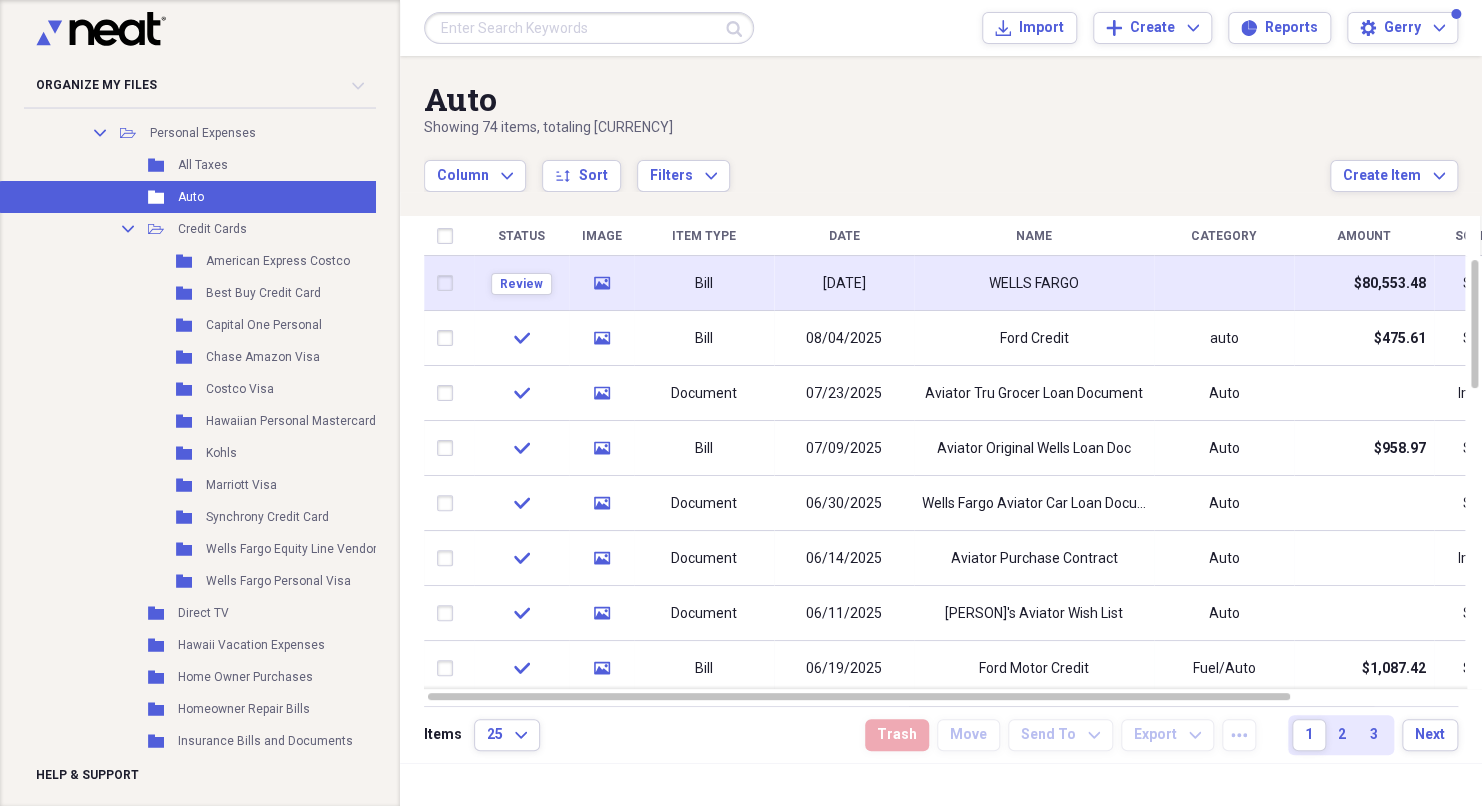 click on "WELLS FARGO" at bounding box center (1034, 284) 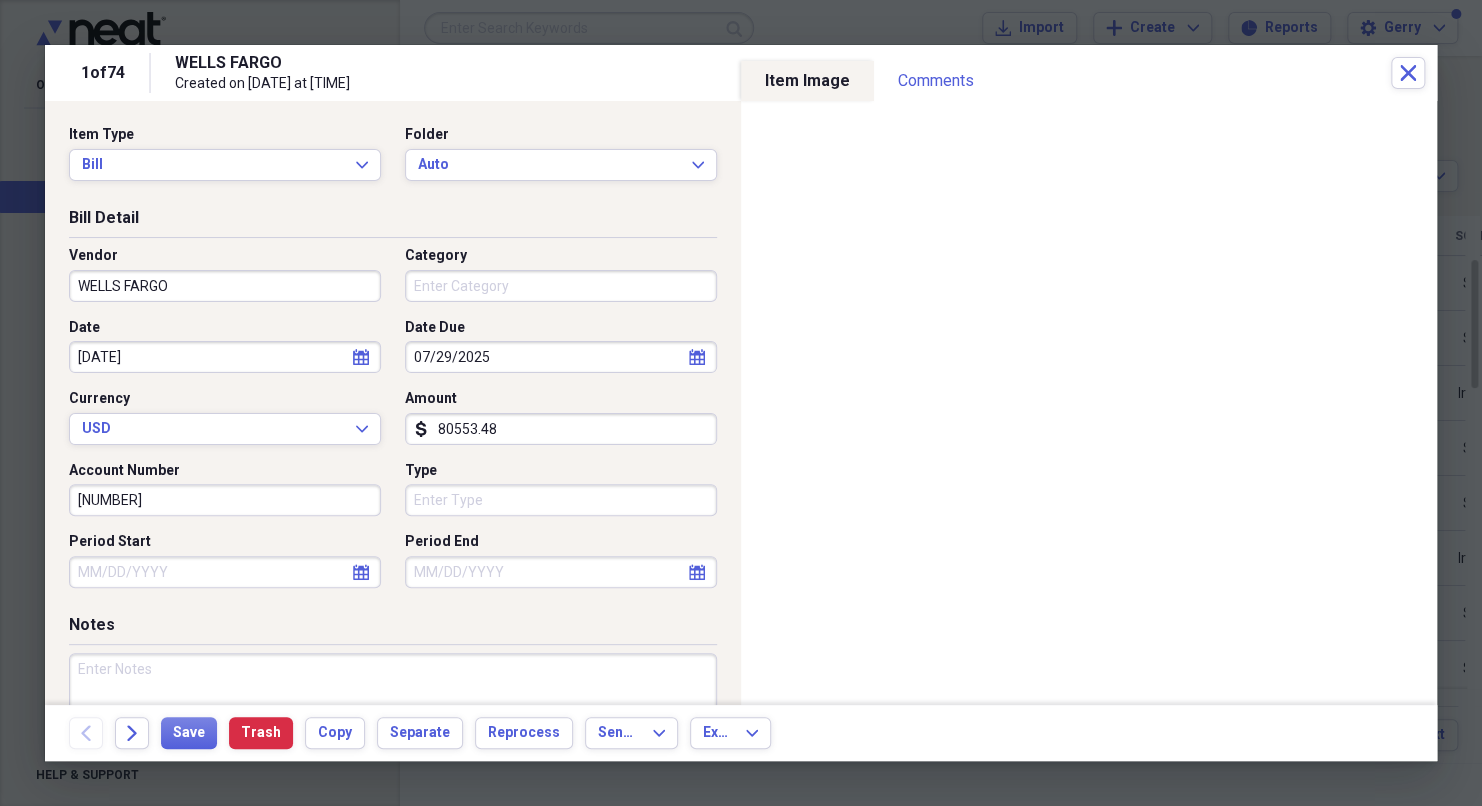 click on "WELLS FARGO" at bounding box center [225, 286] 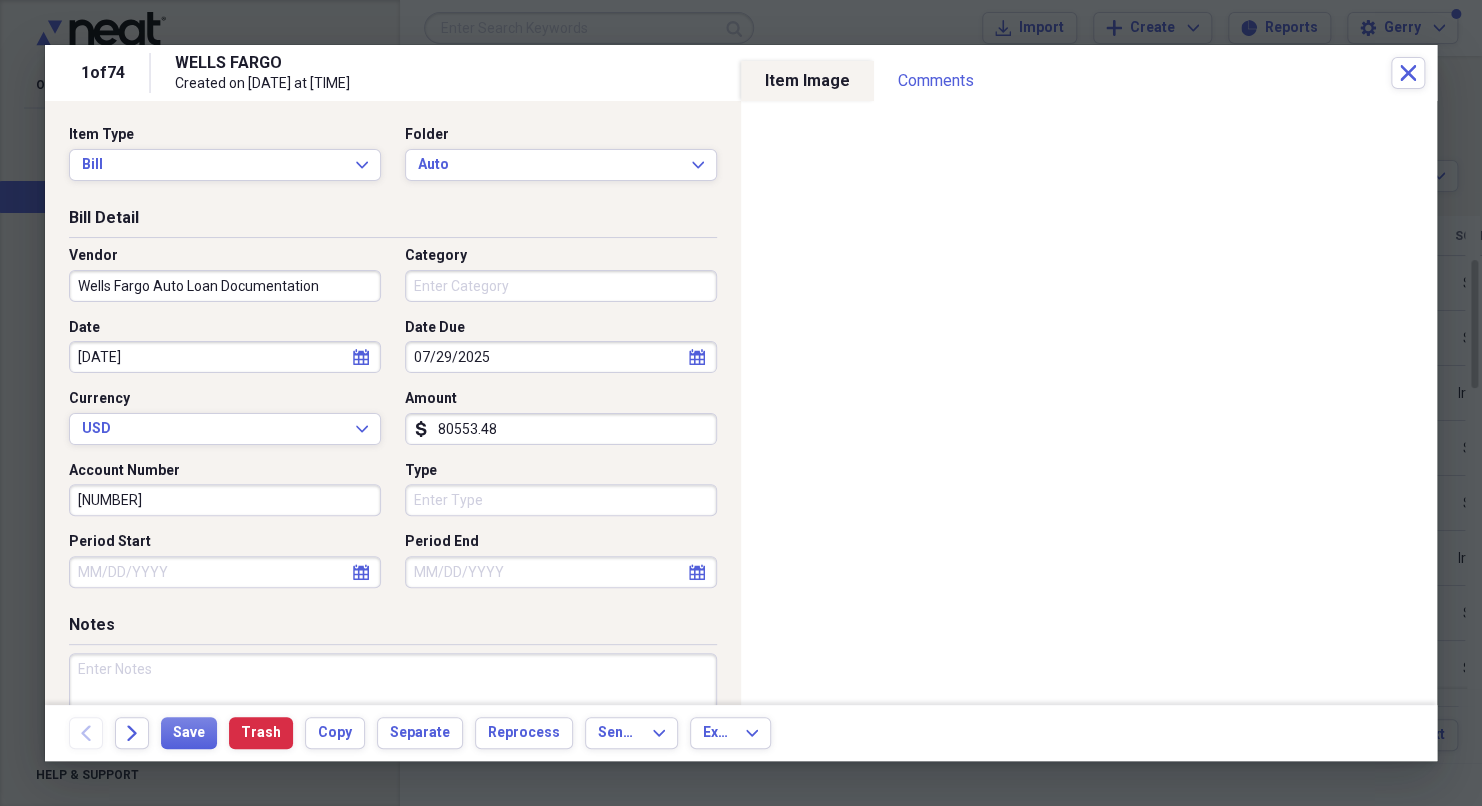 type on "Wells Fargo Auto Loan Documentation" 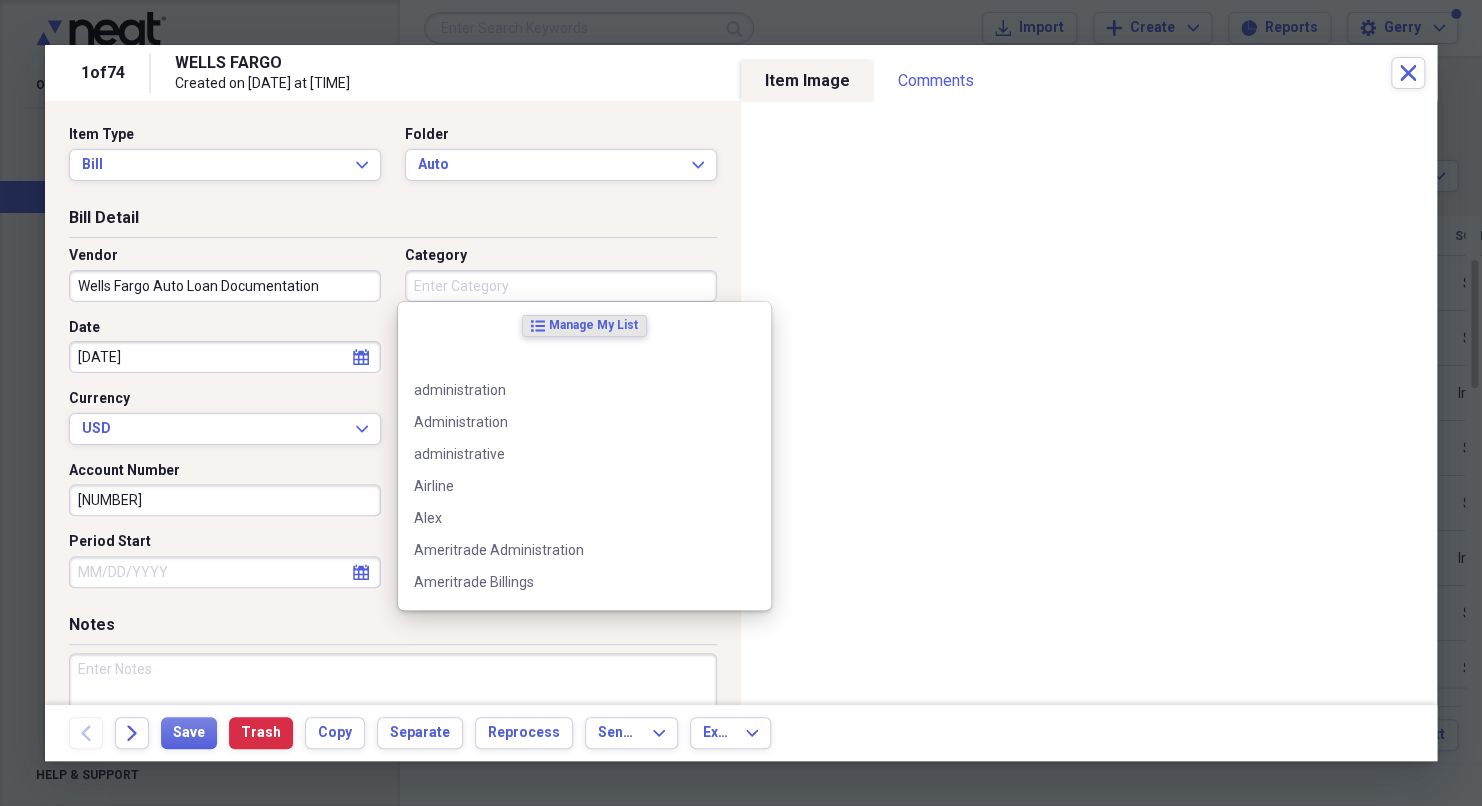 click on "Category" at bounding box center [561, 286] 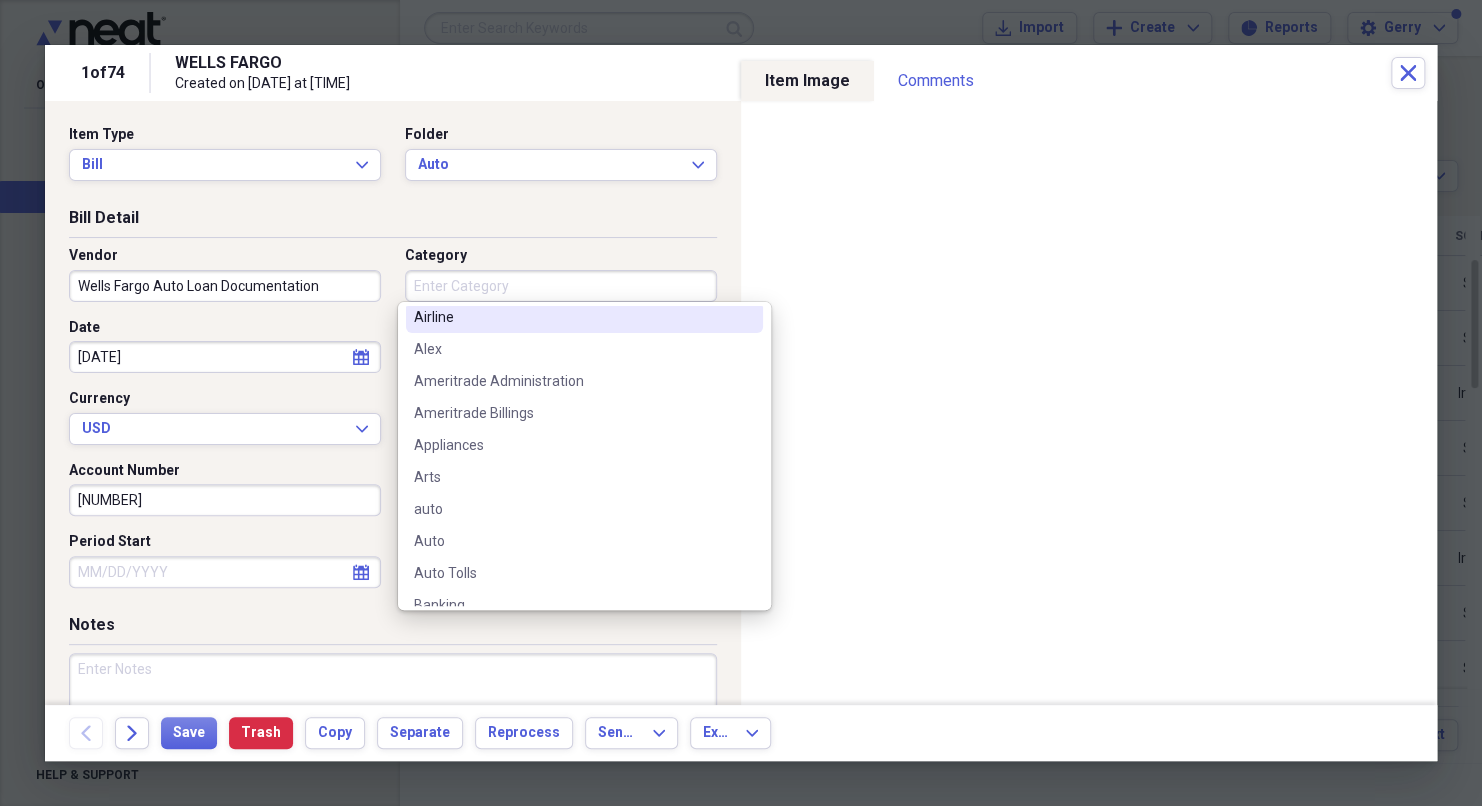 scroll, scrollTop: 200, scrollLeft: 0, axis: vertical 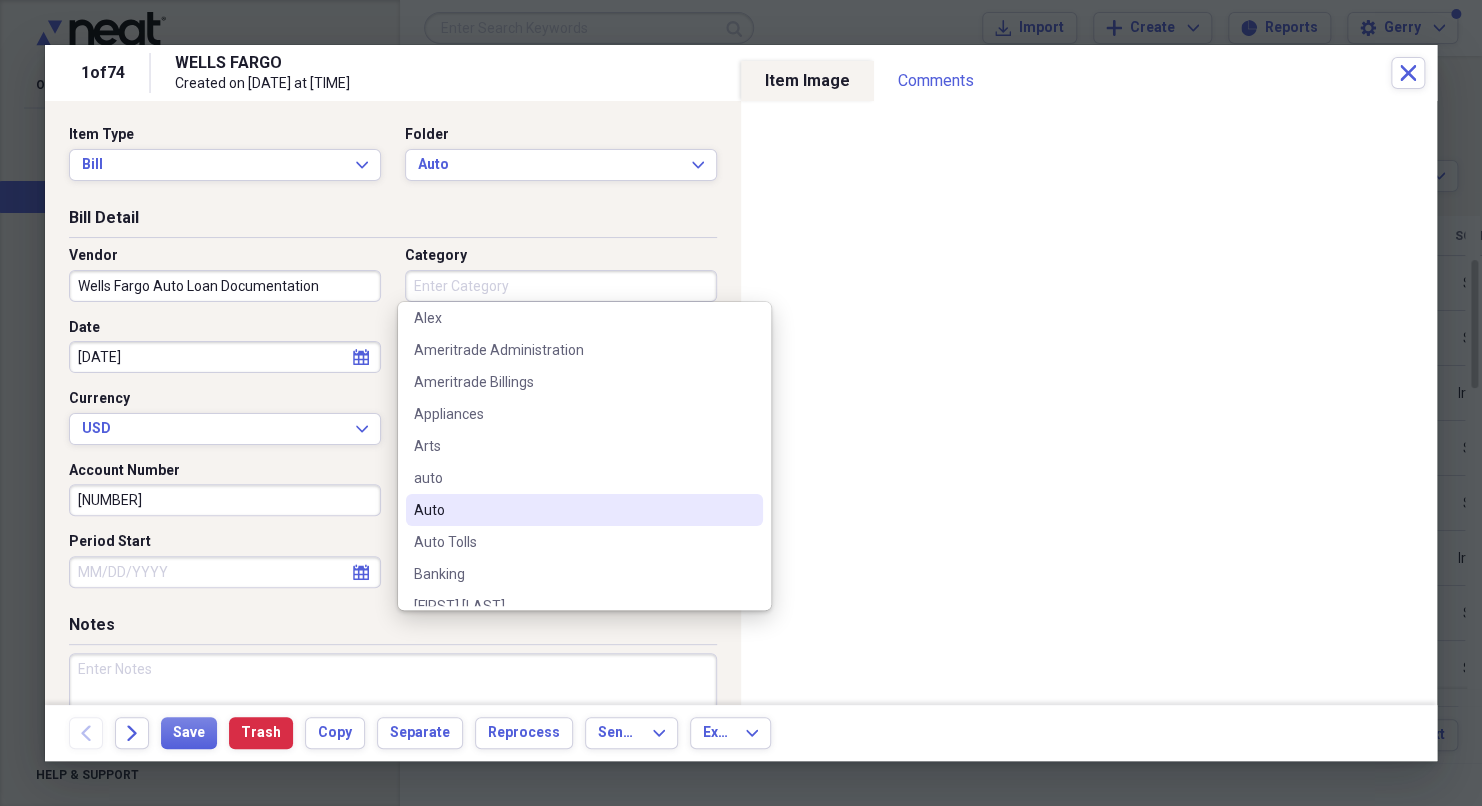 click on "Auto" at bounding box center [572, 510] 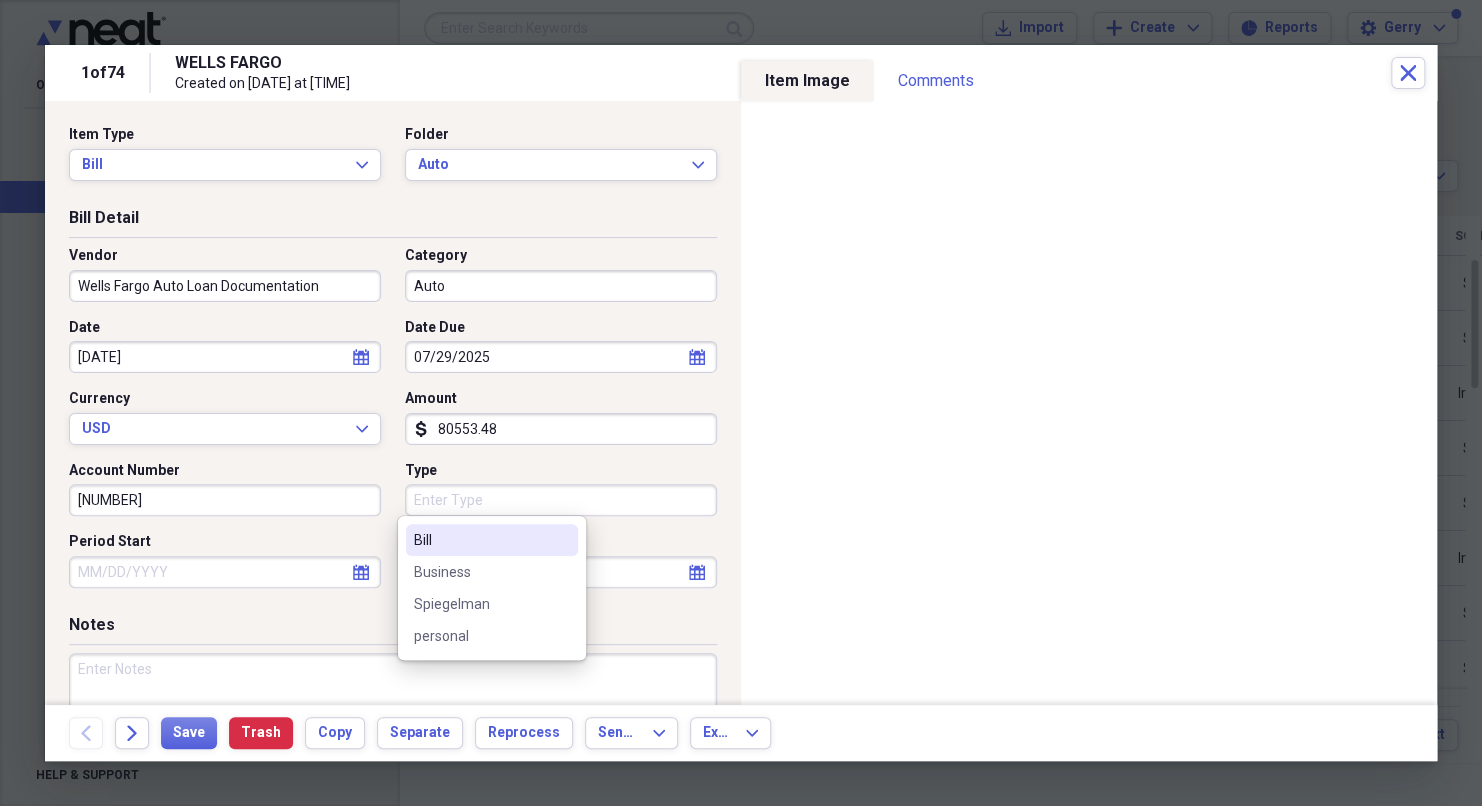 click on "Type" at bounding box center [561, 500] 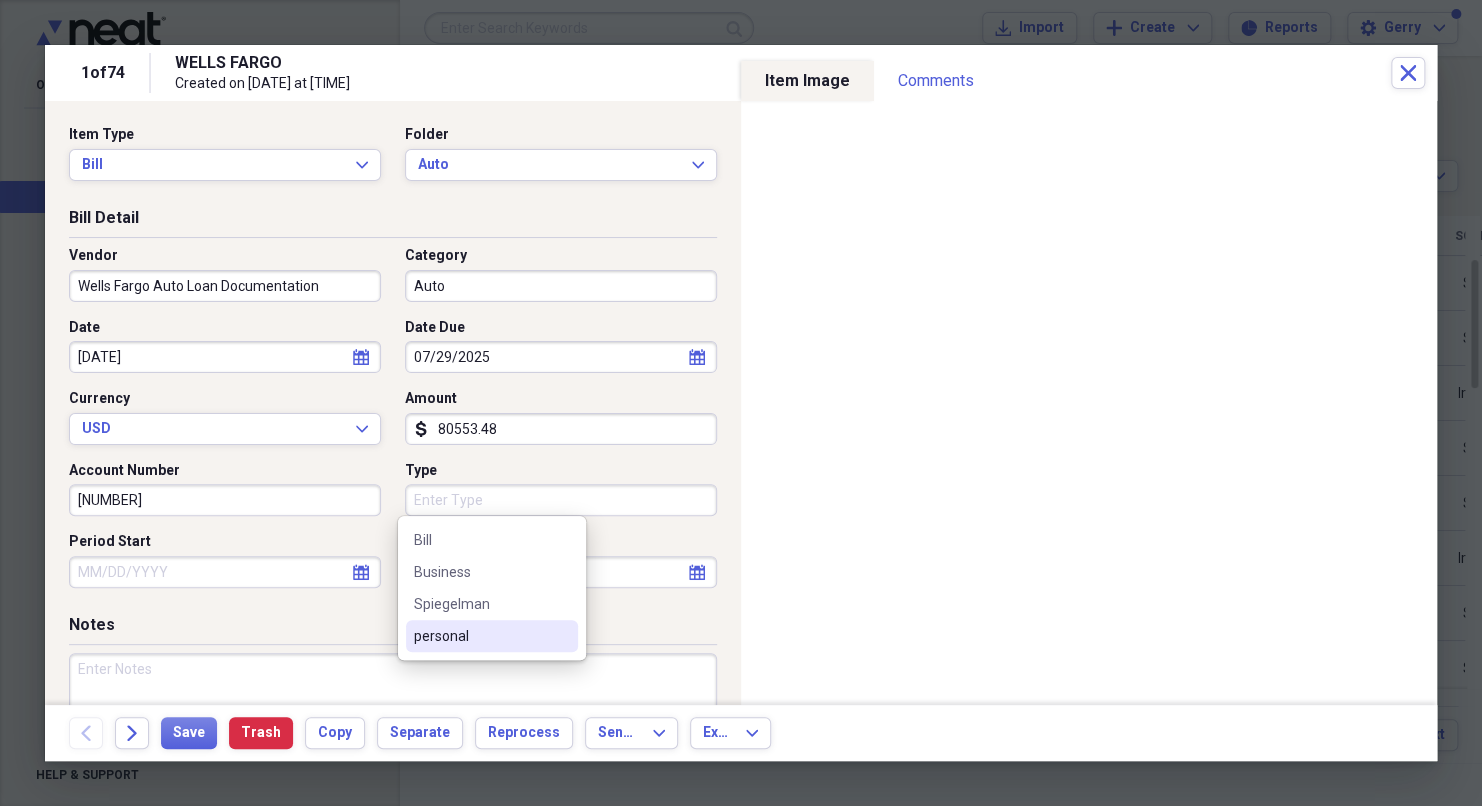 click on "personal" at bounding box center (480, 636) 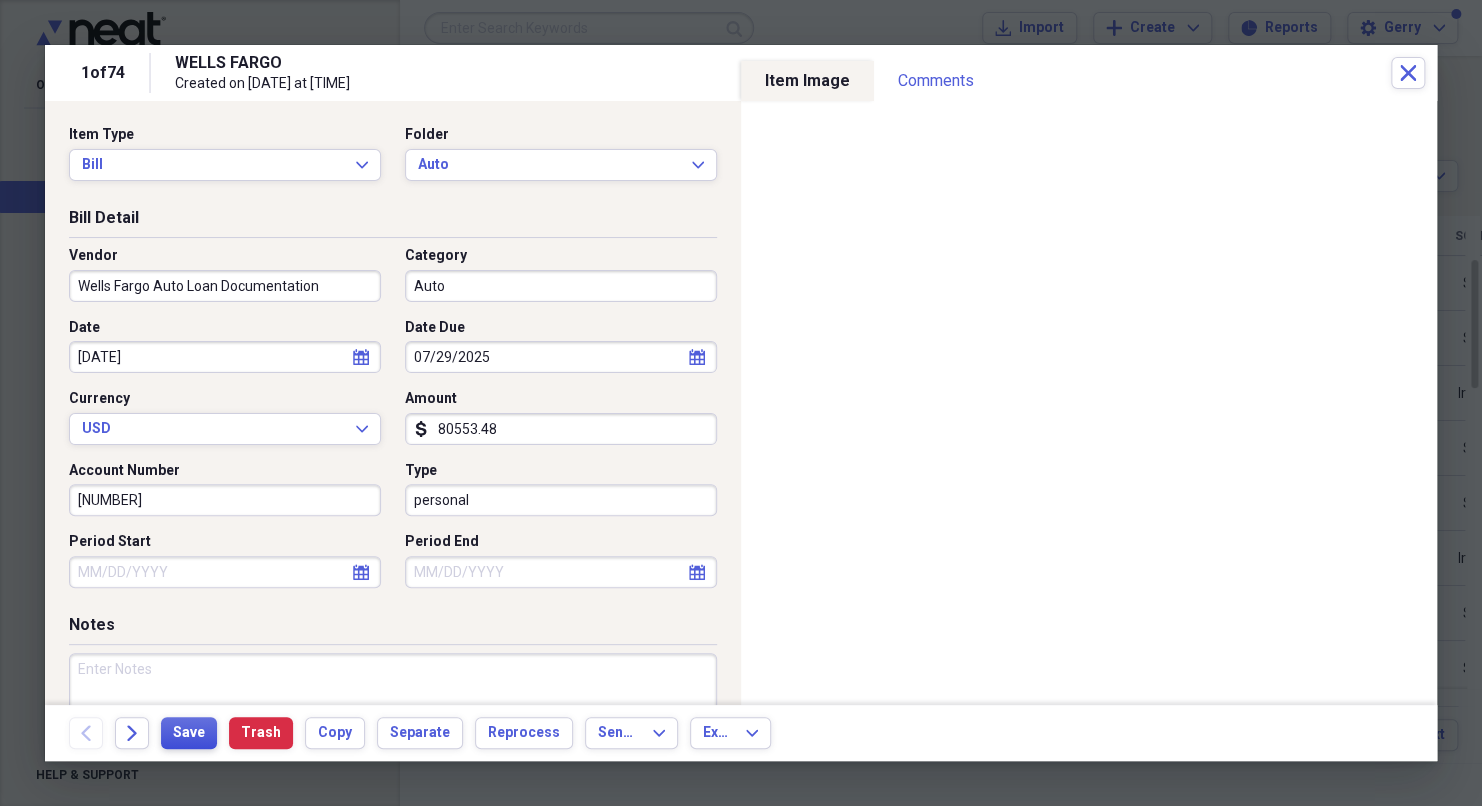 click on "Save" at bounding box center (189, 733) 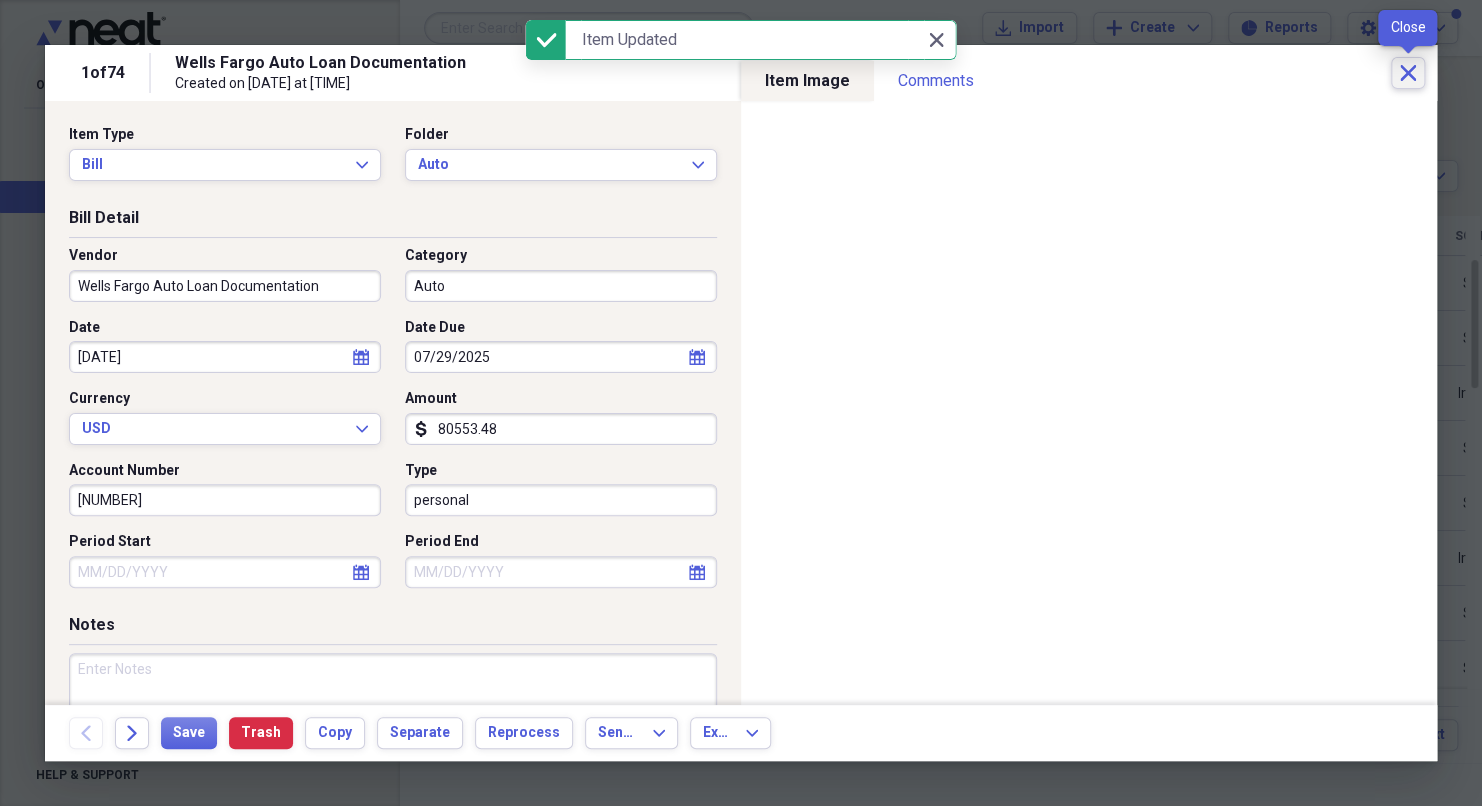 click 